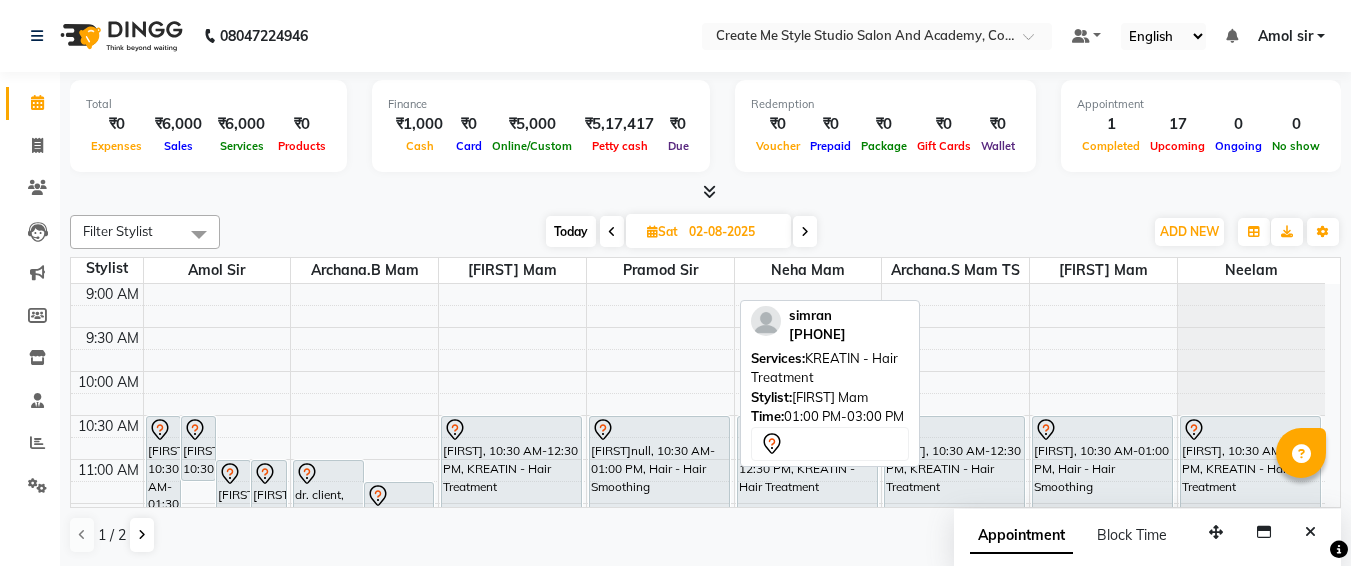 scroll, scrollTop: 0, scrollLeft: 0, axis: both 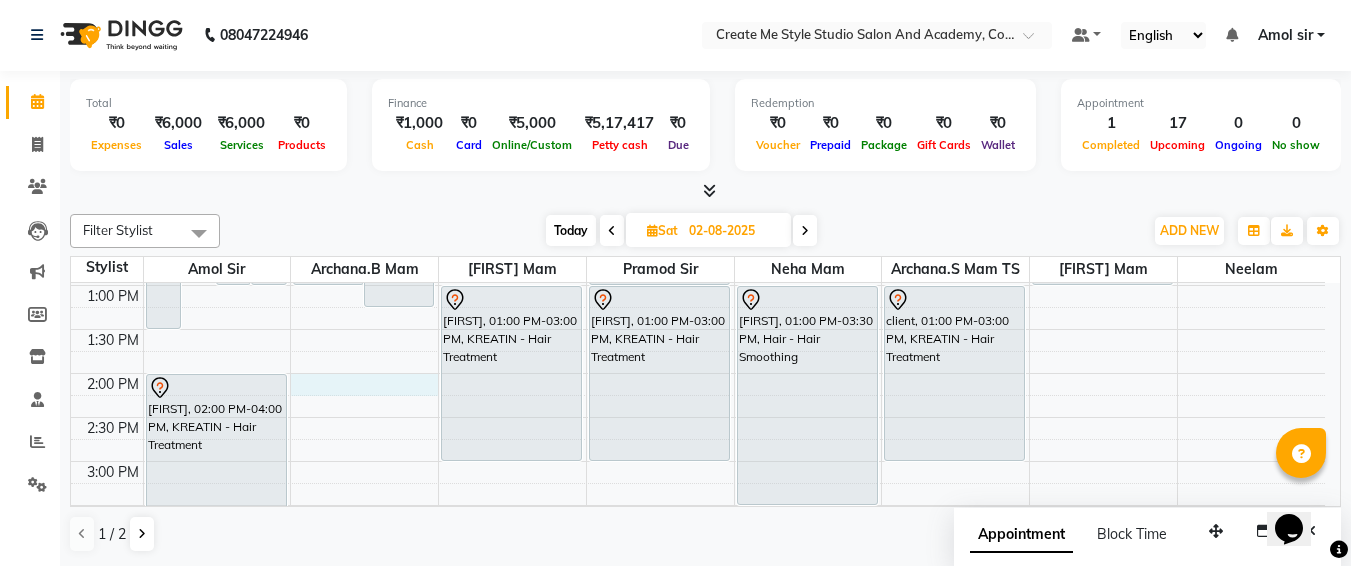 click on "9:00 AM 9:30 AM 10:00 AM 10:30 AM 11:00 AM 11:30 AM 12:00 PM 12:30 PM 1:00 PM 1:30 PM 2:00 PM 2:30 PM 3:00 PM 3:30 PM 4:00 PM 4:30 PM 5:00 PM 5:30 PM 6:00 PM 6:30 PM 7:00 PM 7:30 PM 8:00 PM 8:30 PM 9:00 PM 9:30 PM             [FIRST]null, 10:30 AM-01:30 PM, NANOPLASTIA             [FIRST]null, 10:30 AM-11:15 AM, Hair - Hair Spa (Female)             [FIRST], 11:00 AM-01:00 PM, KREATIN - Hair Treatment             [FIRST], 11:00 AM-01:00 PM, KREATIN - Hair Treatment             [FIRST], 02:00 PM-04:00 PM, KREATIN - Hair Treatment             dr. client, 11:00 AM-01:00 PM, KREATIN - Hair Treatment             ..null, 11:15 AM-01:15 PM, KREATIN - Hair Treatment             [FIRST], 10:30 AM-12:30 PM, KREATIN - Hair Treatment             [FIRST], 01:00 PM-03:00 PM, KREATIN - Hair Treatment             [FIRST]null, 10:30 AM-01:00 PM, Hair - Hair Smoothing             [FIRST], 01:00 PM-03:00 PM, KREATIN - Hair Treatment             [FIRST]null, 10:30 AM-12:30 PM, KREATIN - Hair Treatment" at bounding box center (698, 505) 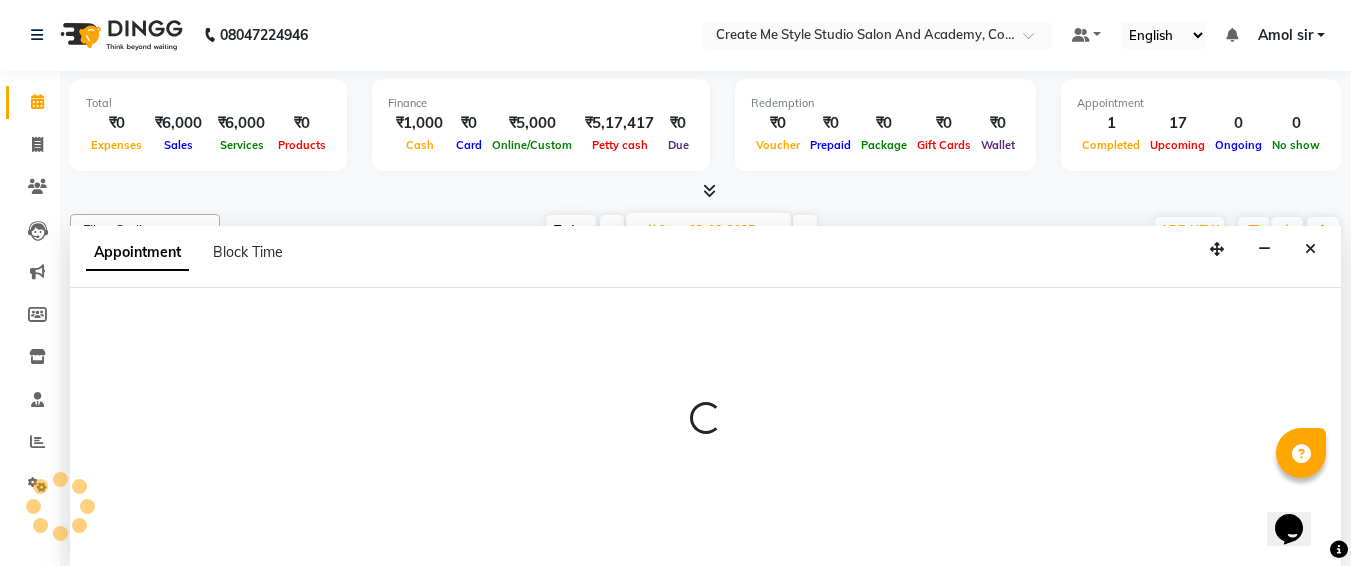 select on "79113" 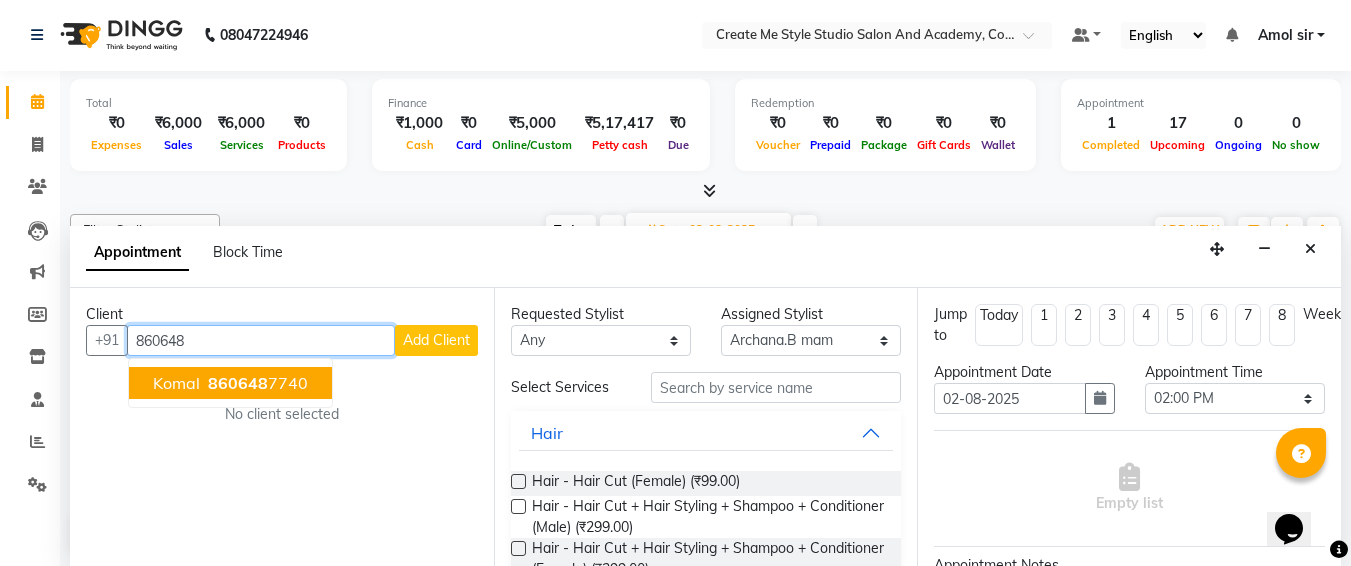 click on "860648" at bounding box center [238, 383] 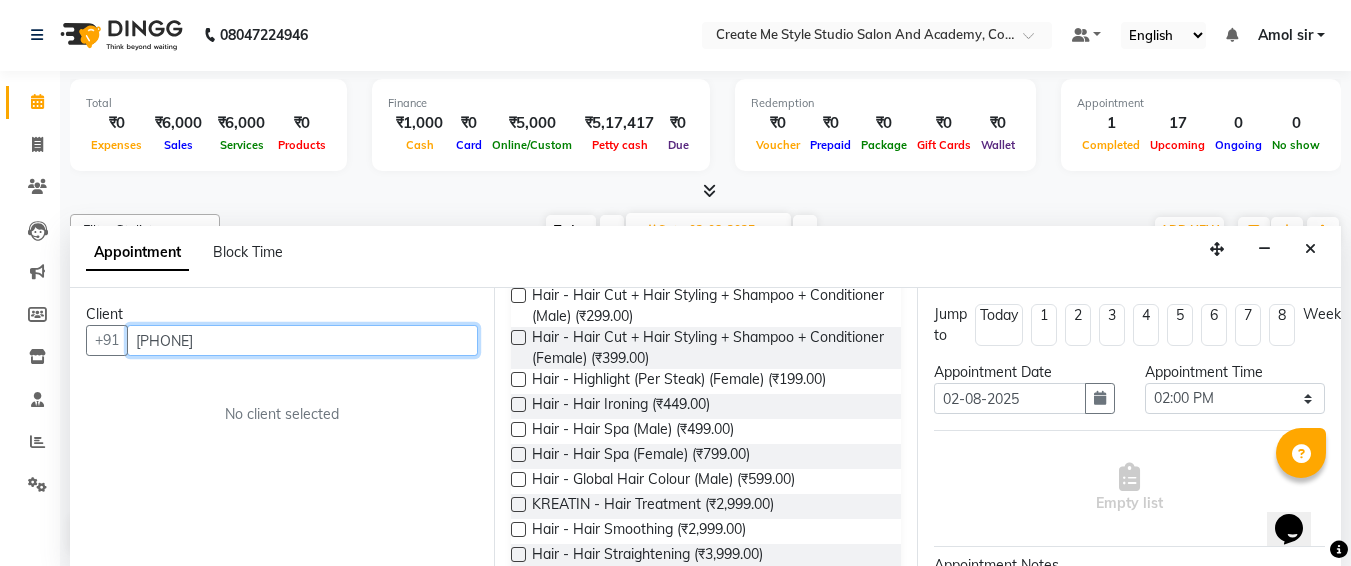 scroll, scrollTop: 253, scrollLeft: 0, axis: vertical 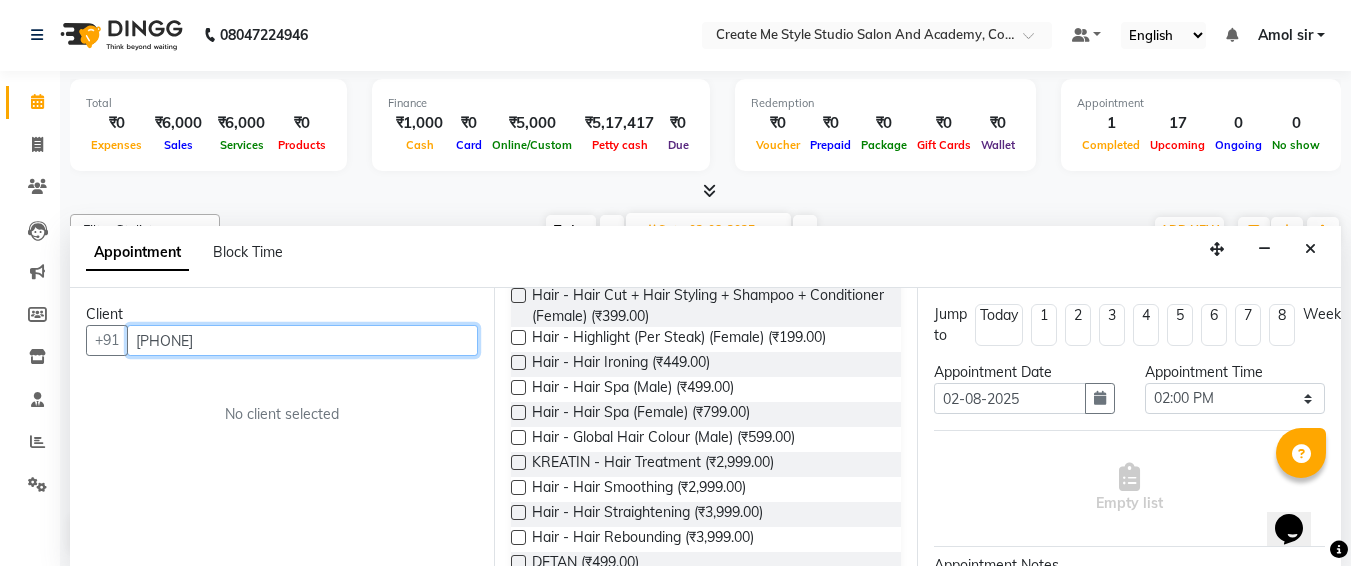 type on "[PHONE]" 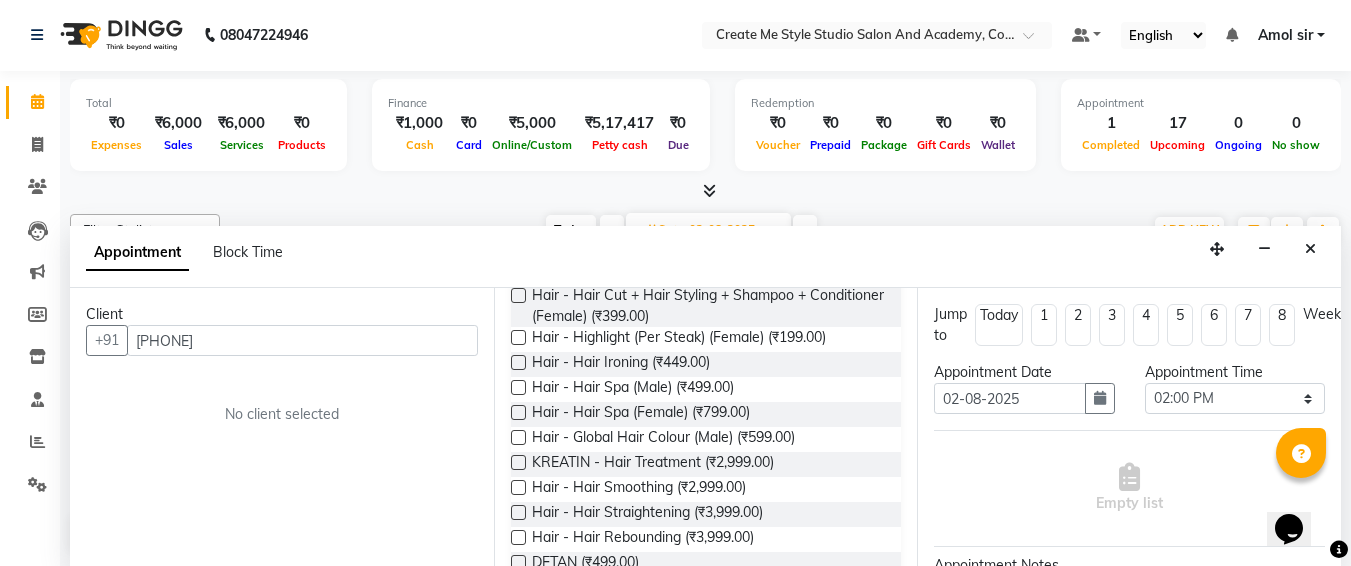 click at bounding box center (518, 462) 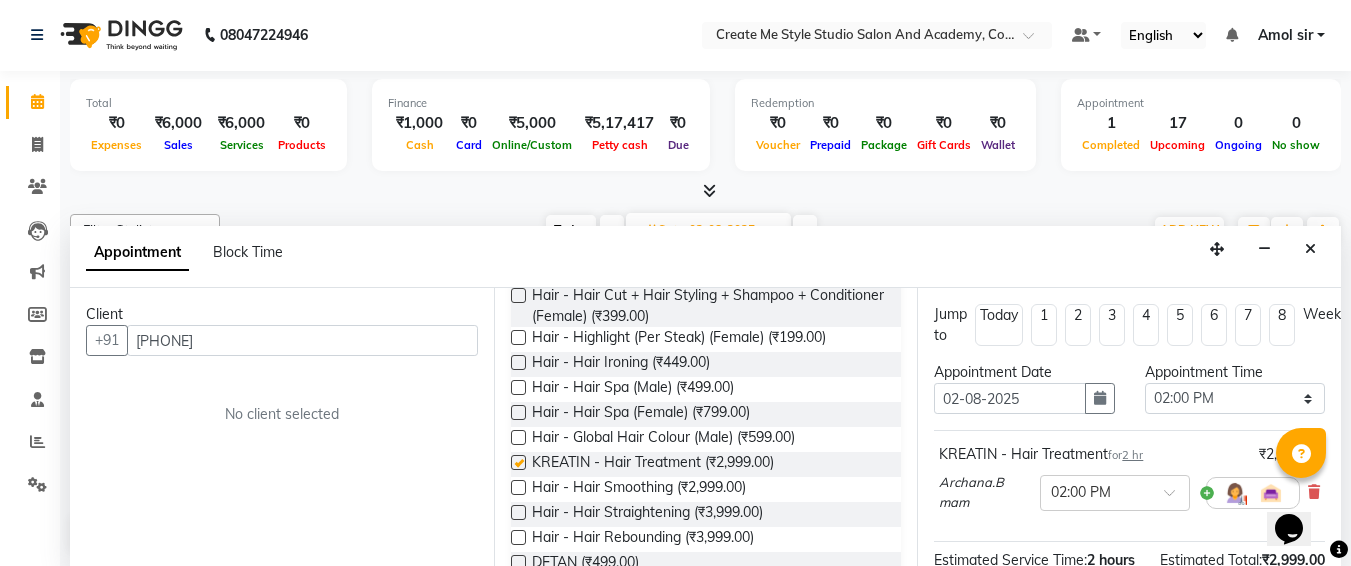 checkbox on "false" 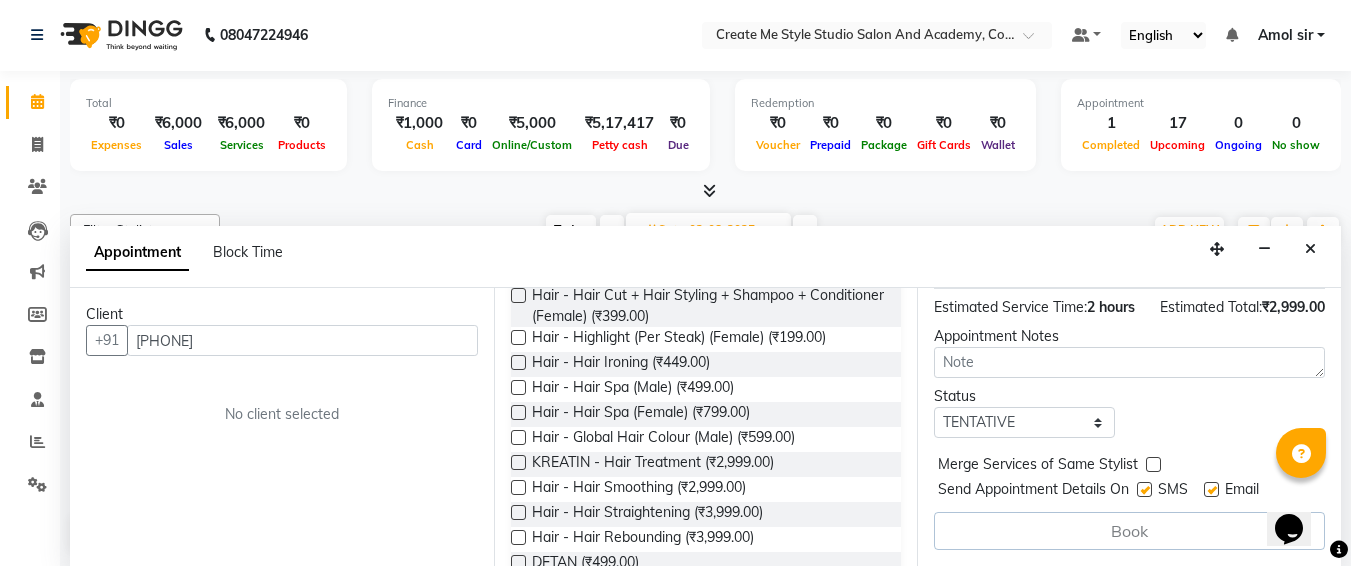 scroll, scrollTop: 289, scrollLeft: 0, axis: vertical 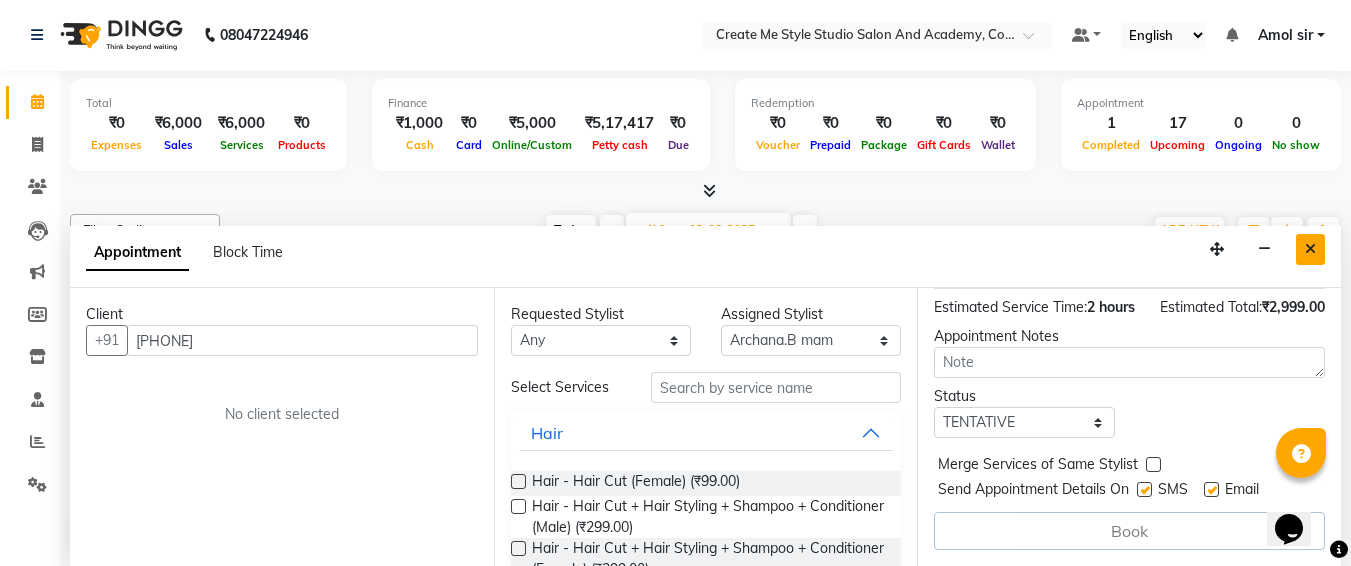 click at bounding box center (1310, 249) 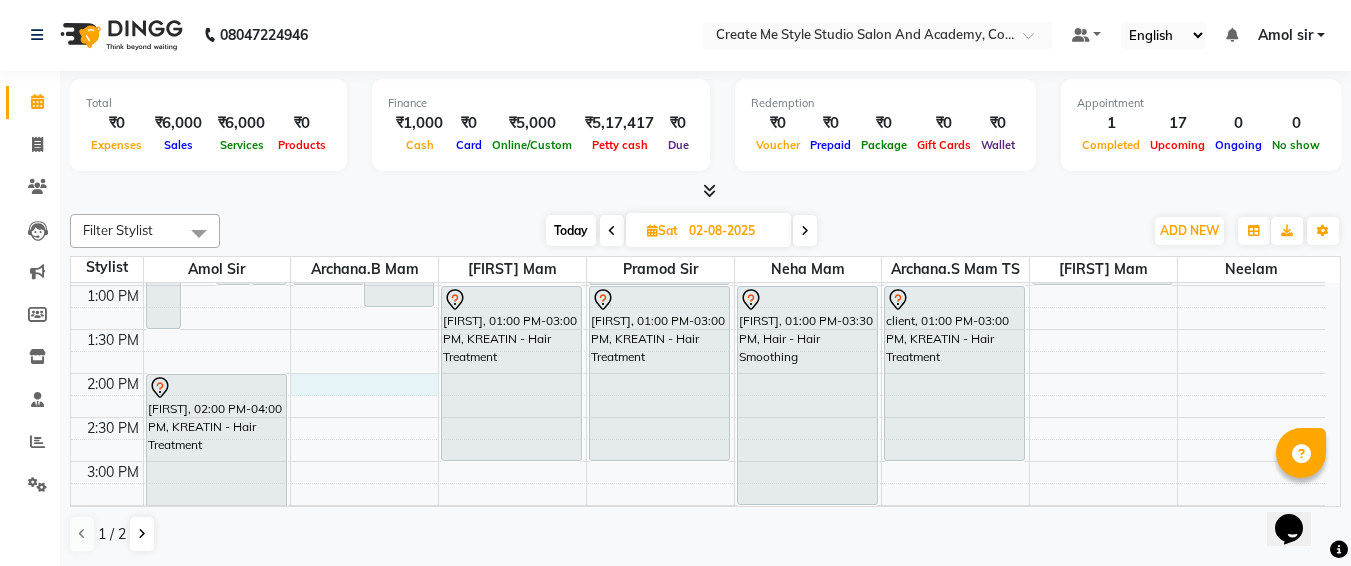 click on "9:00 AM 9:30 AM 10:00 AM 10:30 AM 11:00 AM 11:30 AM 12:00 PM 12:30 PM 1:00 PM 1:30 PM 2:00 PM 2:30 PM 3:00 PM 3:30 PM 4:00 PM 4:30 PM 5:00 PM 5:30 PM 6:00 PM 6:30 PM 7:00 PM 7:30 PM 8:00 PM 8:30 PM 9:00 PM 9:30 PM             [FIRST]null, 10:30 AM-01:30 PM, NANOPLASTIA             [FIRST]null, 10:30 AM-11:15 AM, Hair - Hair Spa (Female)             [FIRST], 11:00 AM-01:00 PM, KREATIN - Hair Treatment             [FIRST], 11:00 AM-01:00 PM, KREATIN - Hair Treatment             [FIRST], 02:00 PM-04:00 PM, KREATIN - Hair Treatment             dr. client, 11:00 AM-01:00 PM, KREATIN - Hair Treatment             ..null, 11:15 AM-01:15 PM, KREATIN - Hair Treatment             [FIRST], 10:30 AM-12:30 PM, KREATIN - Hair Treatment             [FIRST], 01:00 PM-03:00 PM, KREATIN - Hair Treatment             [FIRST]null, 10:30 AM-01:00 PM, Hair - Hair Smoothing             [FIRST], 01:00 PM-03:00 PM, KREATIN - Hair Treatment             [FIRST]null, 10:30 AM-12:30 PM, KREATIN - Hair Treatment" at bounding box center (698, 505) 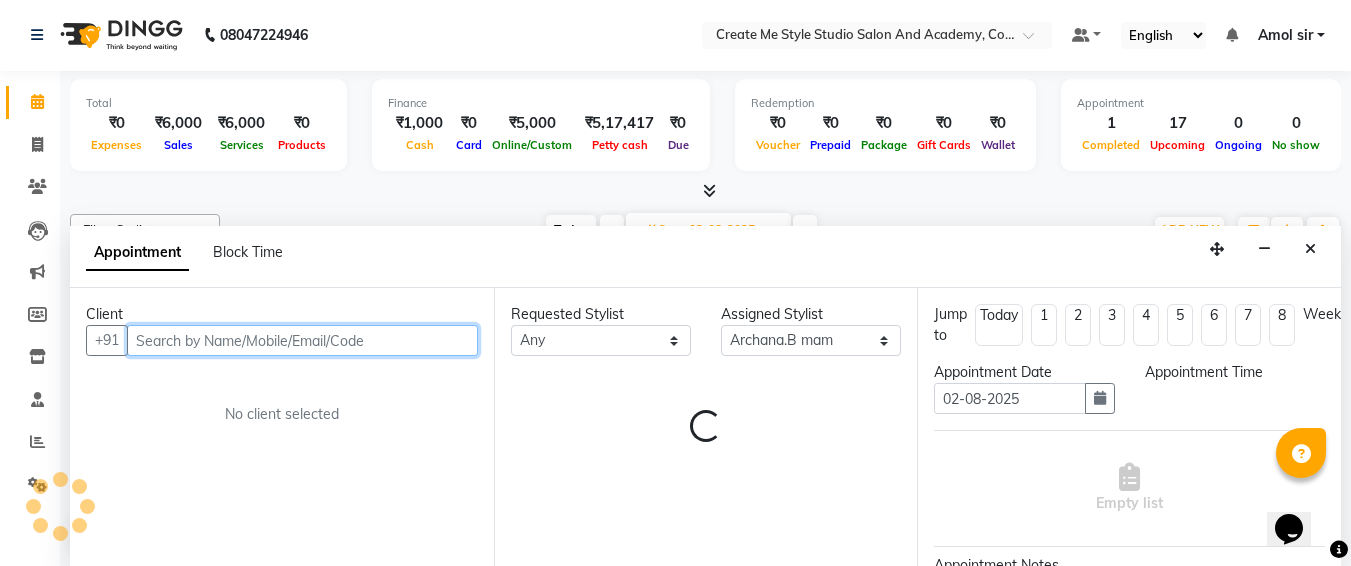 select on "840" 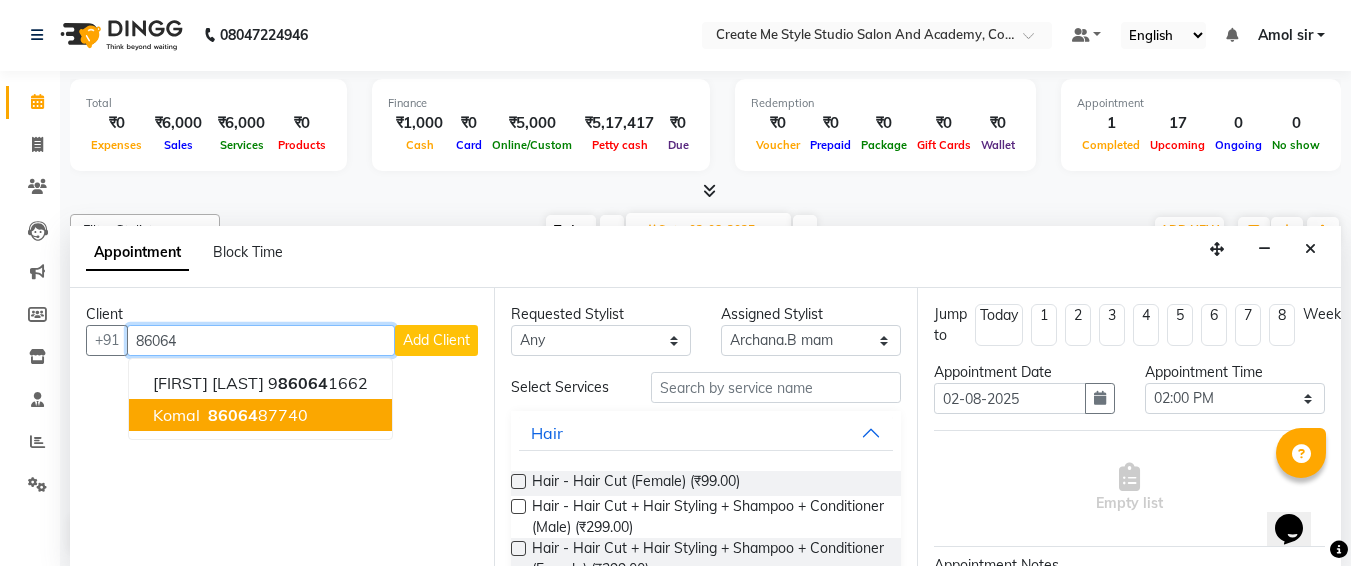 click on "[FIRST]    [PHONE]" at bounding box center [260, 415] 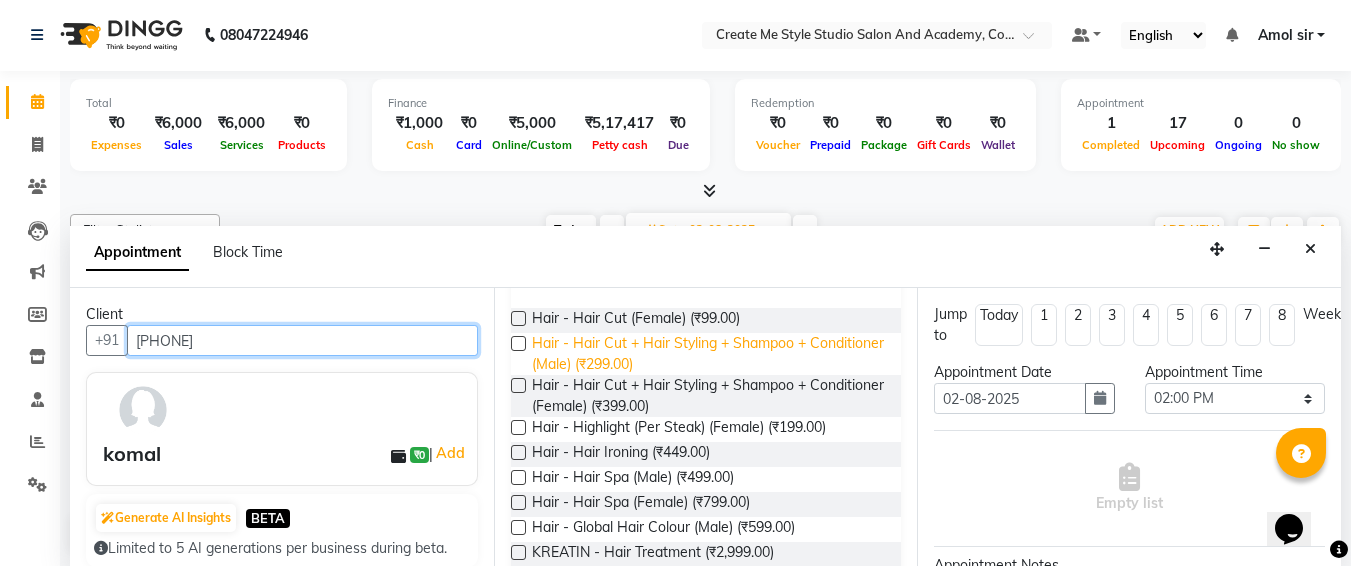 scroll, scrollTop: 238, scrollLeft: 0, axis: vertical 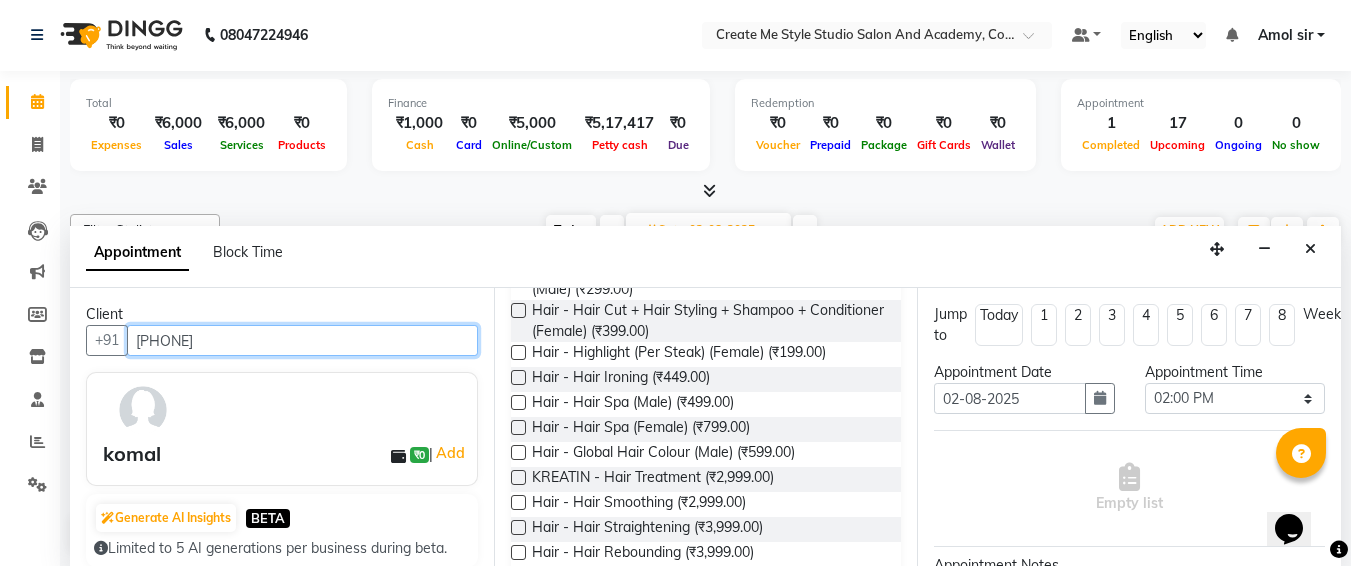 type on "[PHONE]" 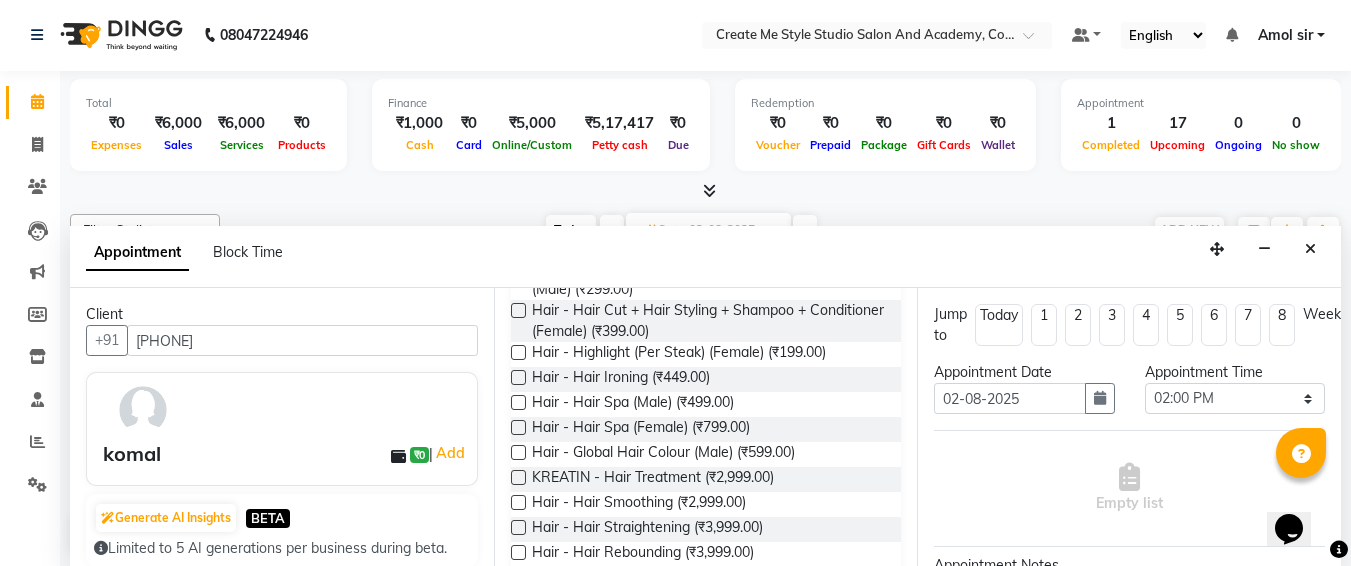 click at bounding box center (518, 477) 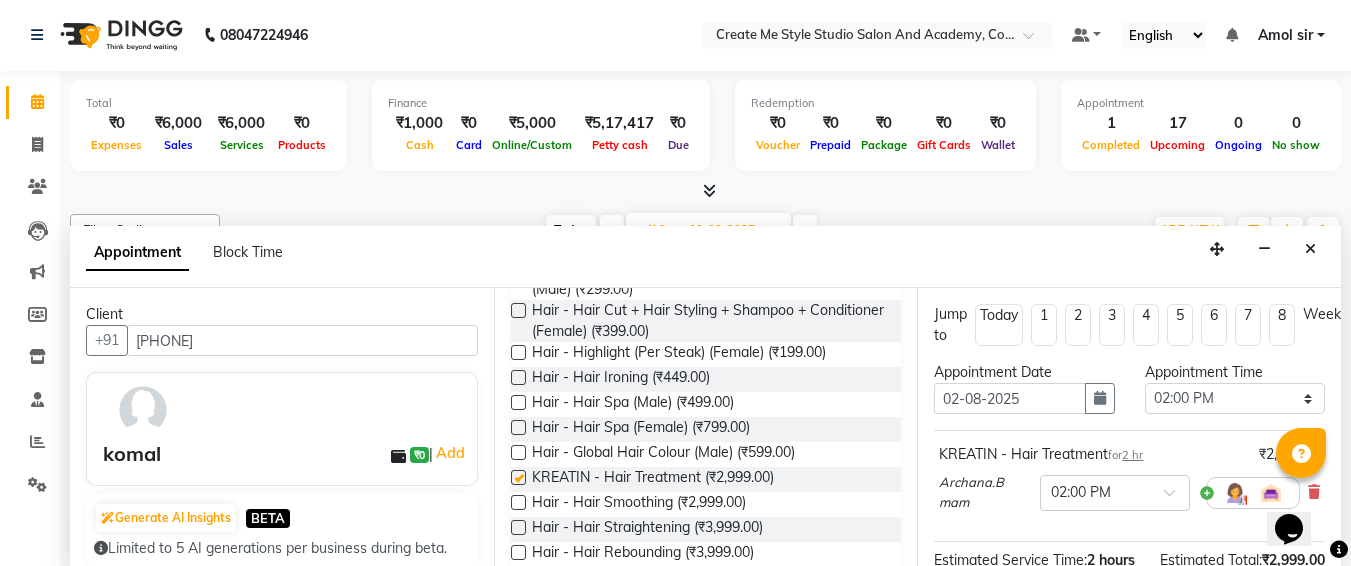 checkbox on "false" 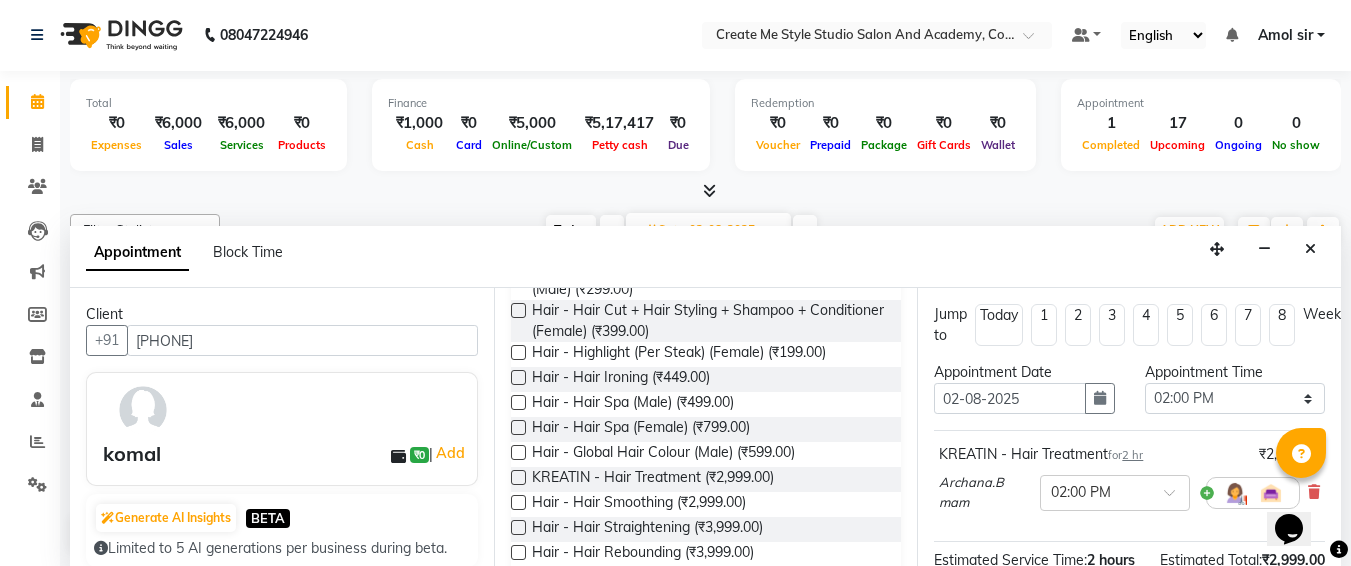 scroll, scrollTop: 287, scrollLeft: 0, axis: vertical 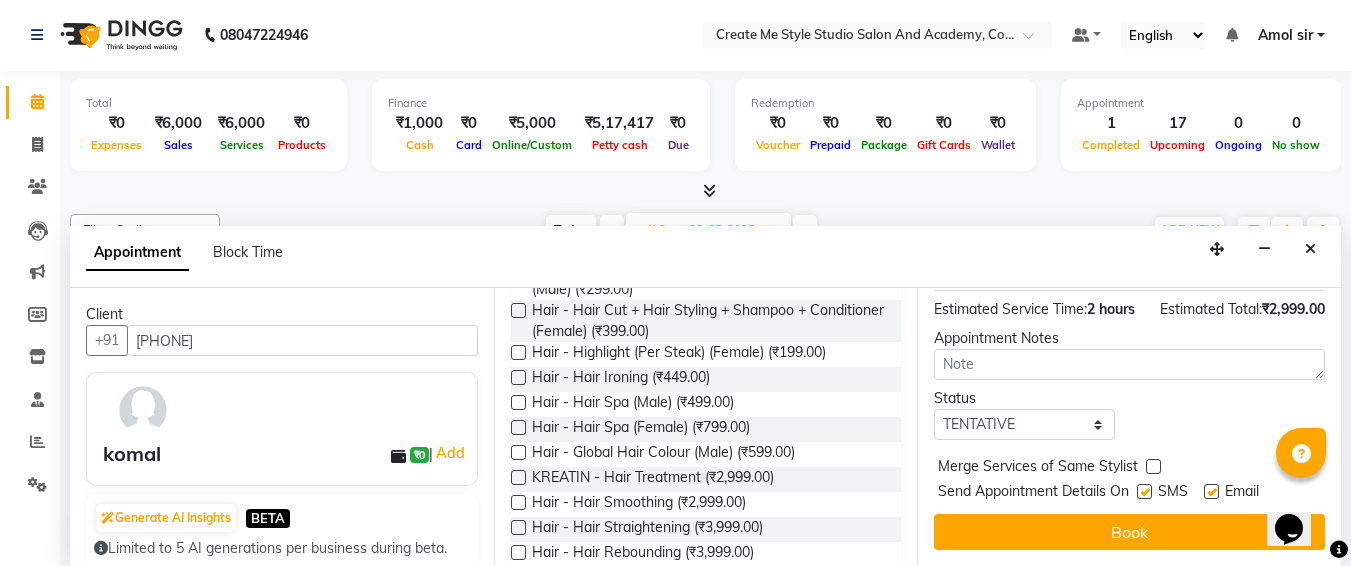 click at bounding box center [1144, 491] 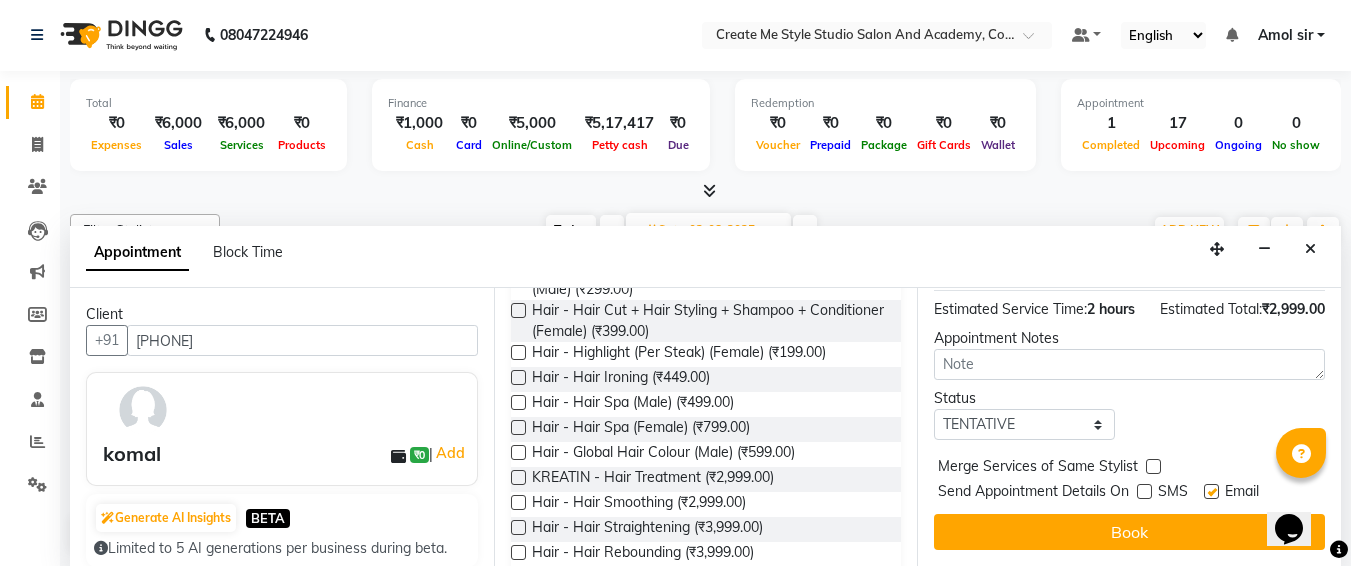 click at bounding box center [1144, 491] 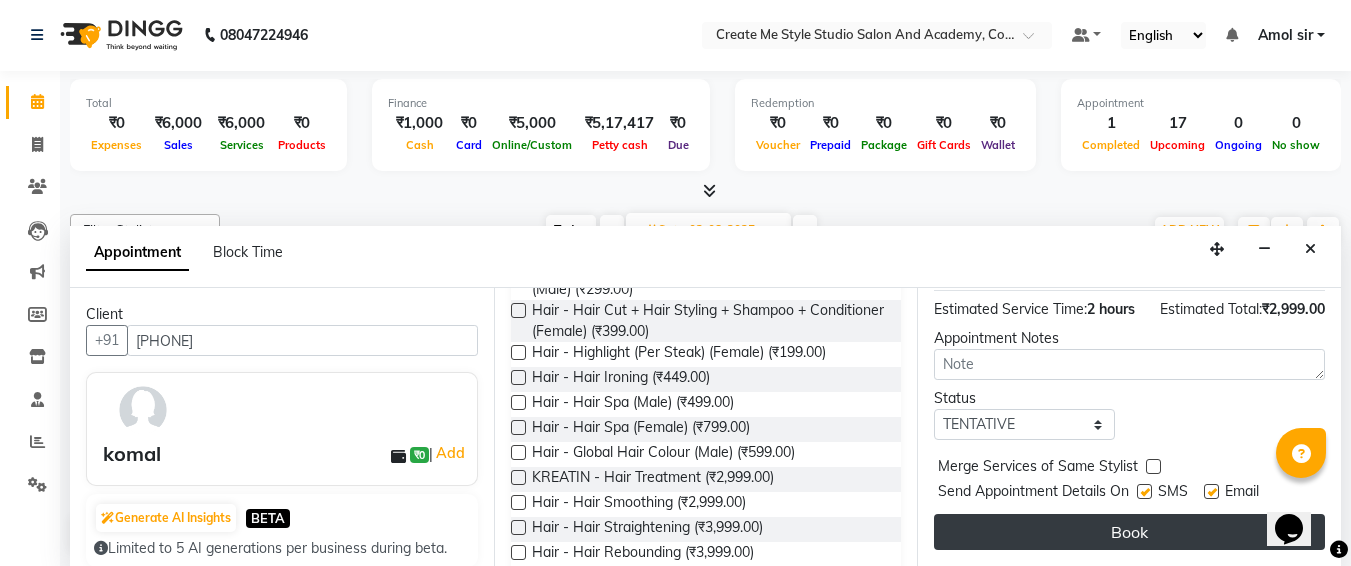click on "Book" at bounding box center [1129, 532] 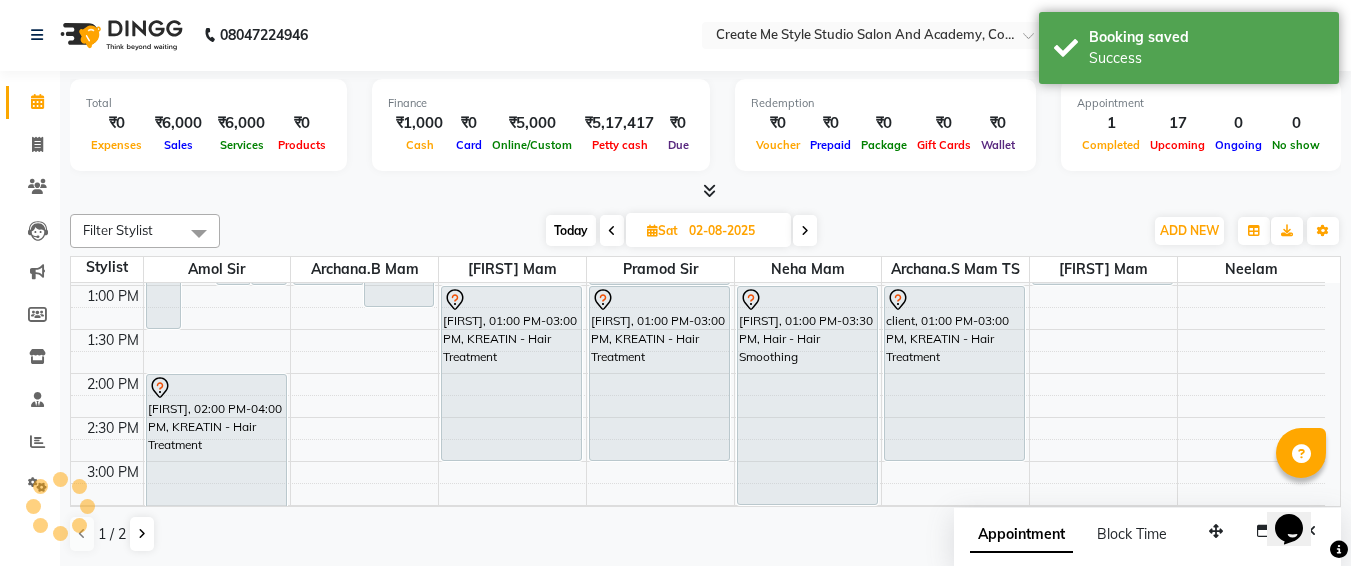 scroll, scrollTop: 0, scrollLeft: 0, axis: both 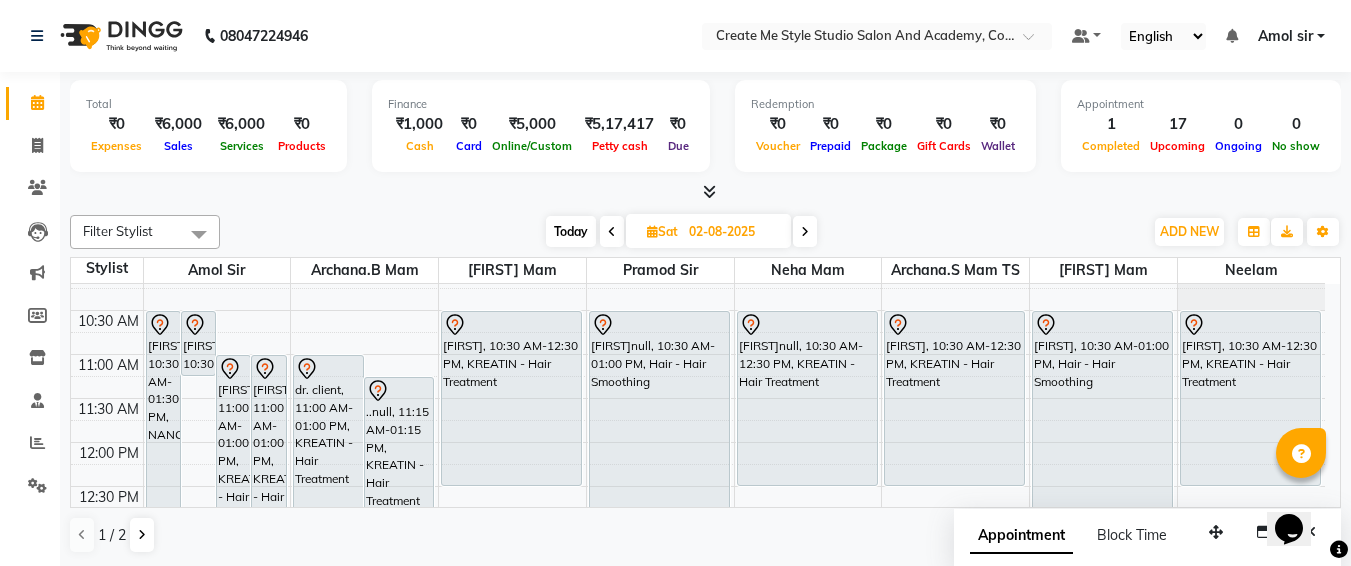 click on "02-08-2025" at bounding box center (733, 232) 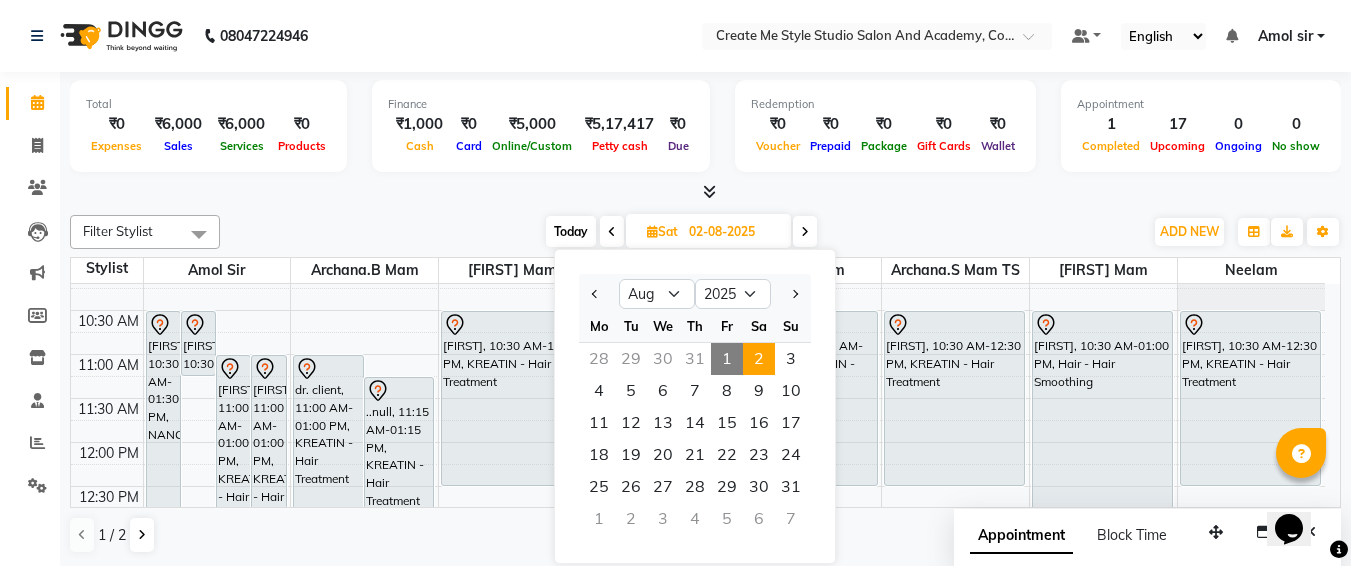 click on "1" at bounding box center (727, 359) 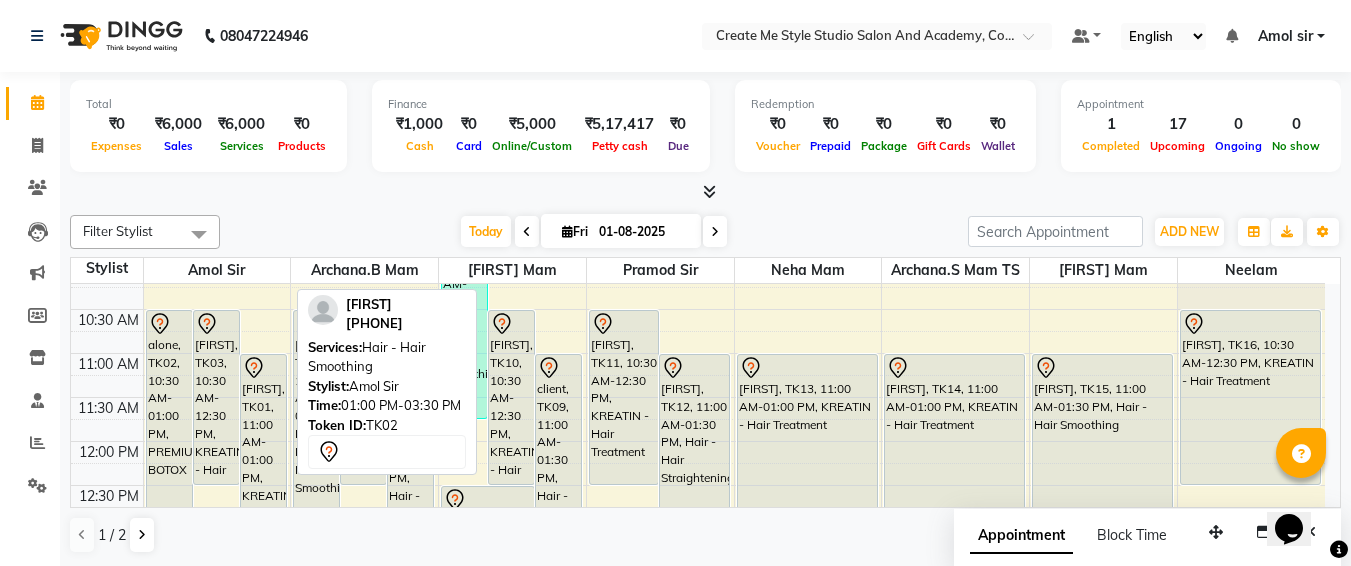 scroll, scrollTop: 105, scrollLeft: 0, axis: vertical 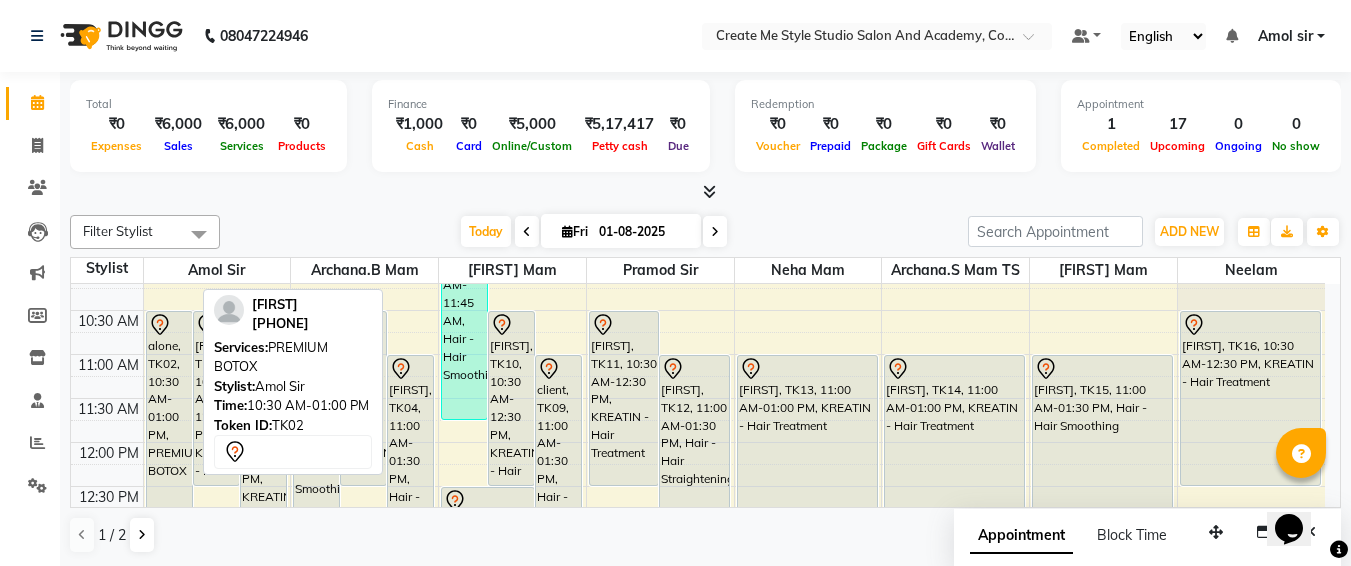 click on "alone, TK02, 10:30 AM-01:00 PM, PREMIUM BOTOX" at bounding box center [169, 420] 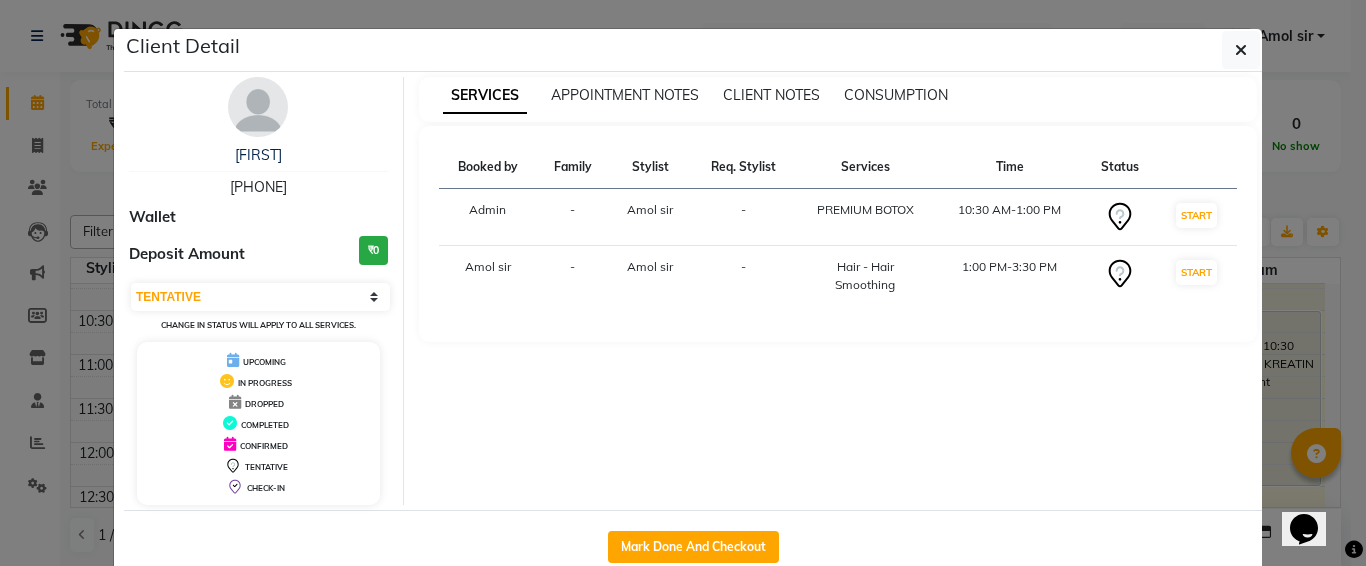 click at bounding box center (235, 402) 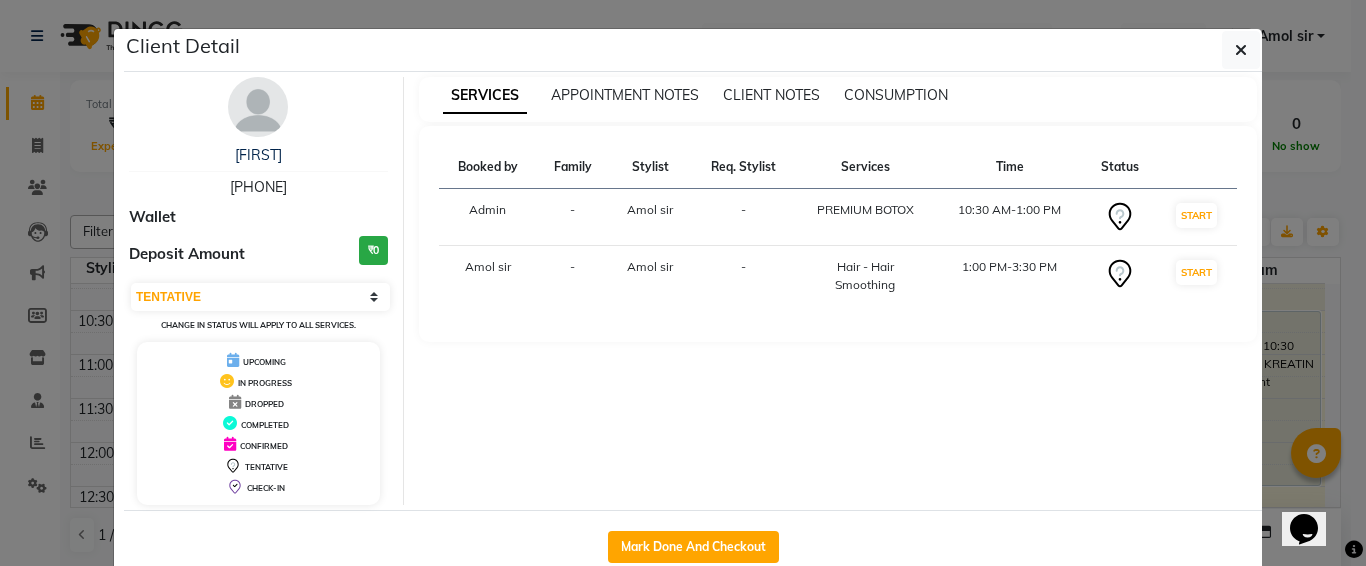 click at bounding box center (235, 402) 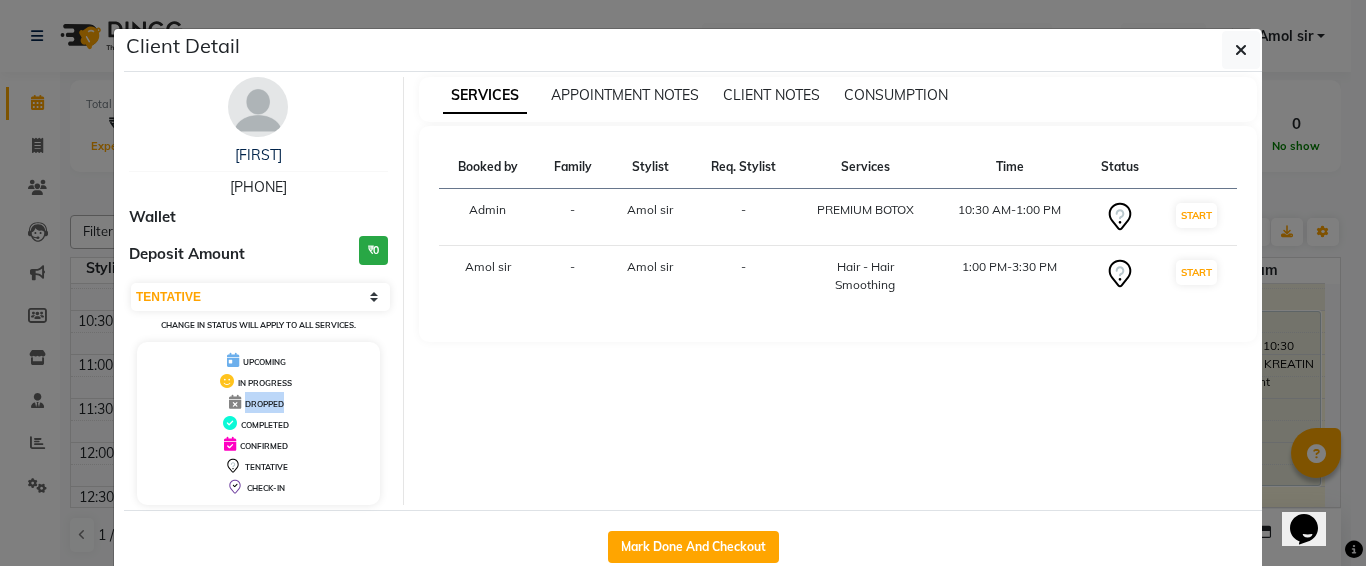 click at bounding box center [235, 402] 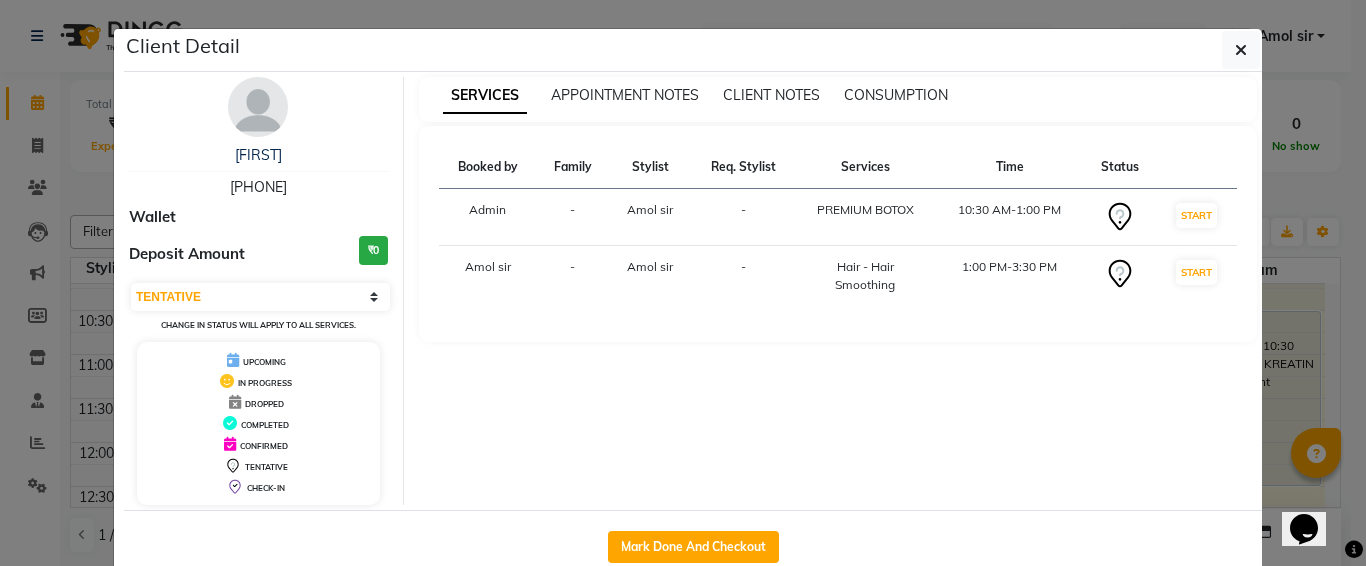 click on "DROPPED" at bounding box center [258, 402] 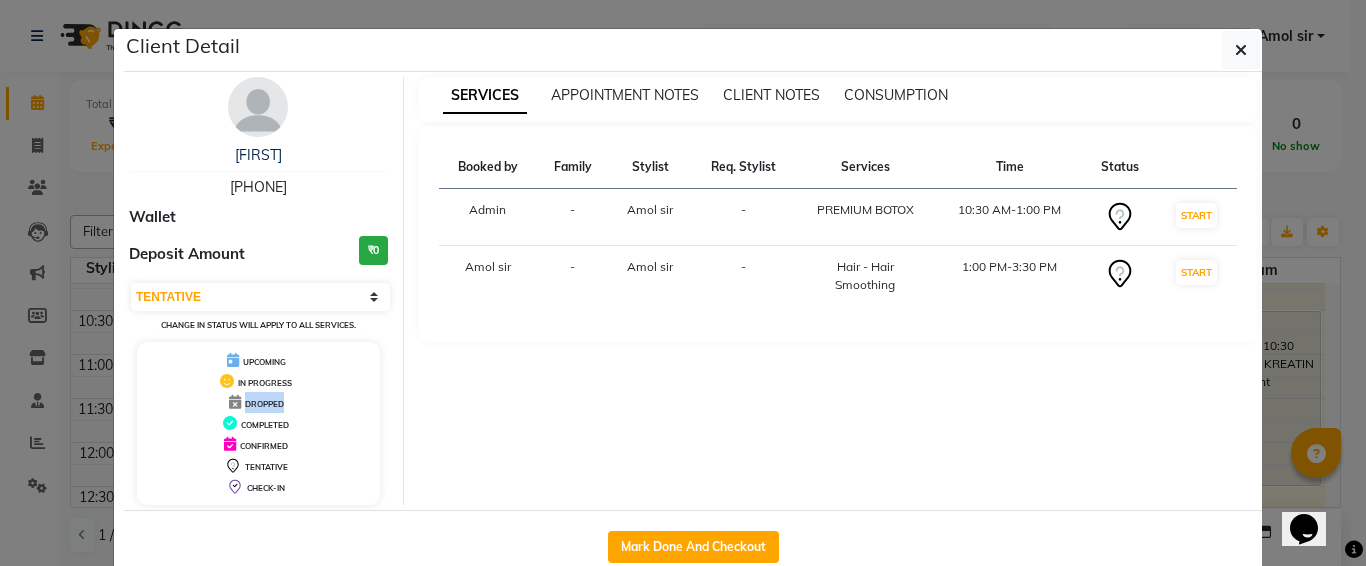 click at bounding box center (235, 402) 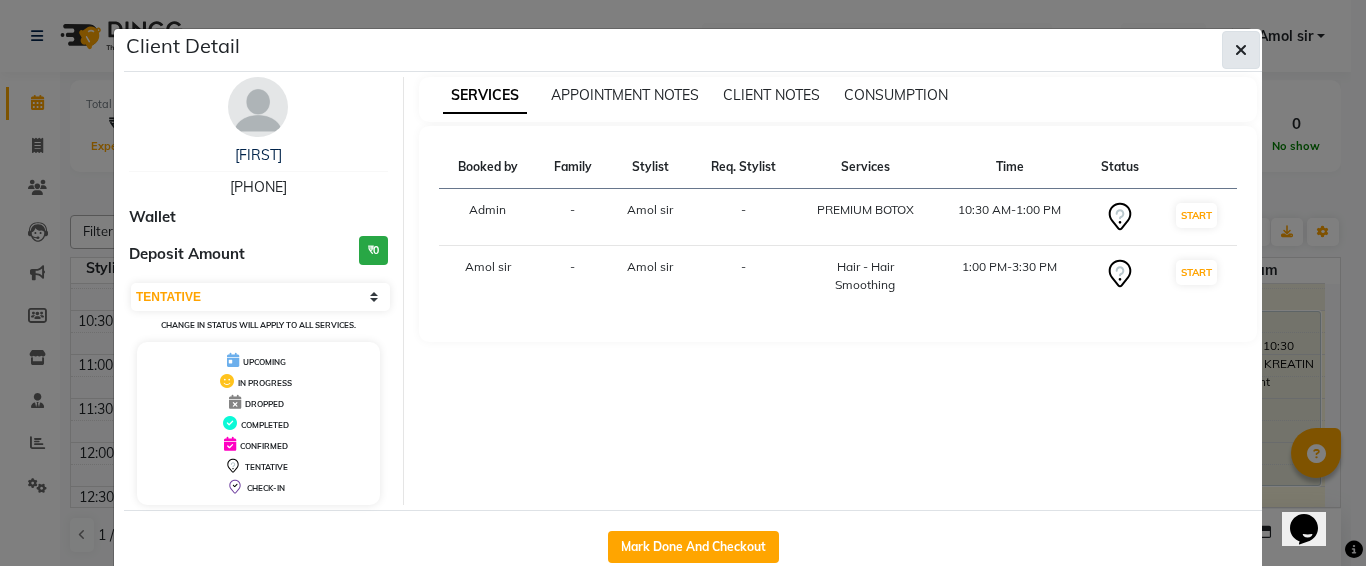 click 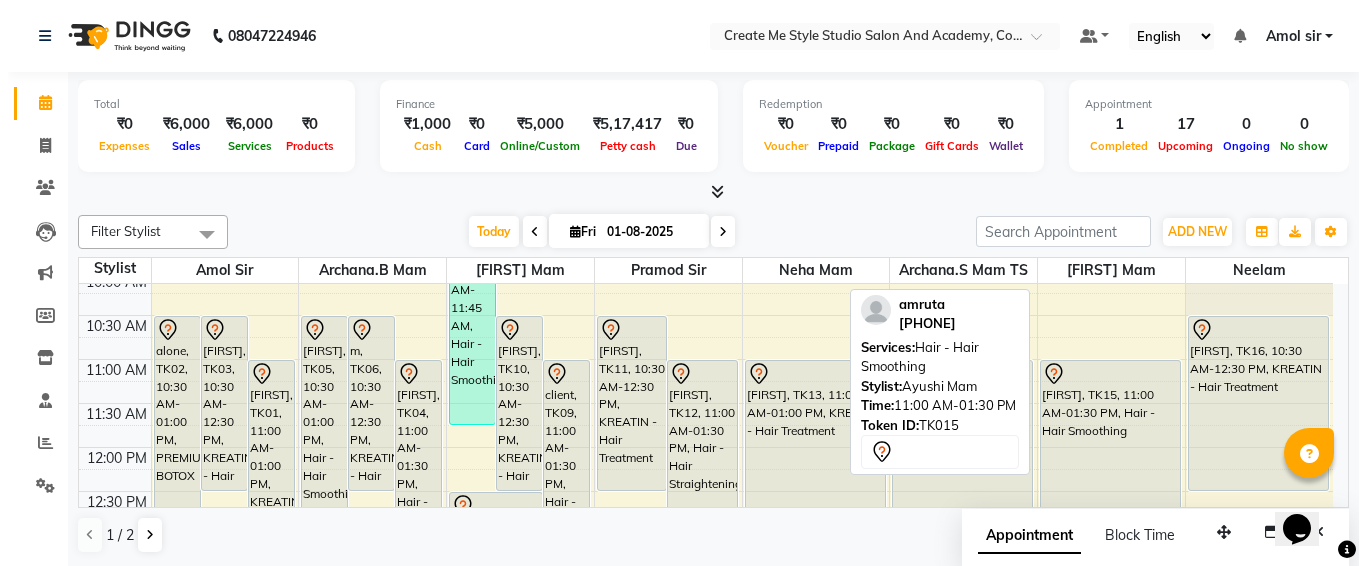 scroll, scrollTop: 100, scrollLeft: 0, axis: vertical 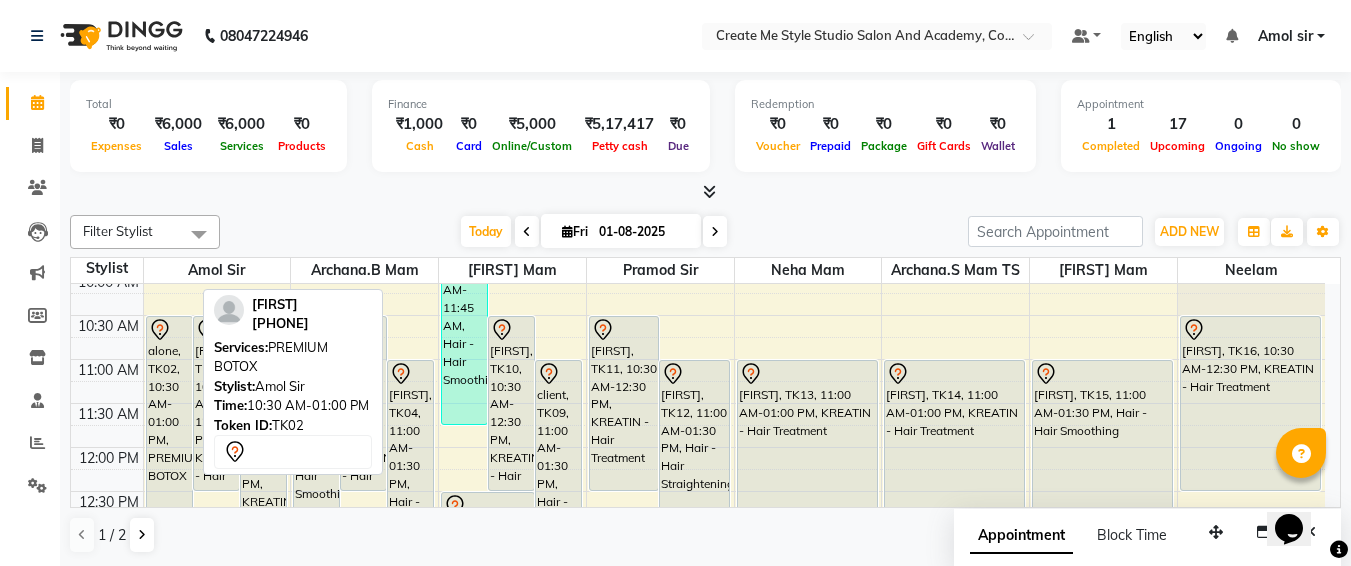 click on "alone, TK02, 10:30 AM-01:00 PM, PREMIUM BOTOX" at bounding box center (169, 425) 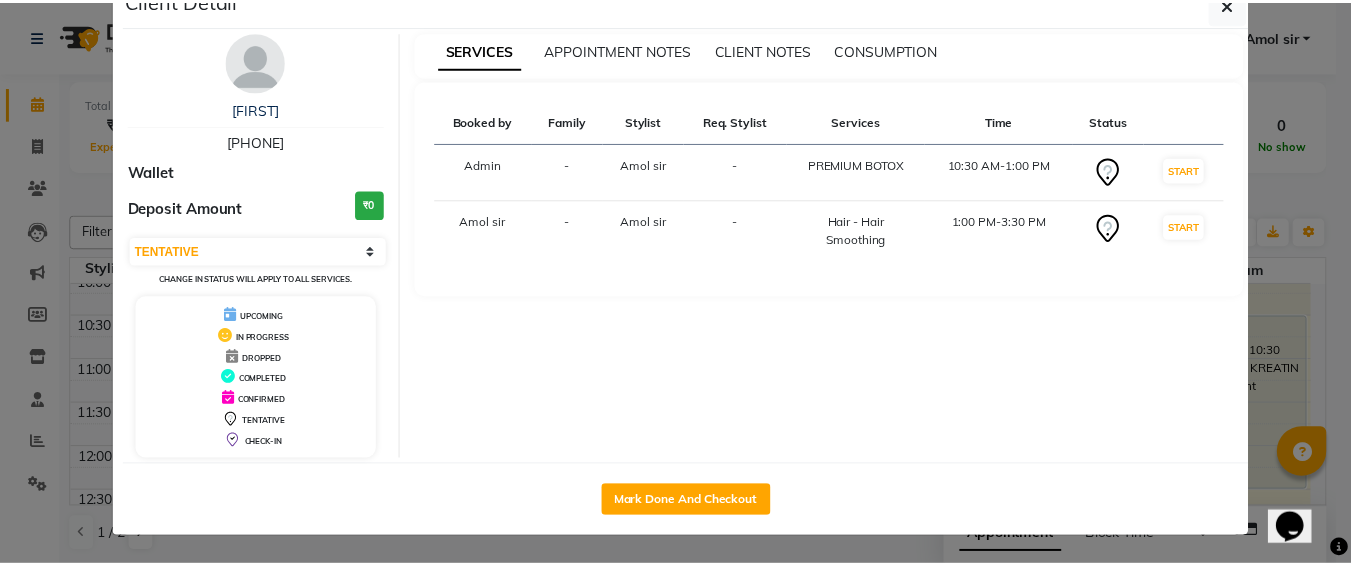 scroll, scrollTop: 0, scrollLeft: 0, axis: both 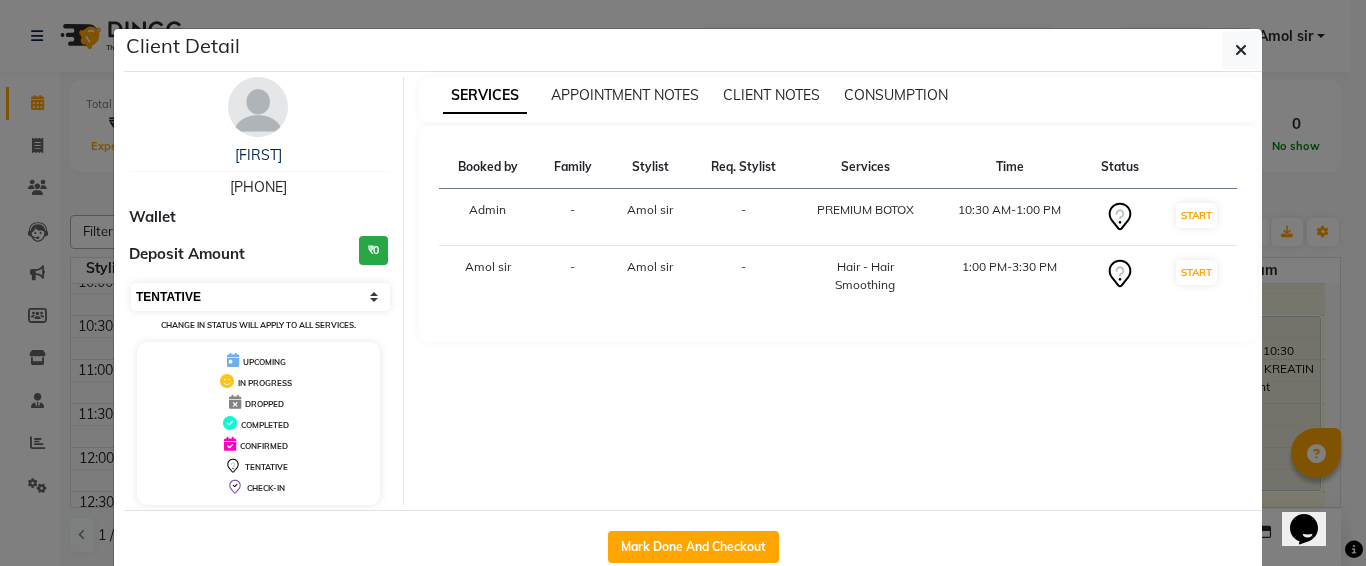 click on "Select IN SERVICE CONFIRMED TENTATIVE CHECK IN MARK DONE DROPPED UPCOMING" at bounding box center (260, 297) 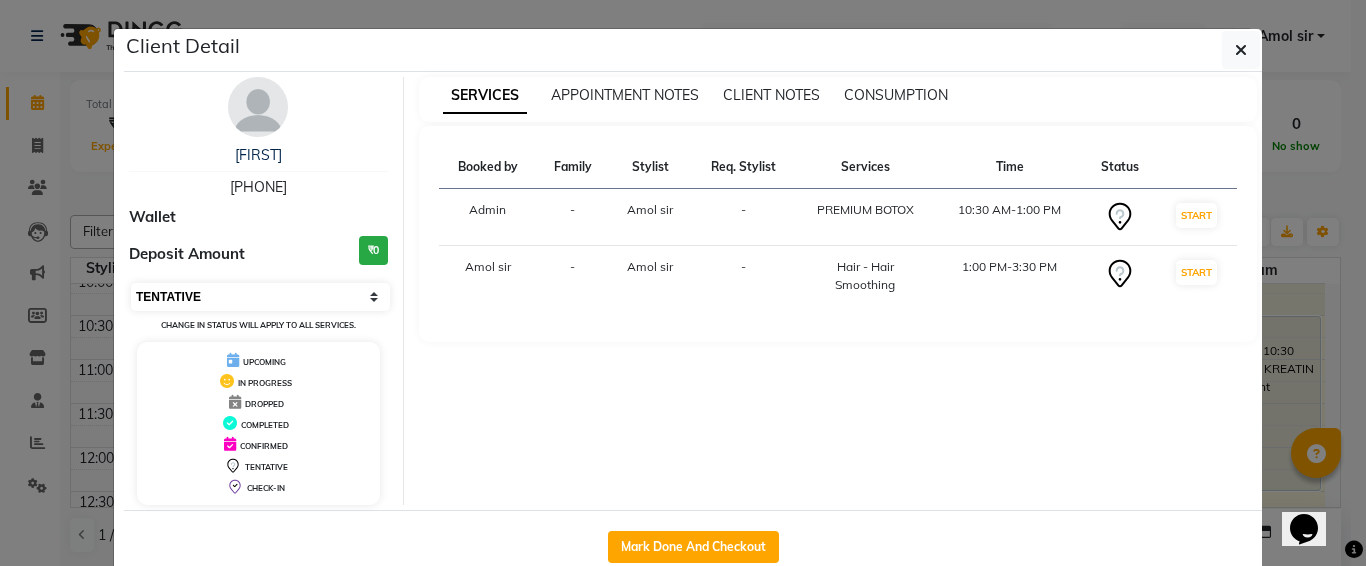 select on "2" 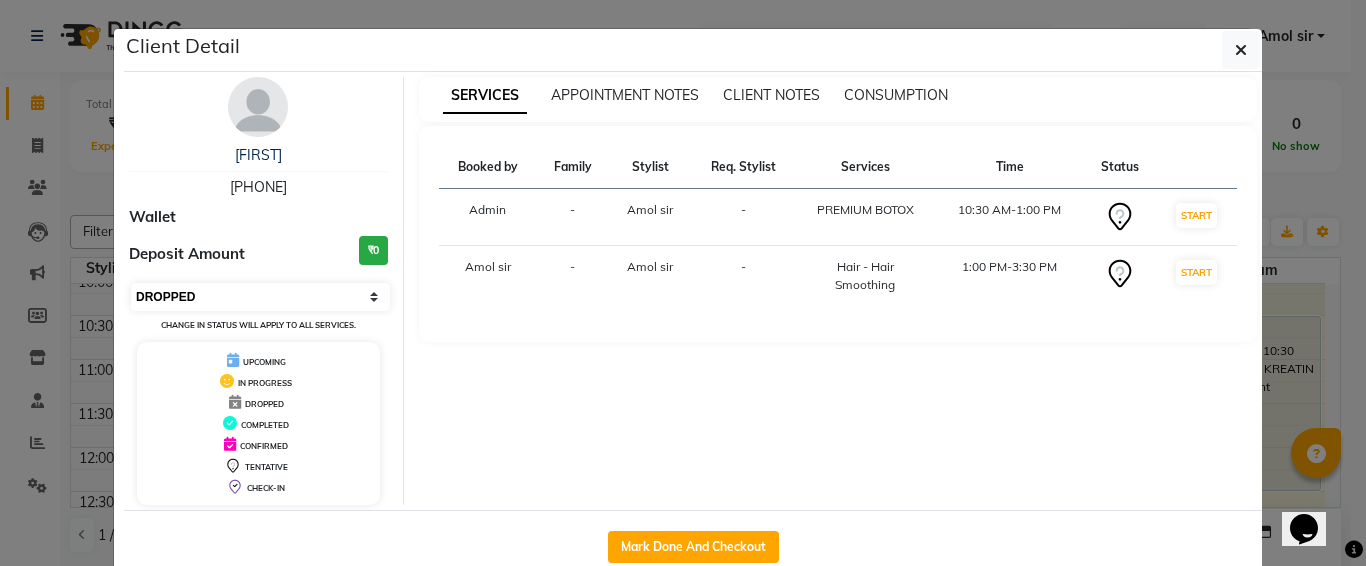 click on "Select IN SERVICE CONFIRMED TENTATIVE CHECK IN MARK DONE DROPPED UPCOMING" at bounding box center (260, 297) 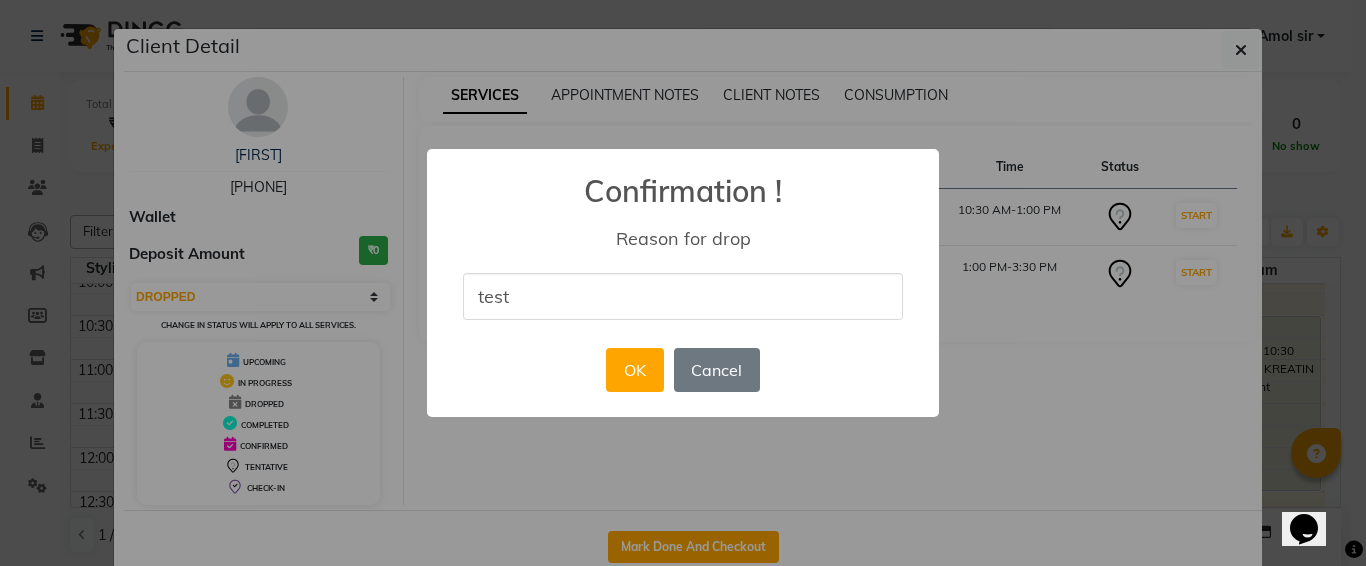 type on "Test" 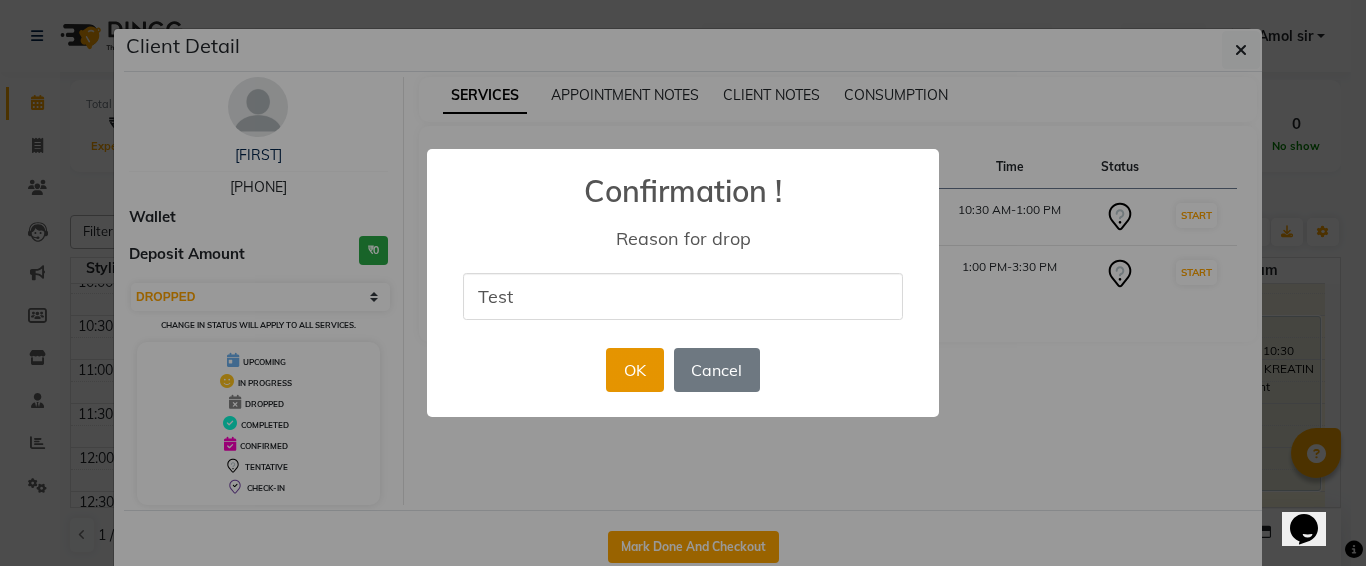 click on "OK" at bounding box center [634, 370] 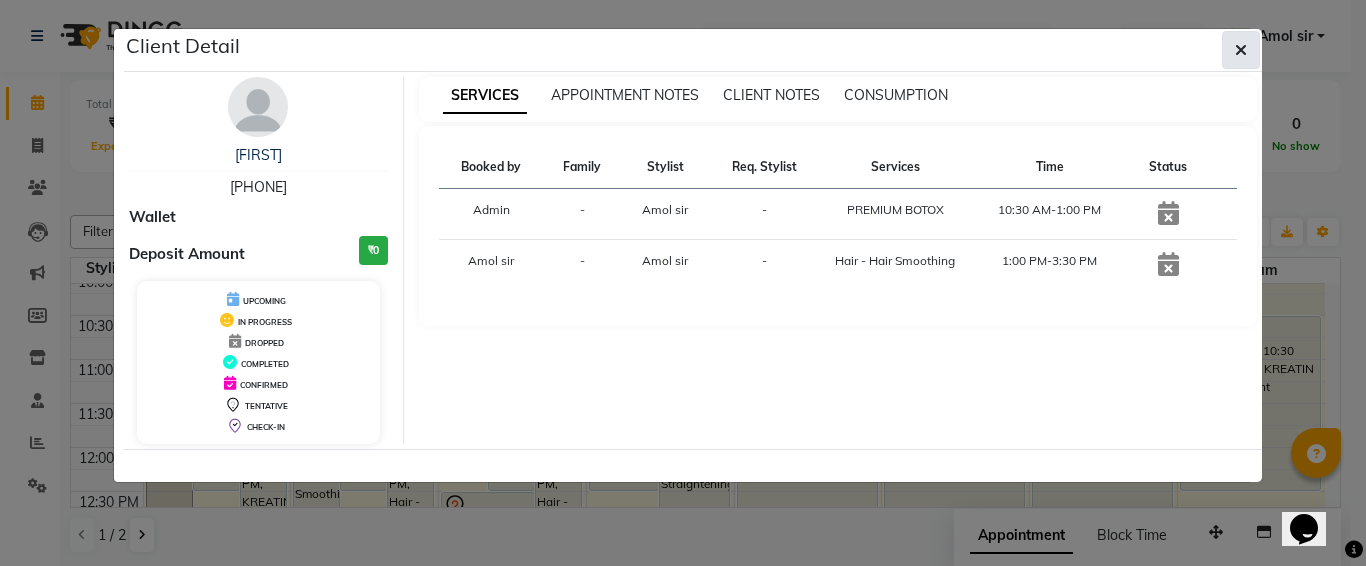 click 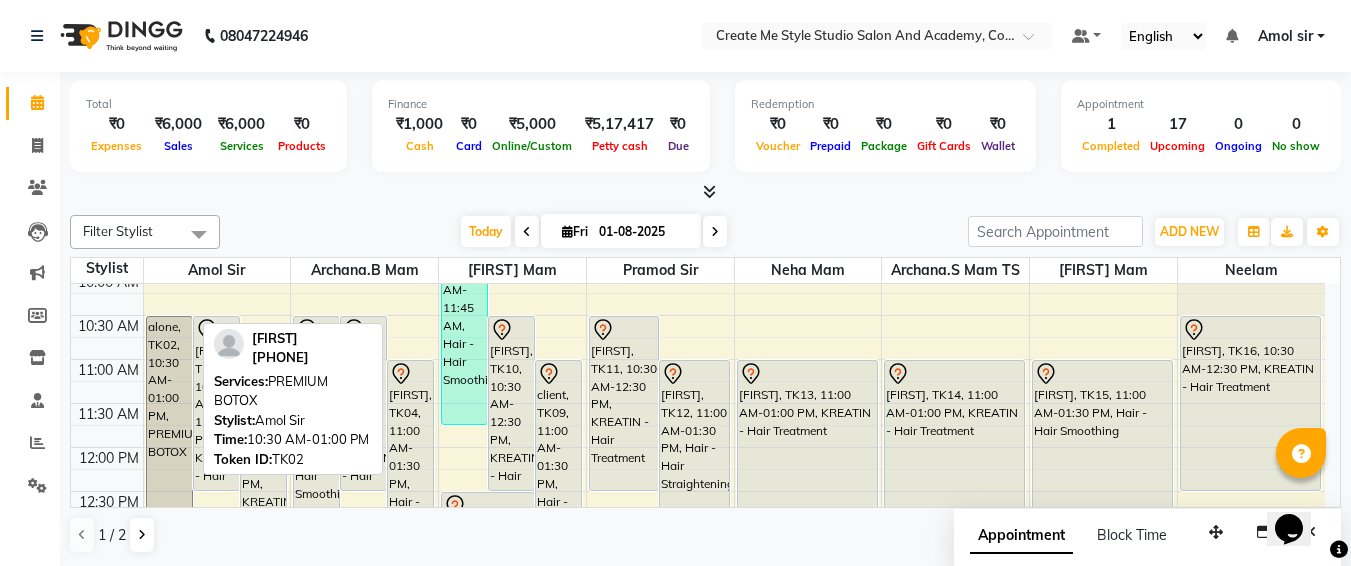 click on "alone, TK02, 10:30 AM-01:00 PM, PREMIUM BOTOX" at bounding box center [169, 425] 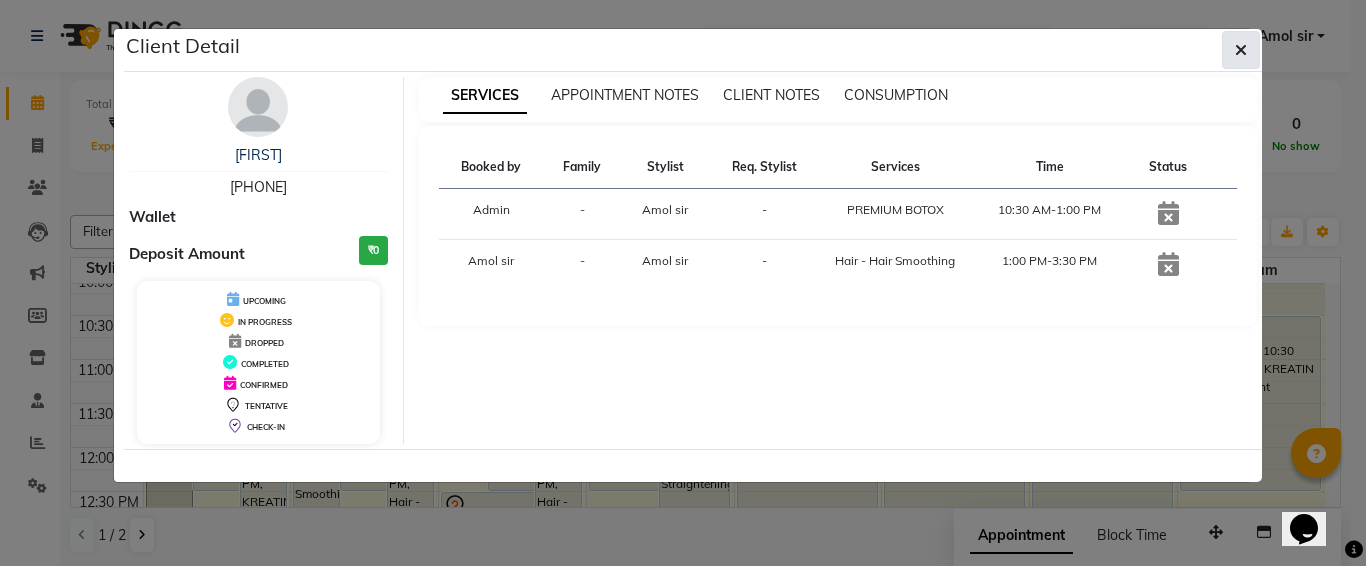 click 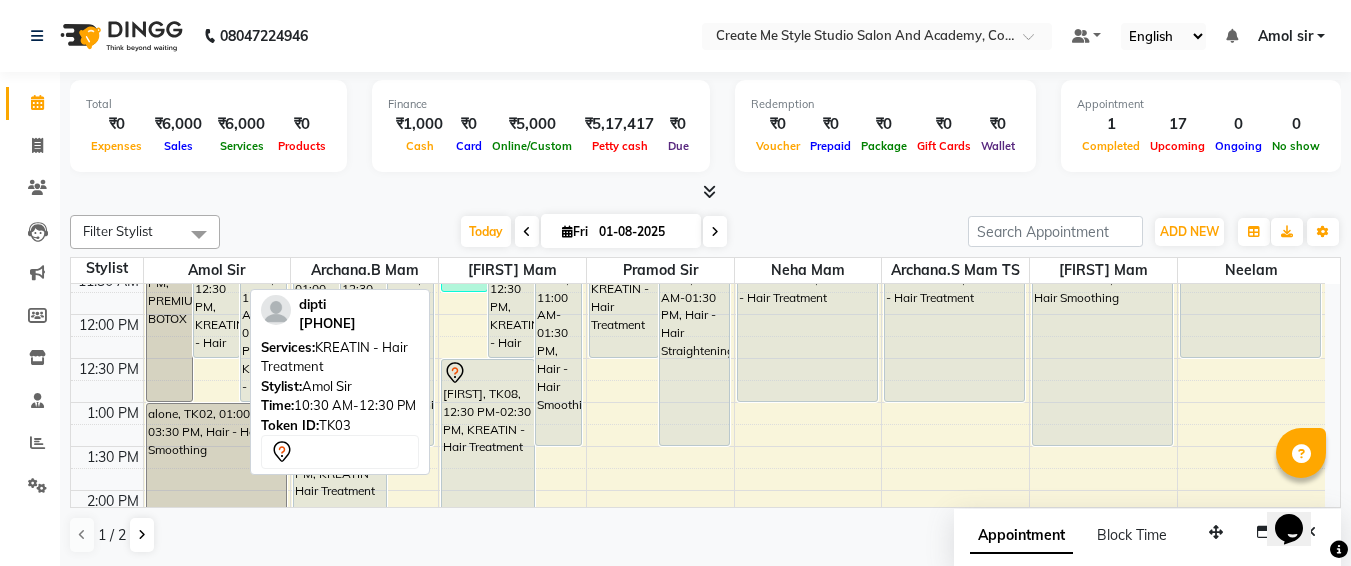 scroll, scrollTop: 203, scrollLeft: 0, axis: vertical 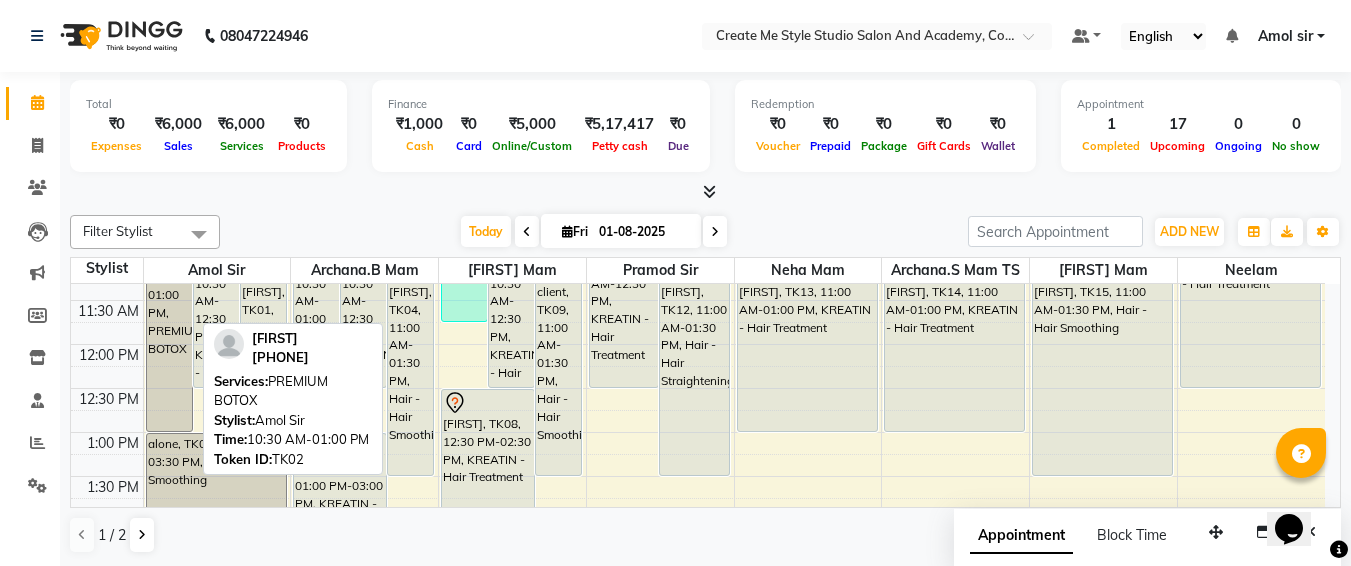 click on "alone, TK02, 10:30 AM-01:00 PM, PREMIUM BOTOX" at bounding box center [169, 322] 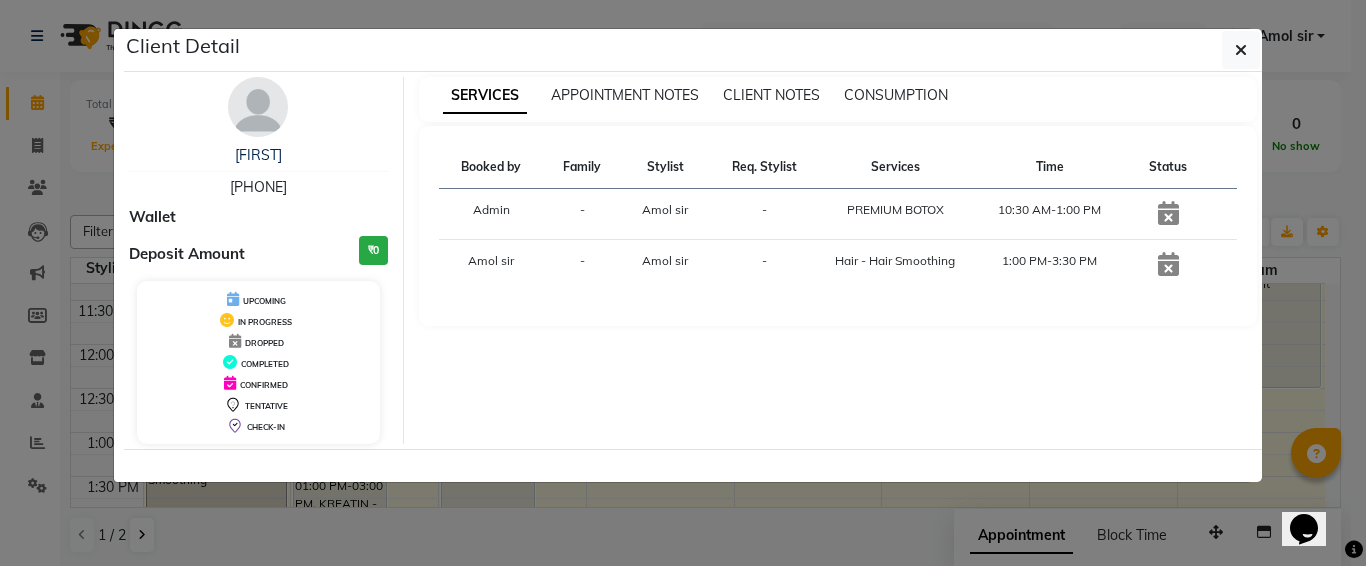click on "₹0" at bounding box center [373, 250] 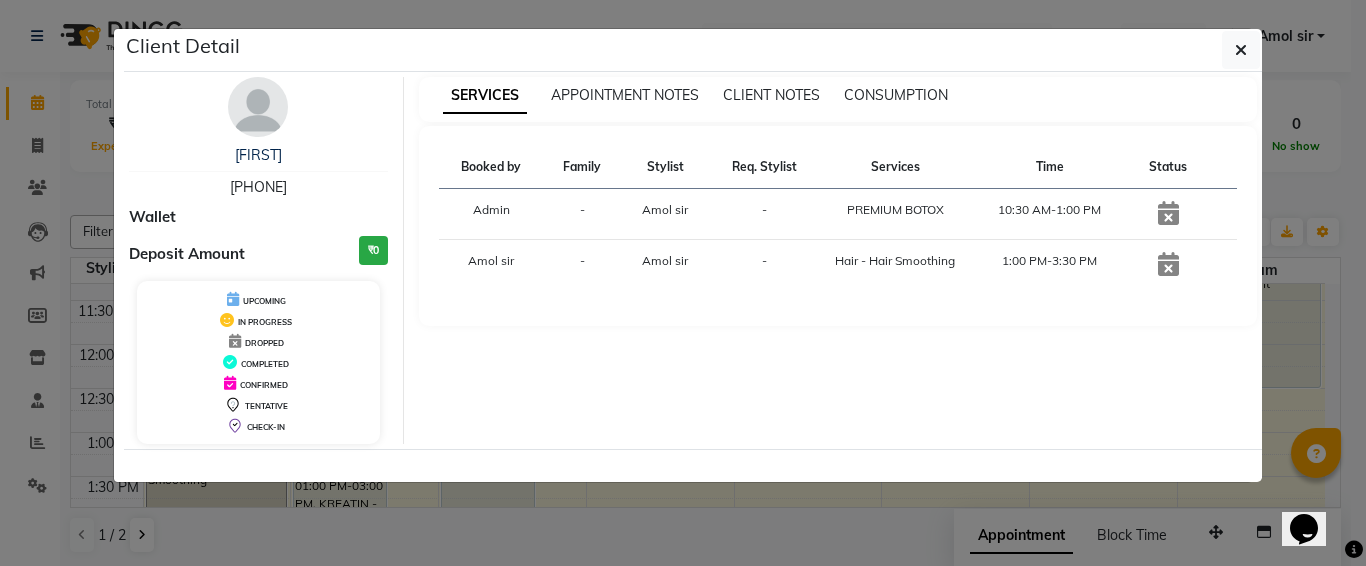 click at bounding box center [235, 341] 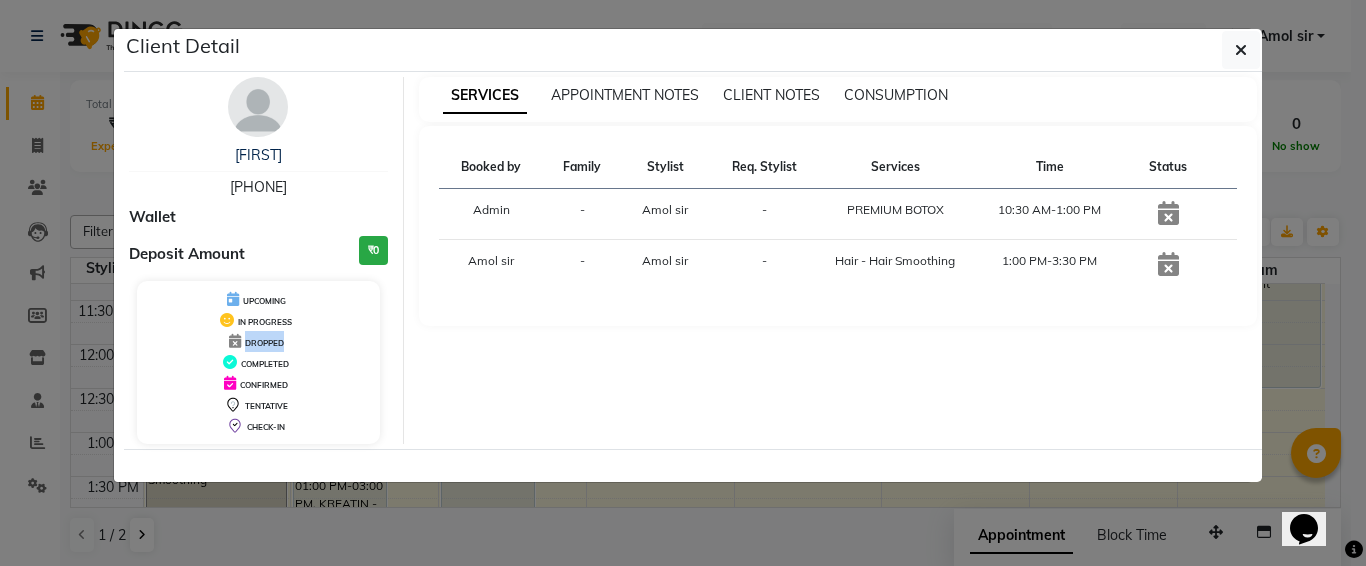 click at bounding box center [235, 341] 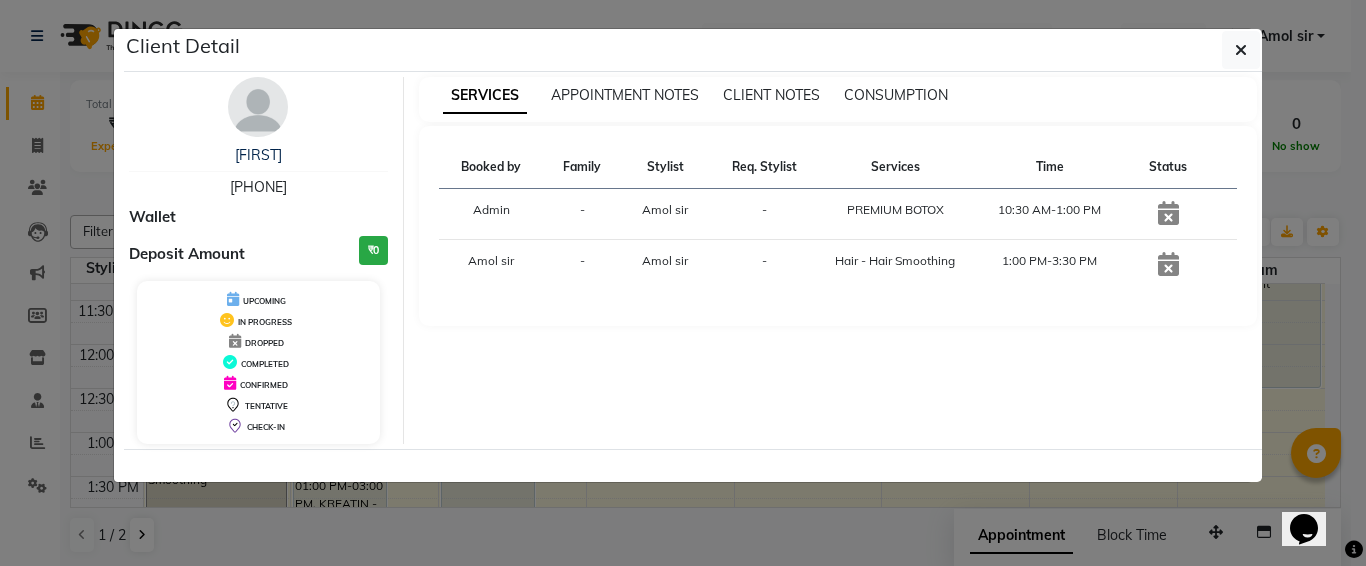 click at bounding box center [1168, 214] 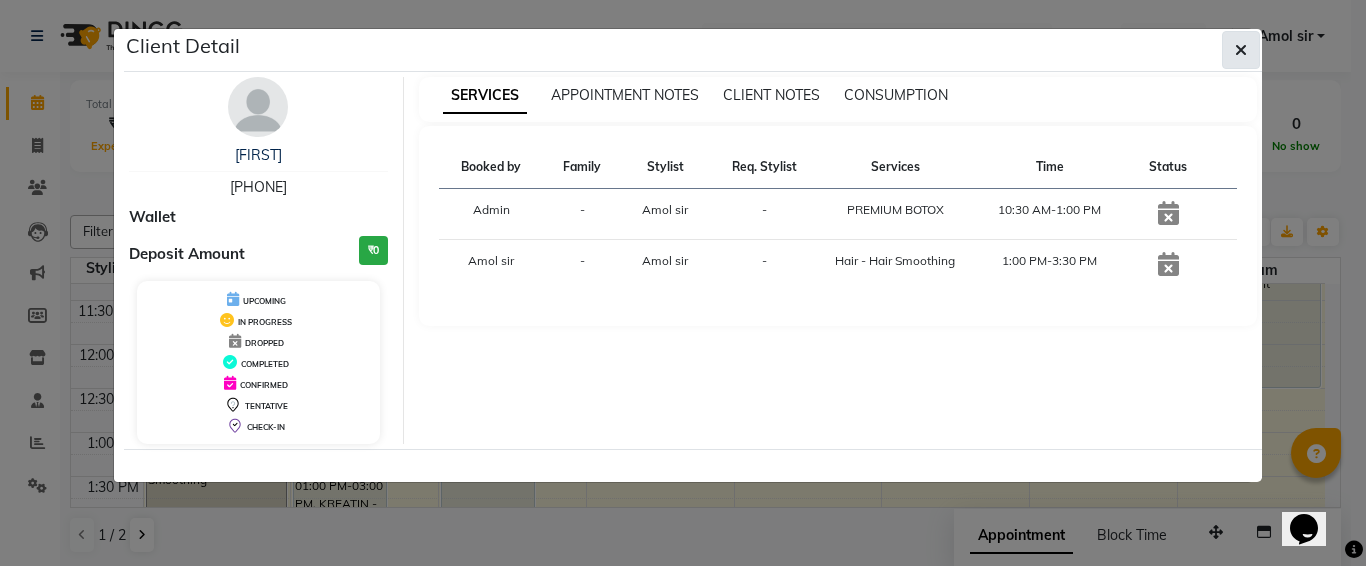 click 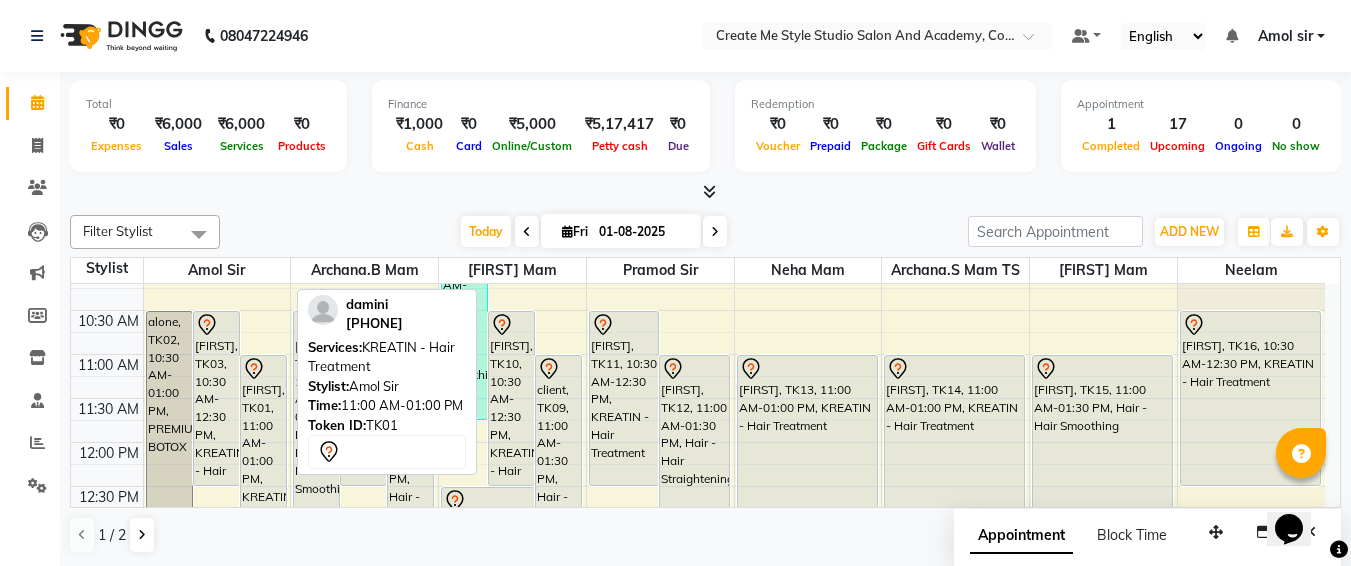 scroll, scrollTop: 94, scrollLeft: 0, axis: vertical 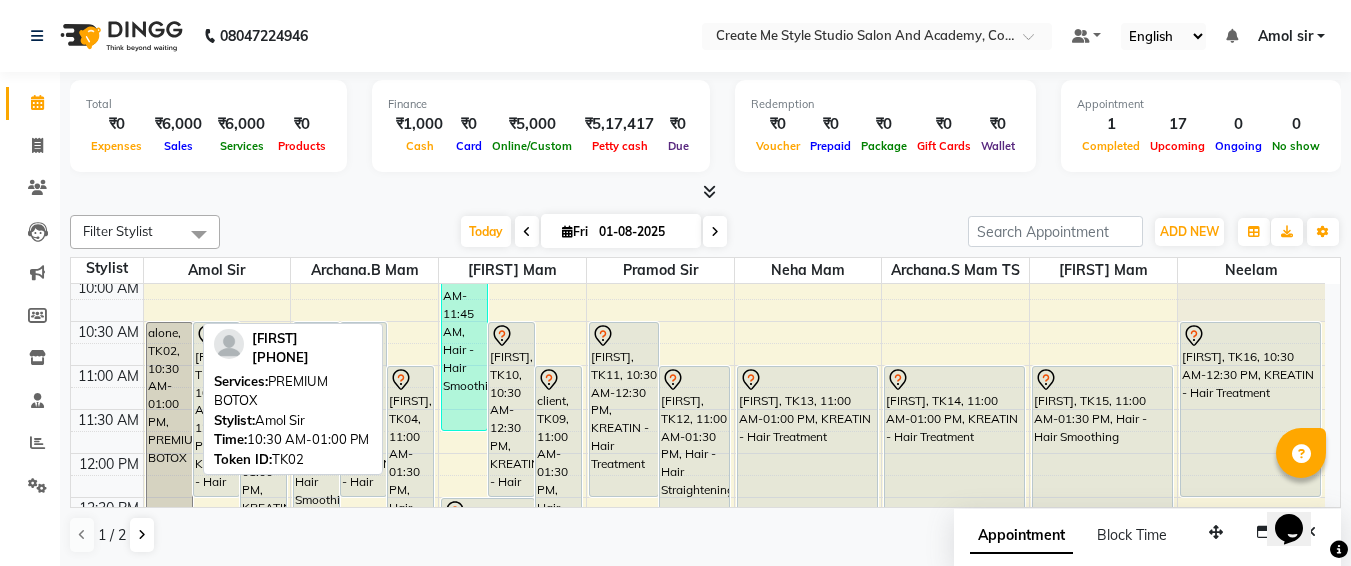 click on "alone, TK02, 10:30 AM-01:00 PM, PREMIUM BOTOX" at bounding box center (169, 431) 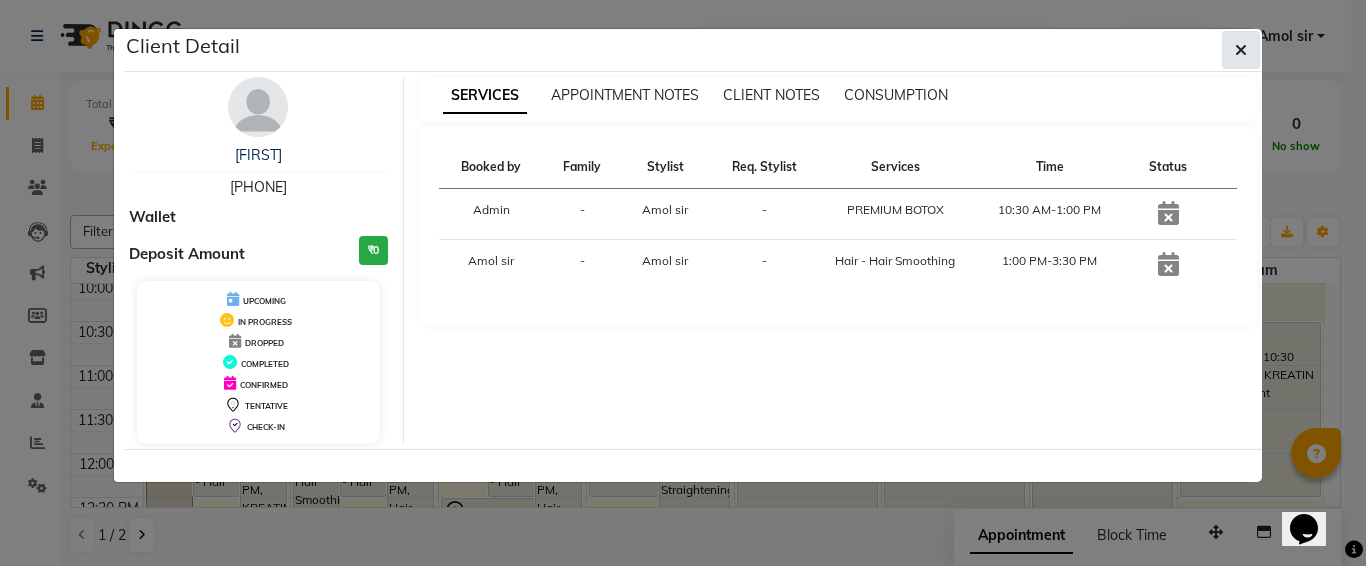 click 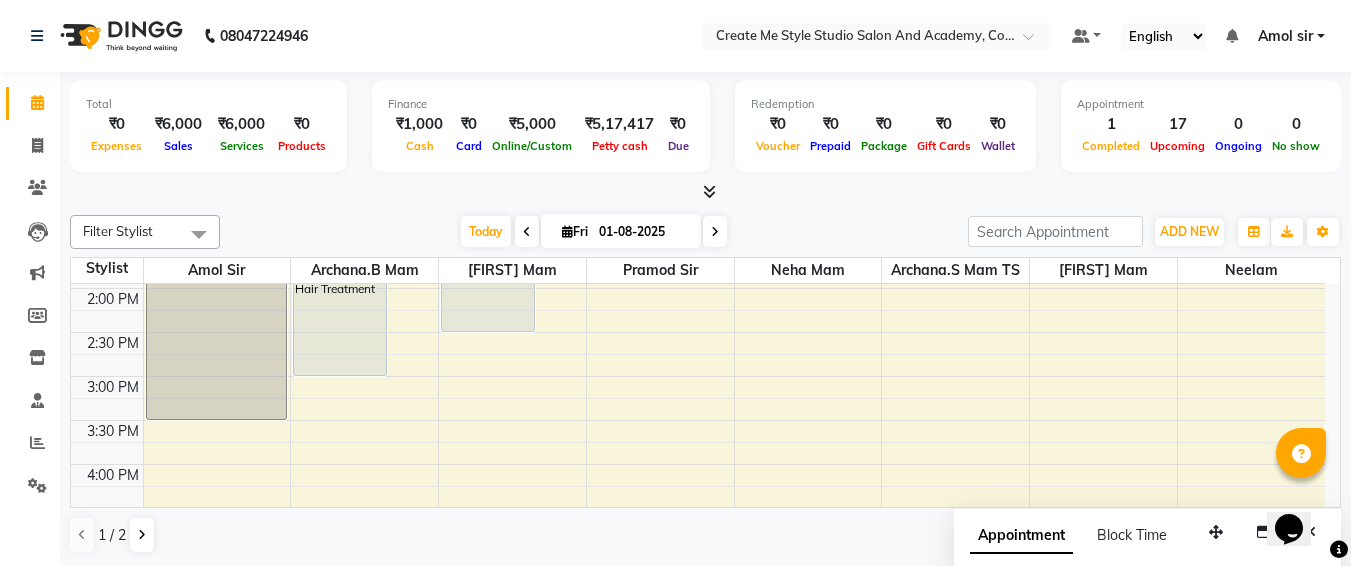 scroll, scrollTop: 436, scrollLeft: 0, axis: vertical 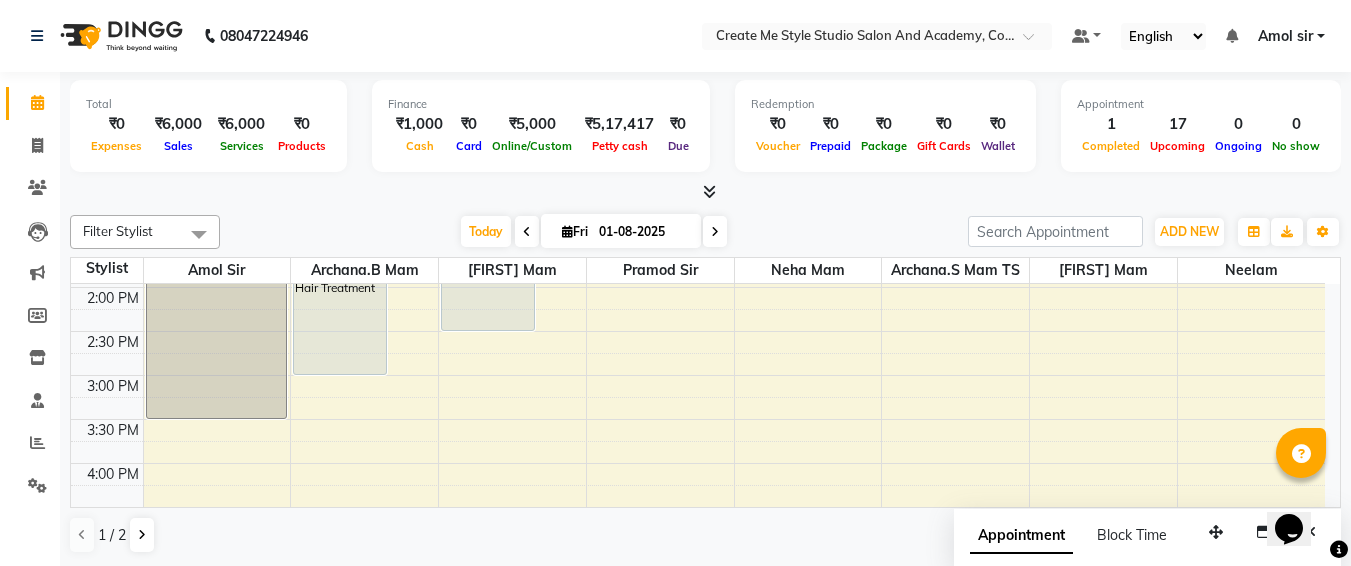 click on "01-08-2025" at bounding box center [643, 232] 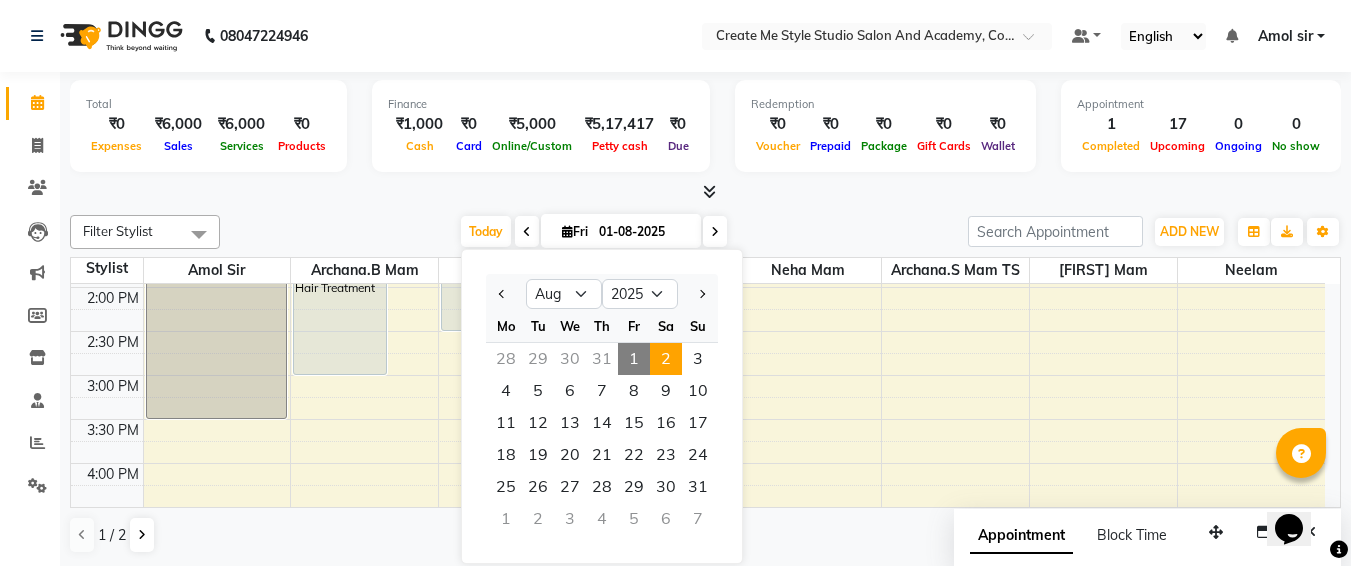 click on "2" at bounding box center [666, 359] 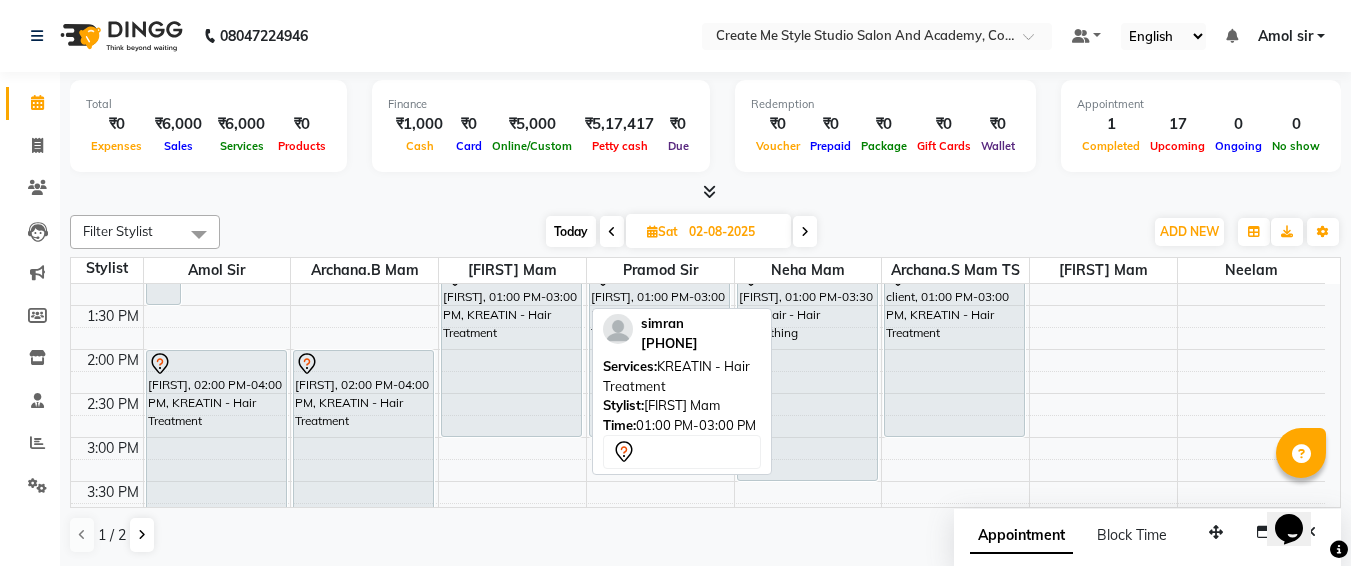 scroll, scrollTop: 379, scrollLeft: 0, axis: vertical 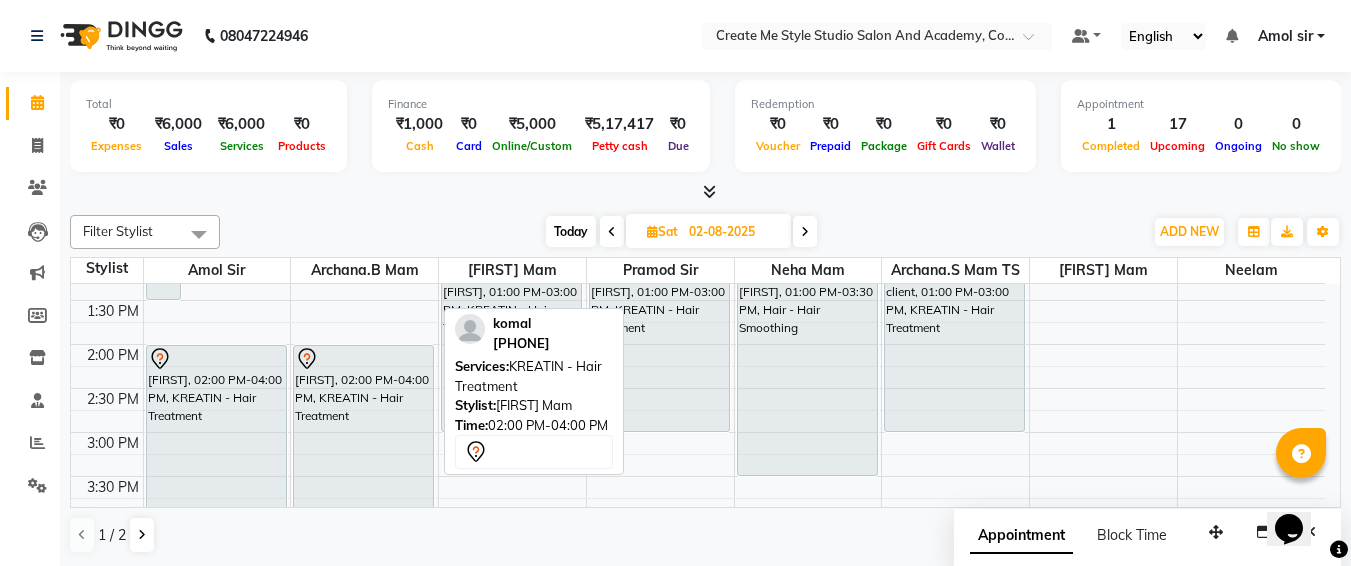 click on "[FIRST], 02:00 PM-04:00 PM, KREATIN - Hair Treatment" at bounding box center (363, 432) 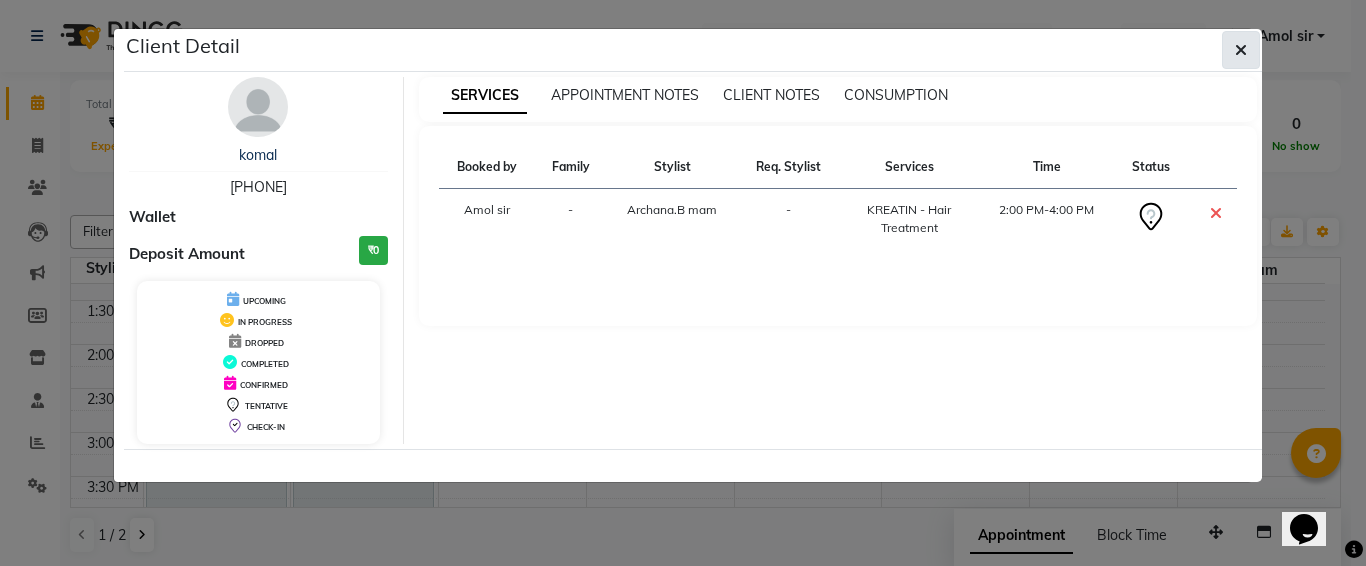 click 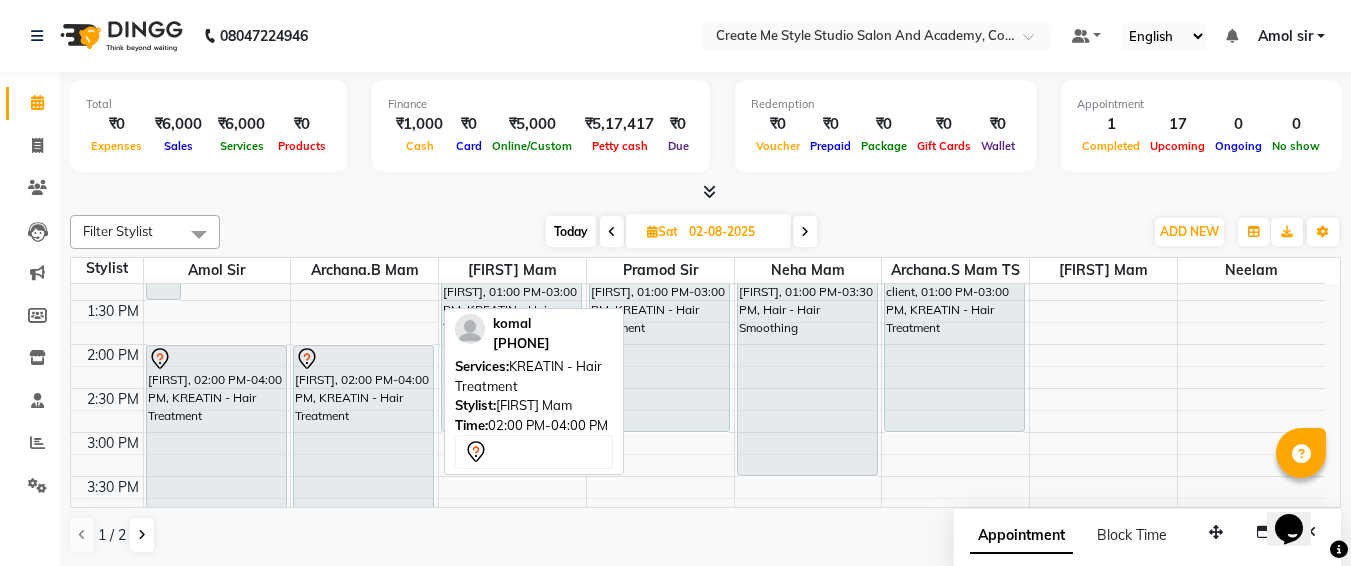 click on "[FIRST], 02:00 PM-04:00 PM, KREATIN - Hair Treatment" at bounding box center [363, 432] 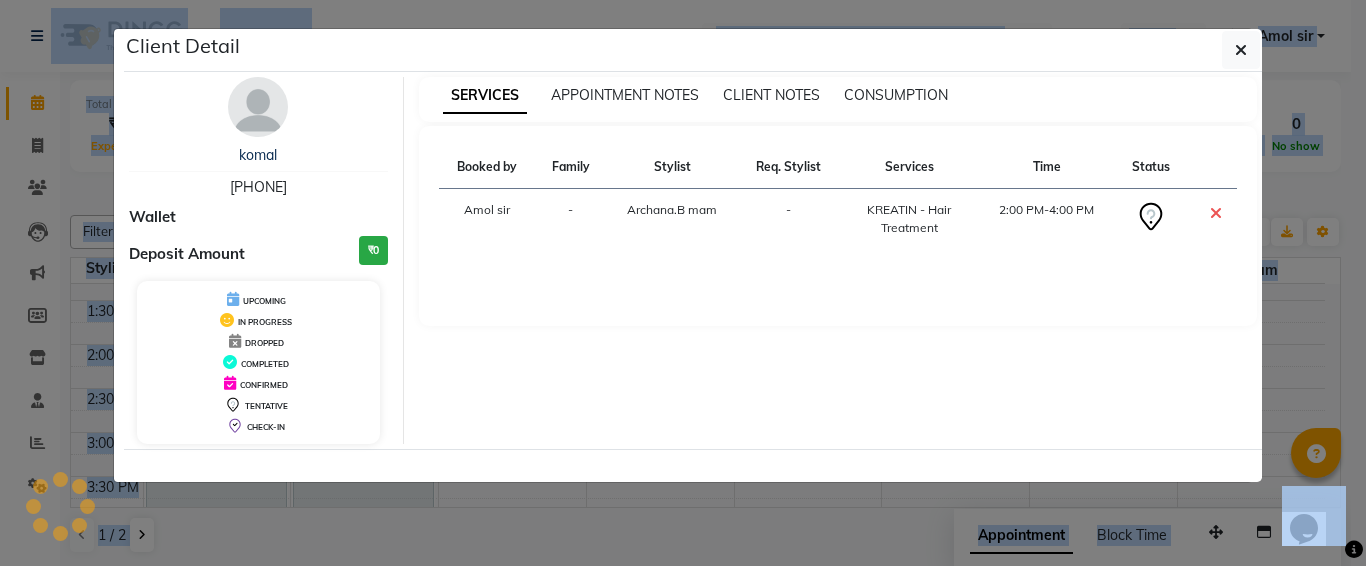 click on "Client Detail  [FIRST]    [PHONE] Wallet Deposit Amount  ₹0  UPCOMING IN PROGRESS DROPPED COMPLETED CONFIRMED TENTATIVE CHECK-IN SERVICES APPOINTMENT NOTES CLIENT NOTES CONSUMPTION Booked by Family Stylist Req. Stylist Services Time Status  Amol sir   - Archana.B mam  -  KREATIN - Hair Treatment   2:00 PM-4:00 PM" 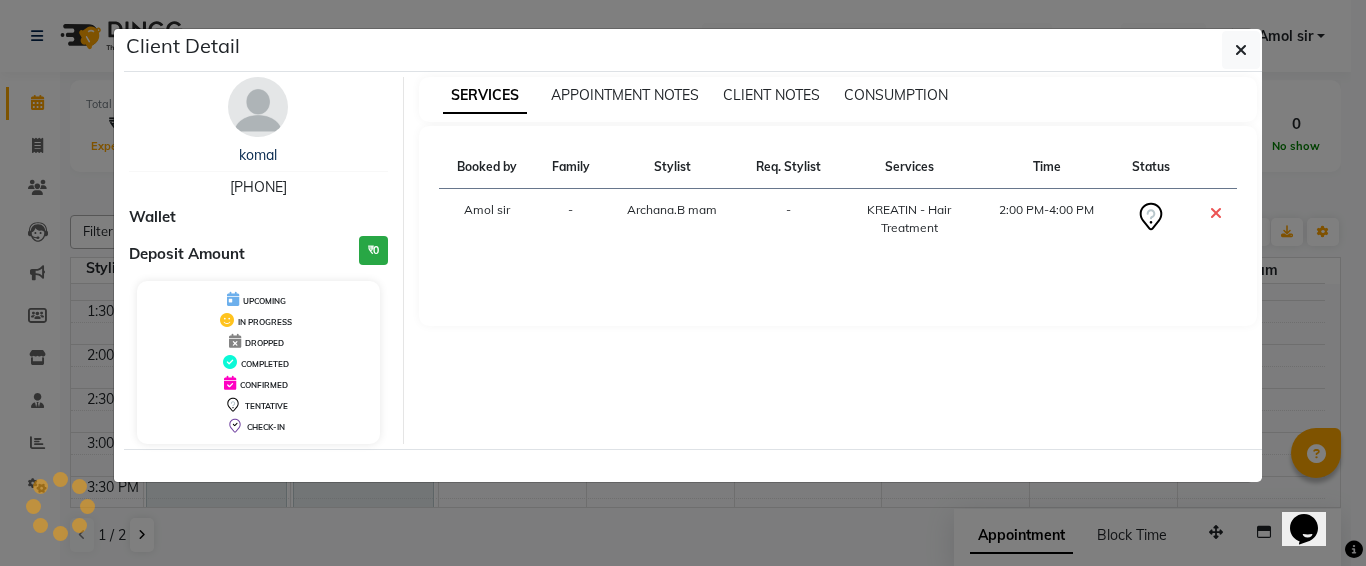 click on "SERVICES APPOINTMENT NOTES CLIENT NOTES CONSUMPTION Booked by Family Stylist Req. Stylist Services Time Status  Amol sir   - Archana.B mam  -  KREATIN - Hair Treatment   2:00 PM-4:00 PM" at bounding box center (838, 260) 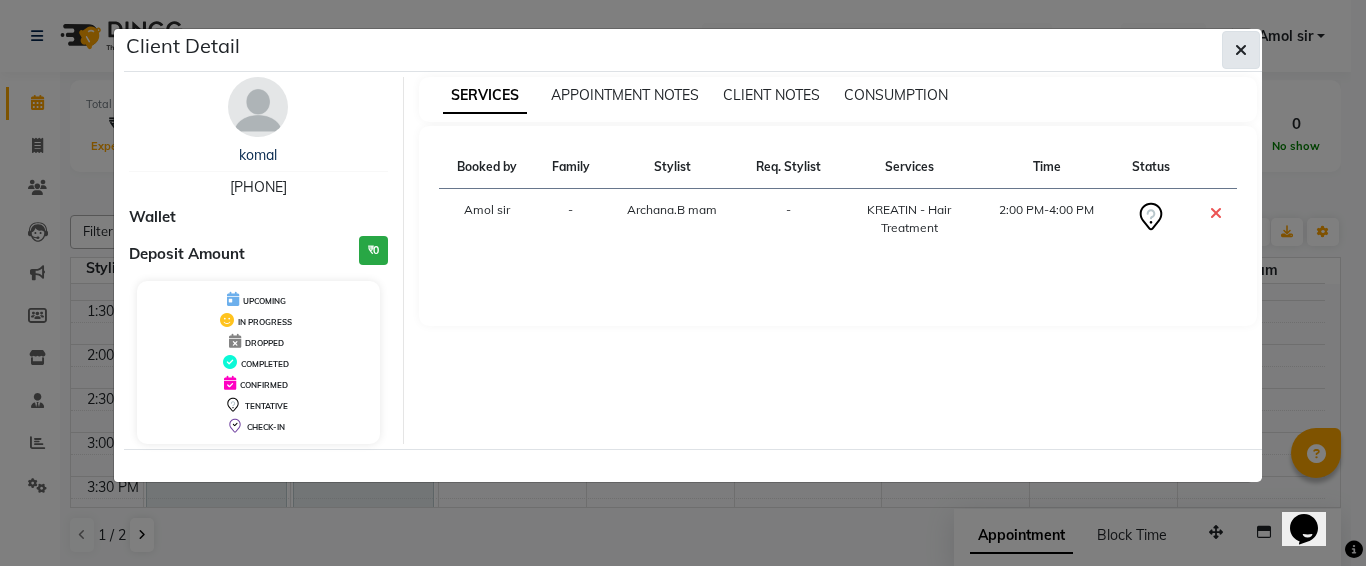 click 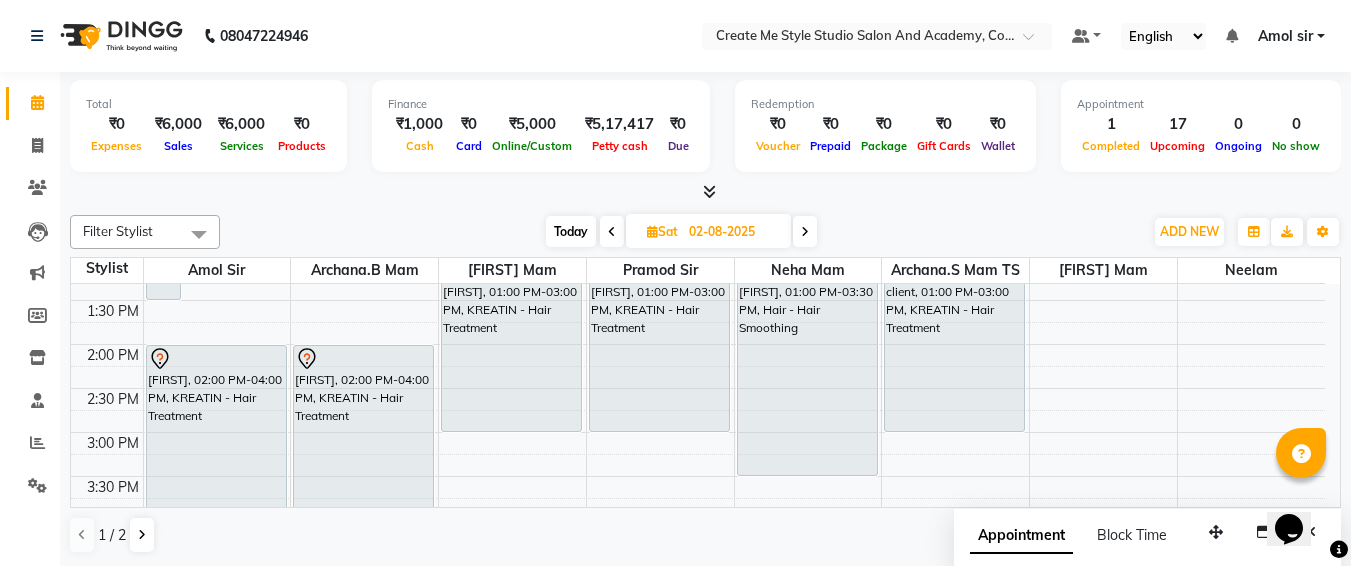 click on "02-08-2025" at bounding box center [733, 232] 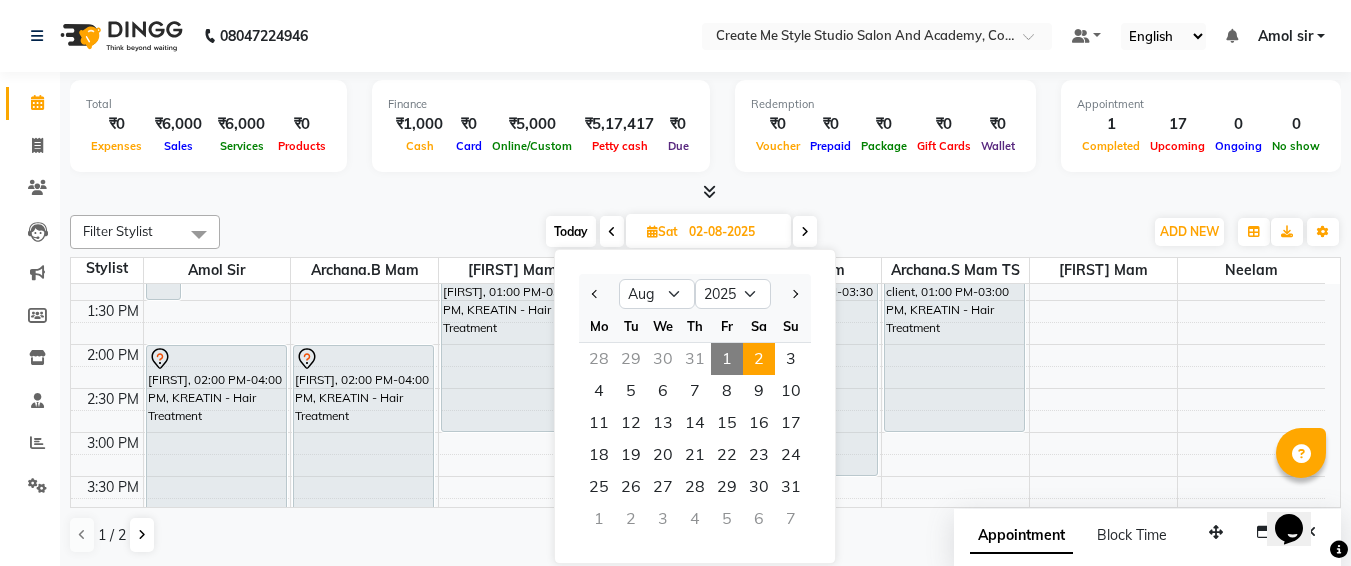 click on "1" at bounding box center [727, 359] 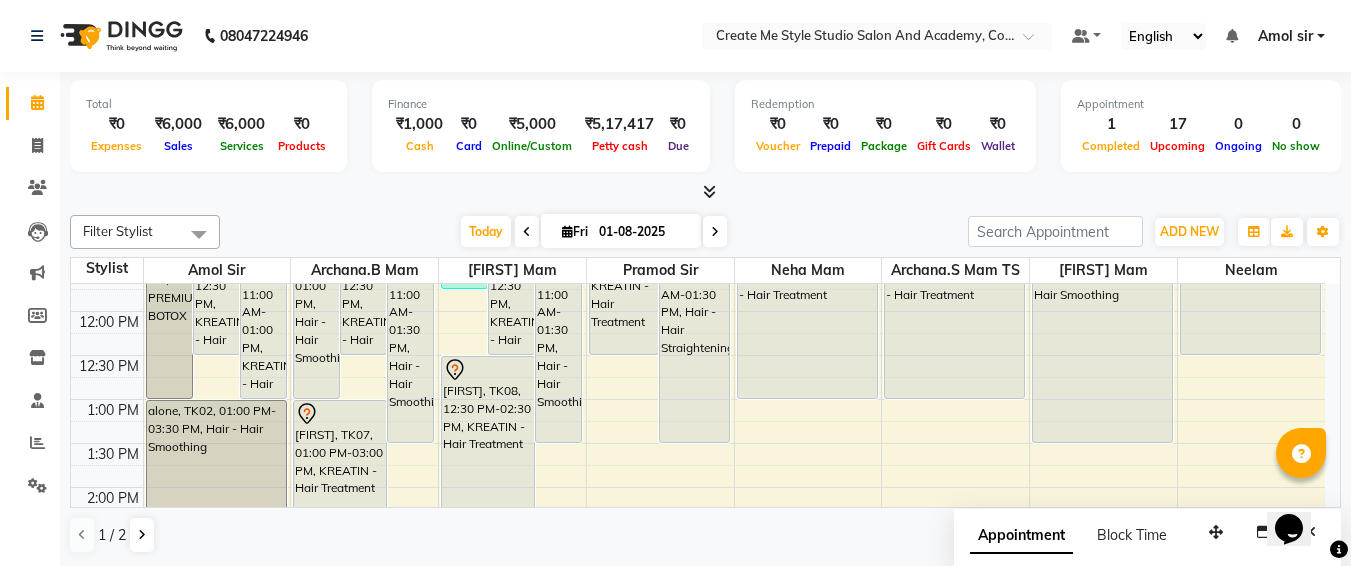 scroll, scrollTop: 235, scrollLeft: 0, axis: vertical 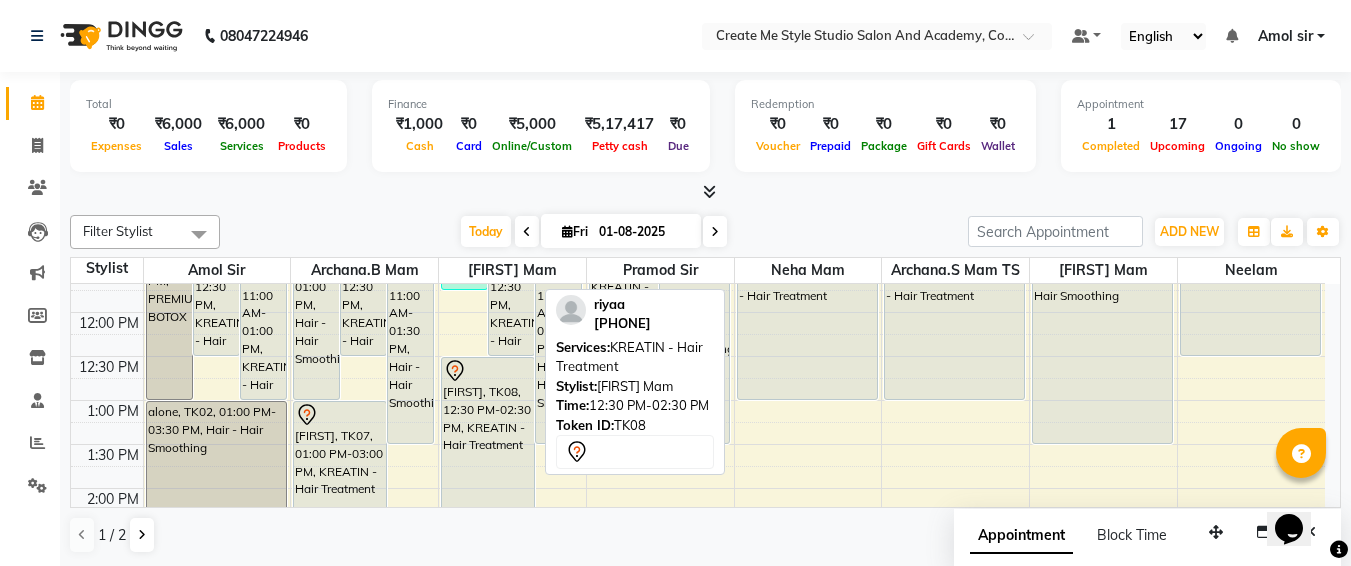 click on "[FIRST], TK08, 12:30 PM-02:30 PM, KREATIN - Hair Treatment" at bounding box center (488, 444) 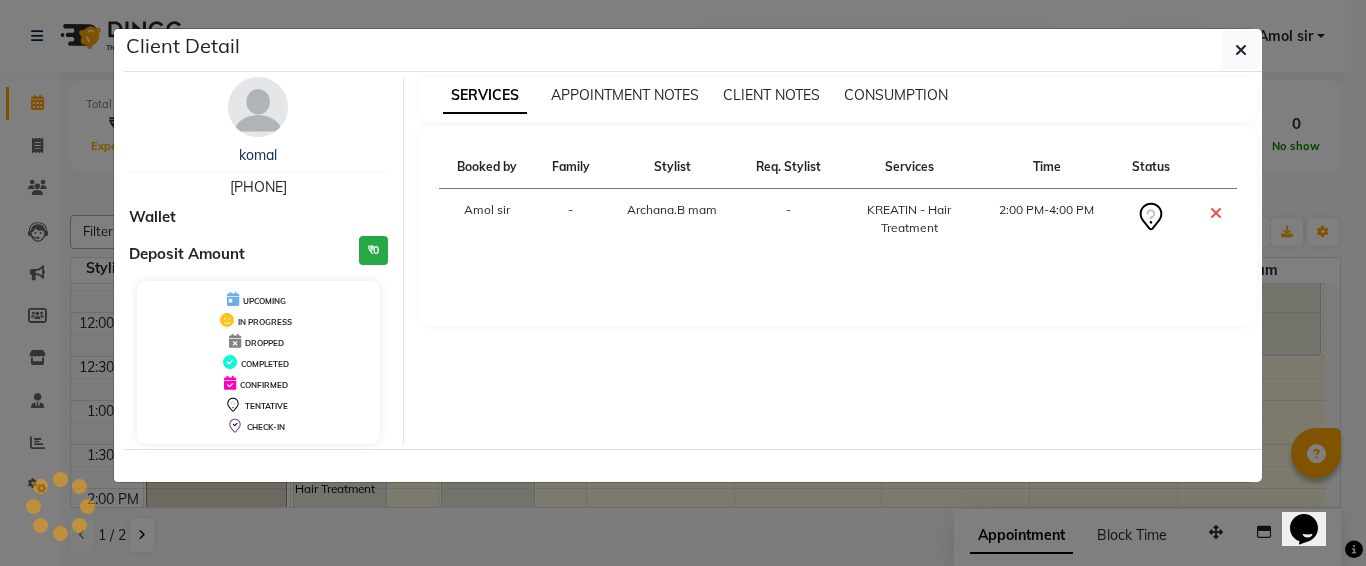 select on "7" 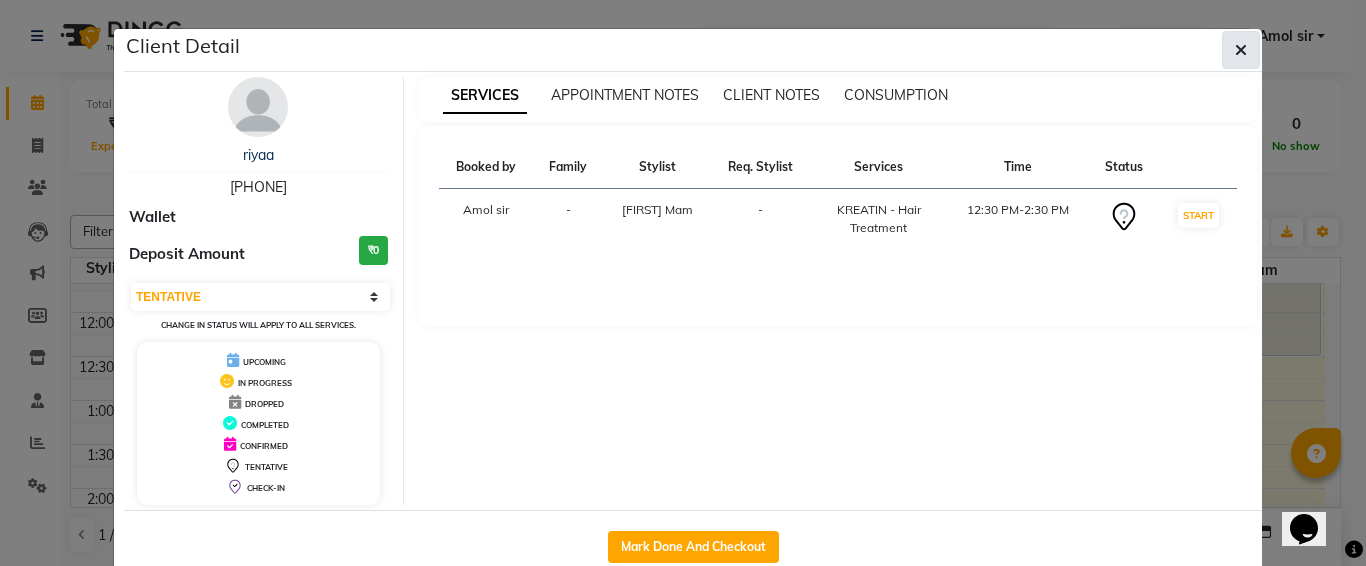 click 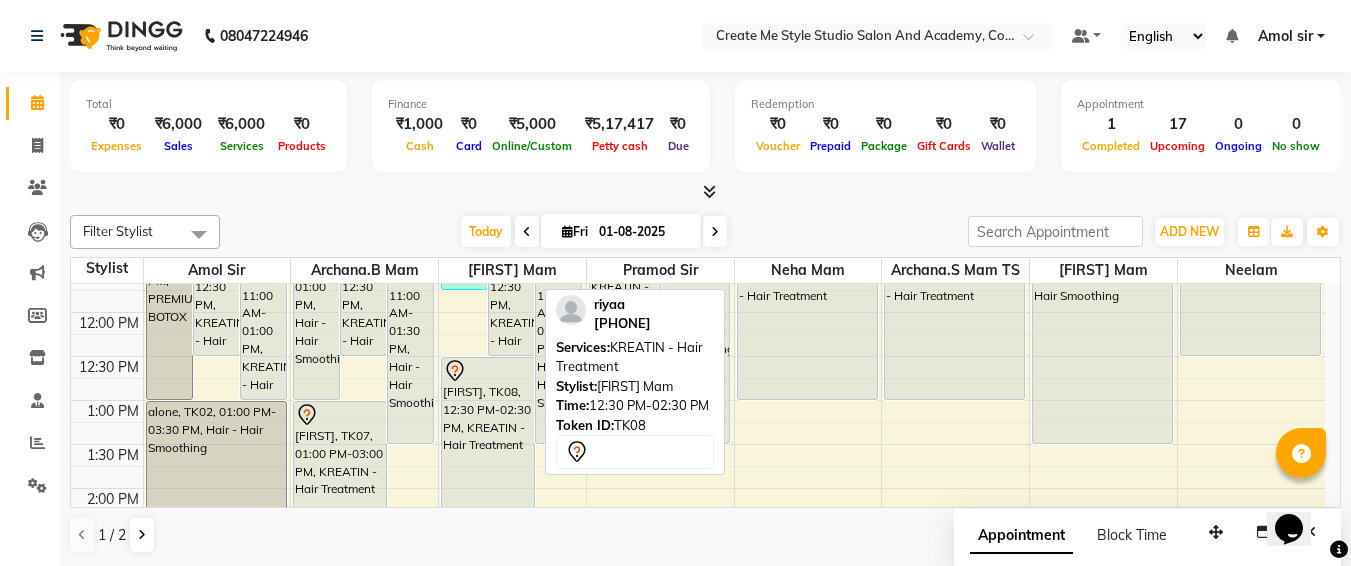 click on "[FIRST], TK08, 12:30 PM-02:30 PM, KREATIN - Hair Treatment" at bounding box center (488, 444) 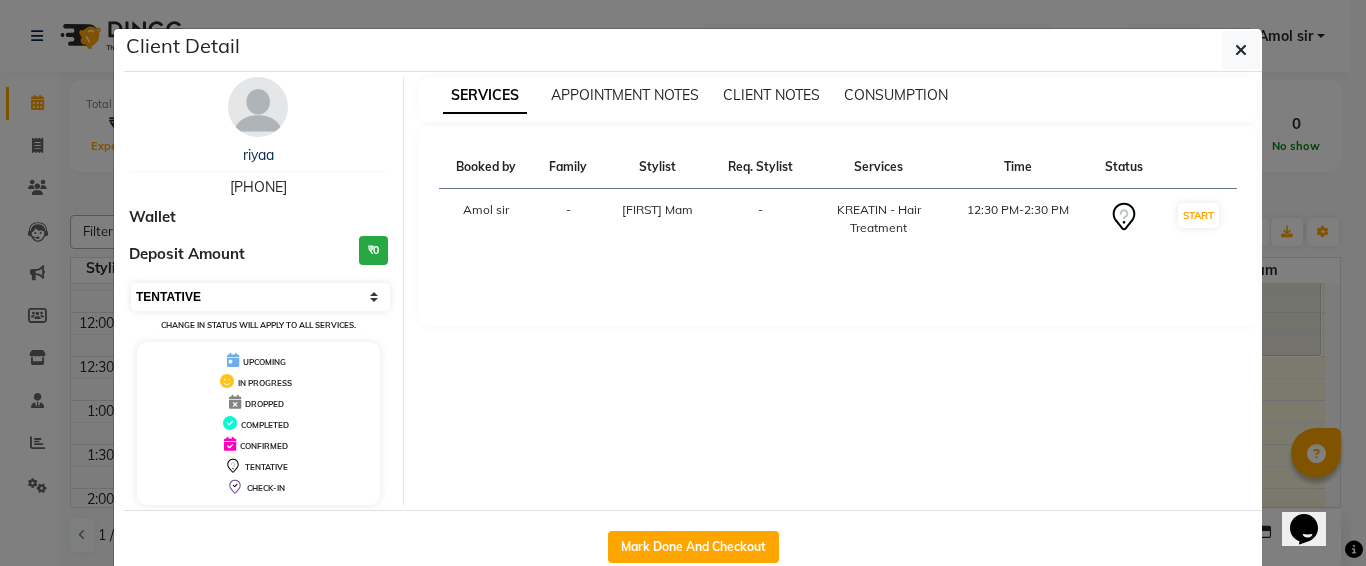 click on "Select IN SERVICE CONFIRMED TENTATIVE CHECK IN MARK DONE DROPPED UPCOMING" at bounding box center [260, 297] 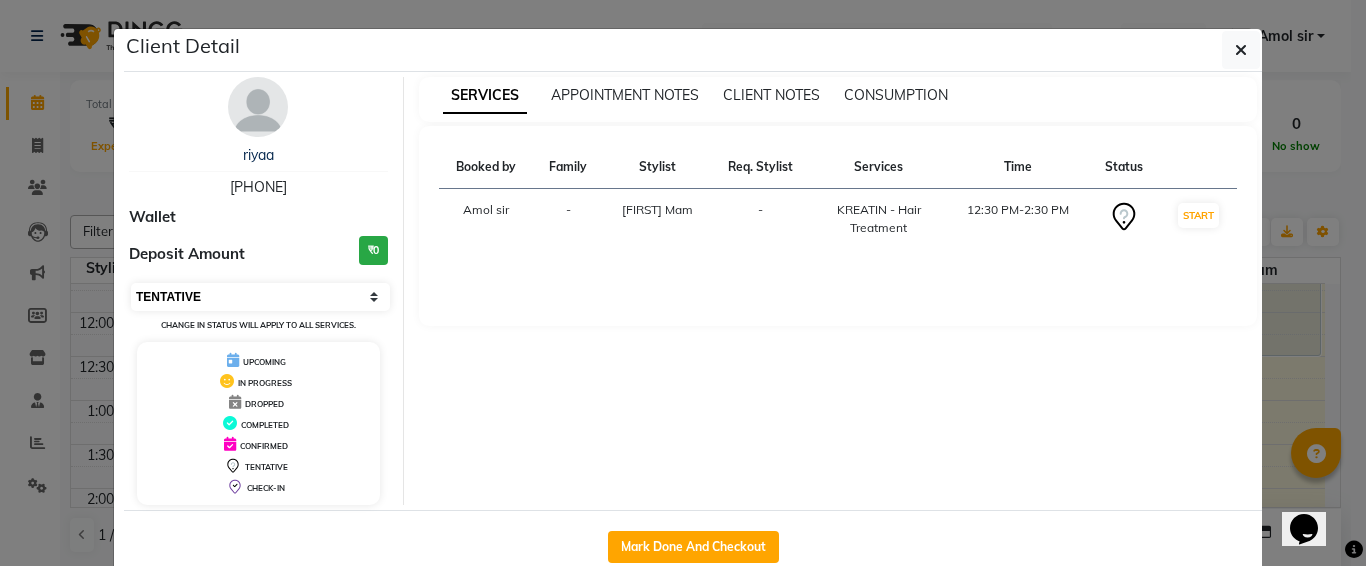 select on "2" 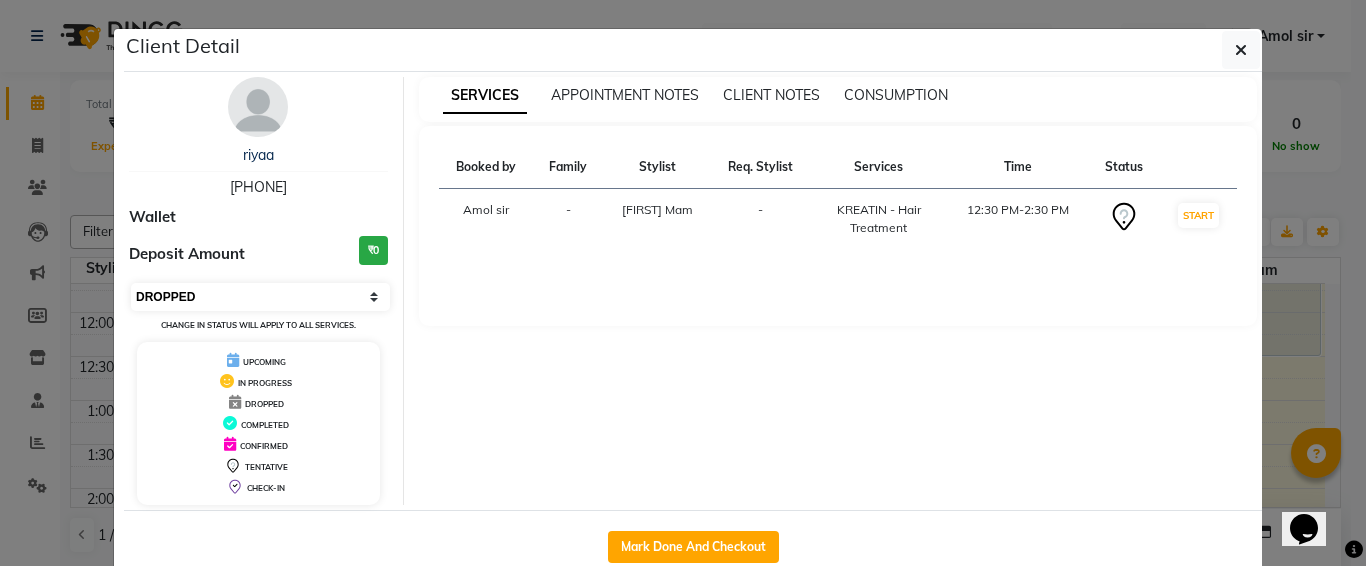 click on "Select IN SERVICE CONFIRMED TENTATIVE CHECK IN MARK DONE DROPPED UPCOMING" at bounding box center (260, 297) 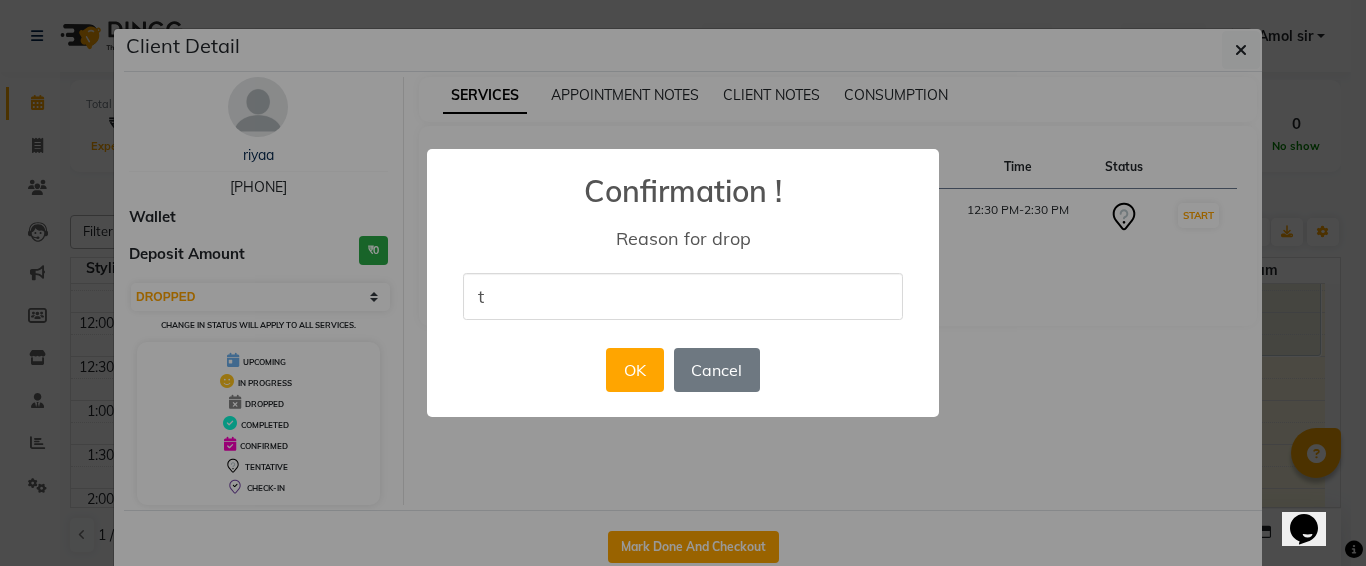 type on "Test" 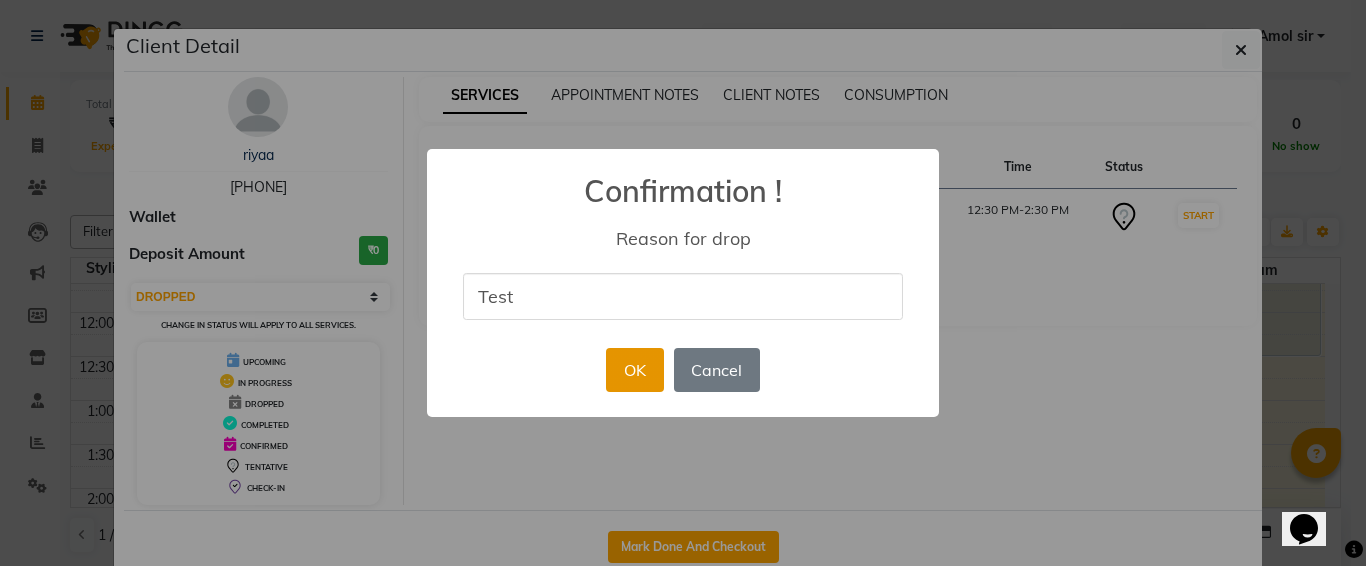 click on "OK" at bounding box center [634, 370] 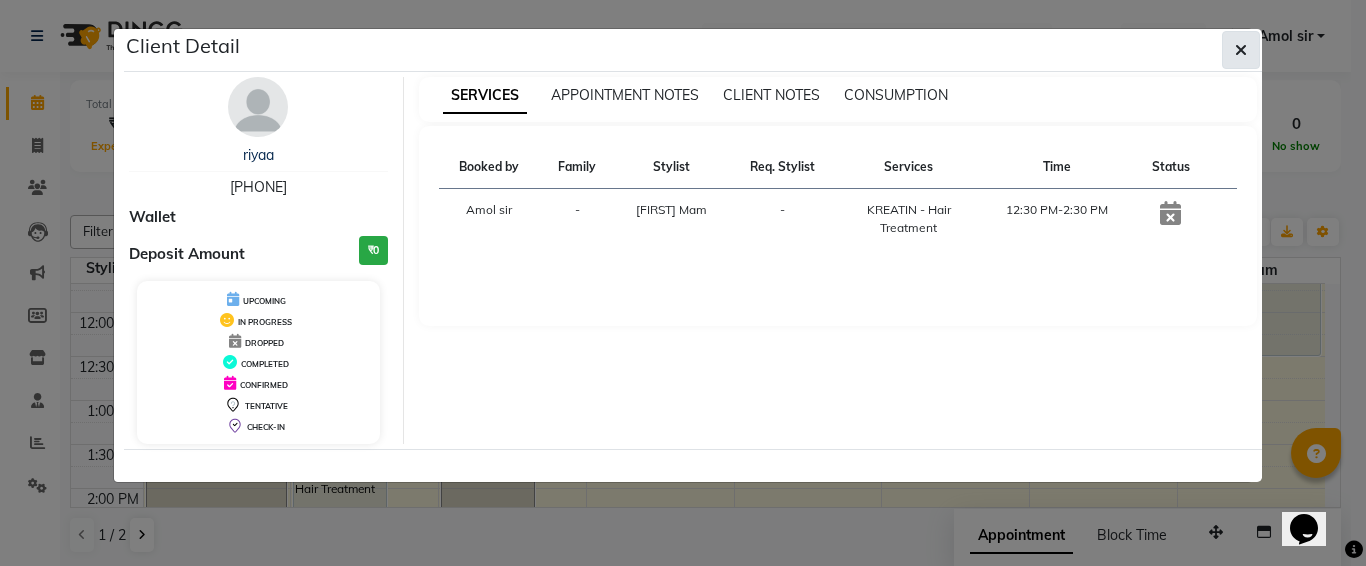 click 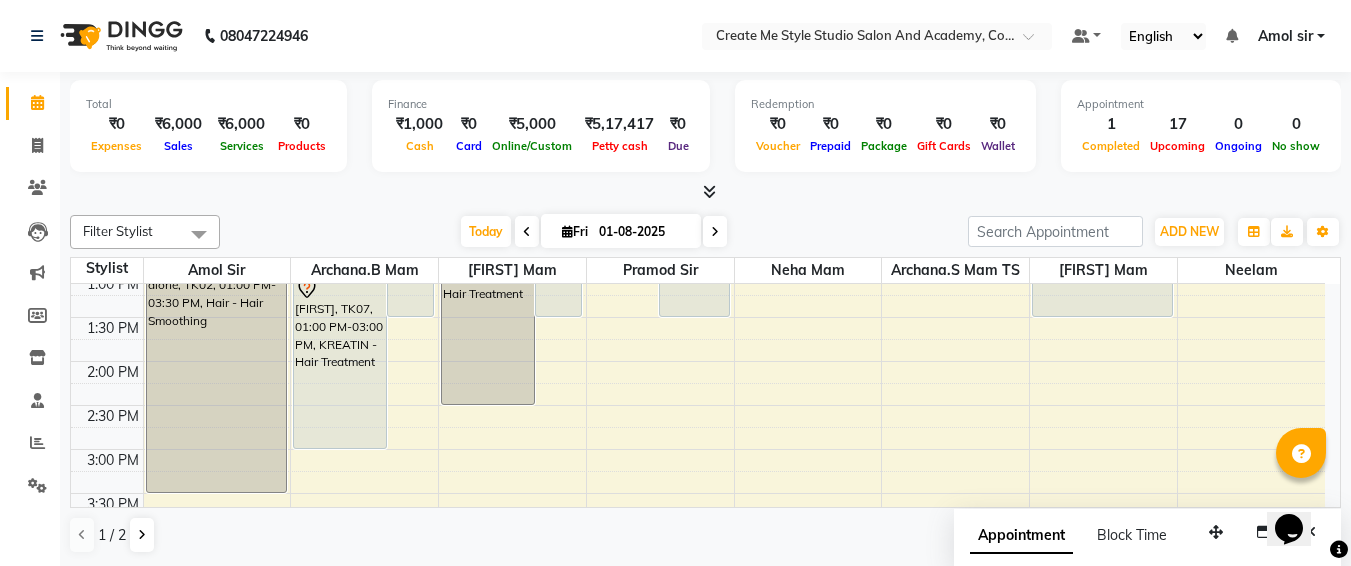 scroll, scrollTop: 366, scrollLeft: 0, axis: vertical 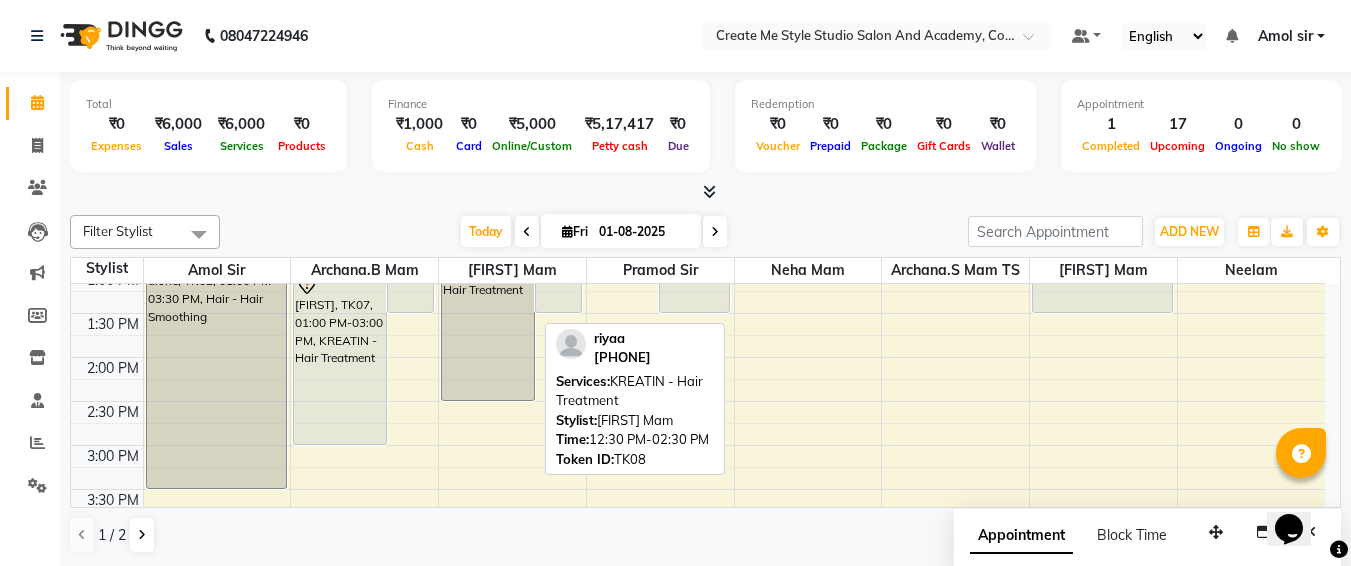 click on "[FIRST], TK08, 12:30 PM-02:30 PM, KREATIN - Hair Treatment" at bounding box center (488, 313) 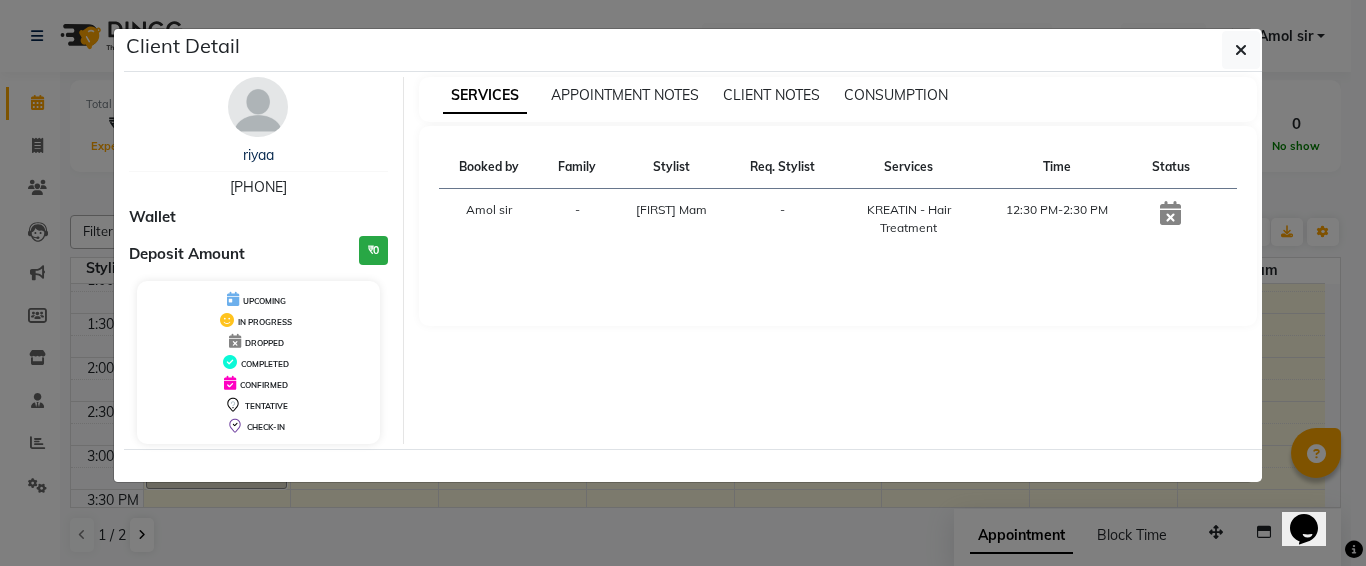 click at bounding box center [1170, 213] 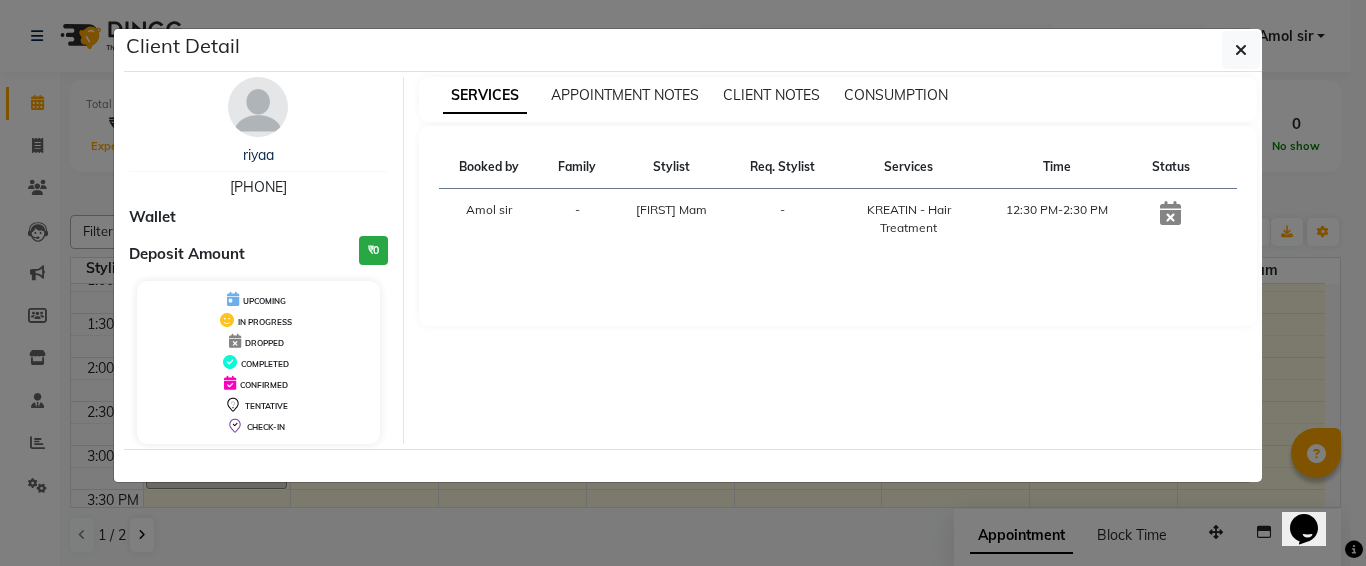 click at bounding box center (1170, 213) 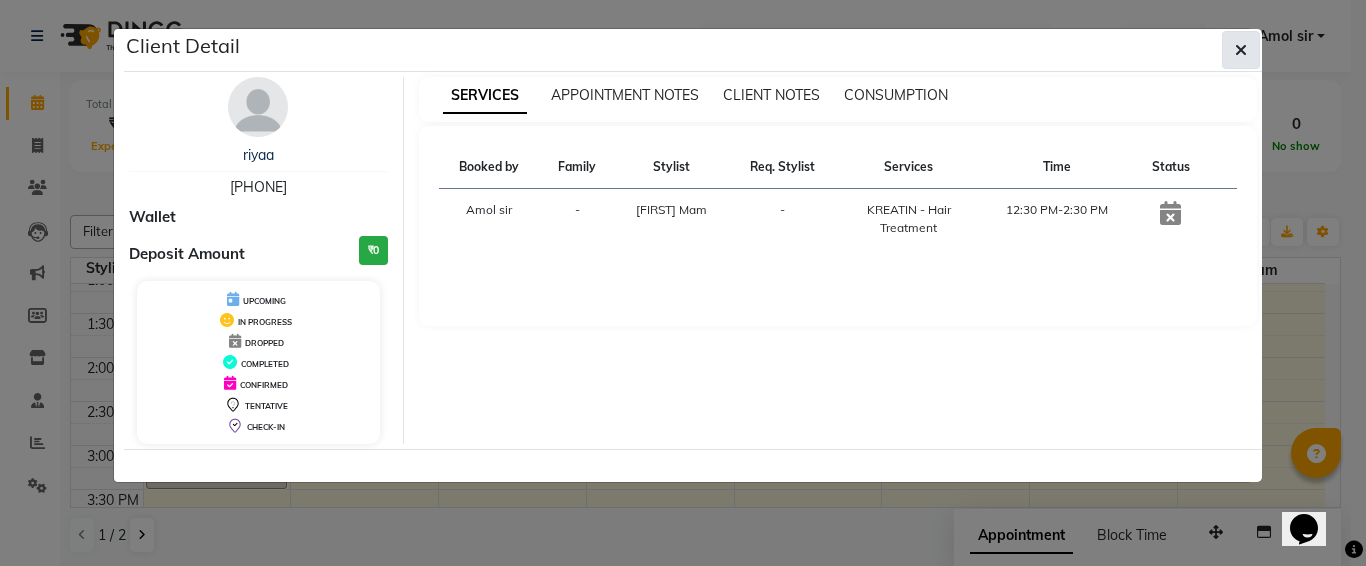 click 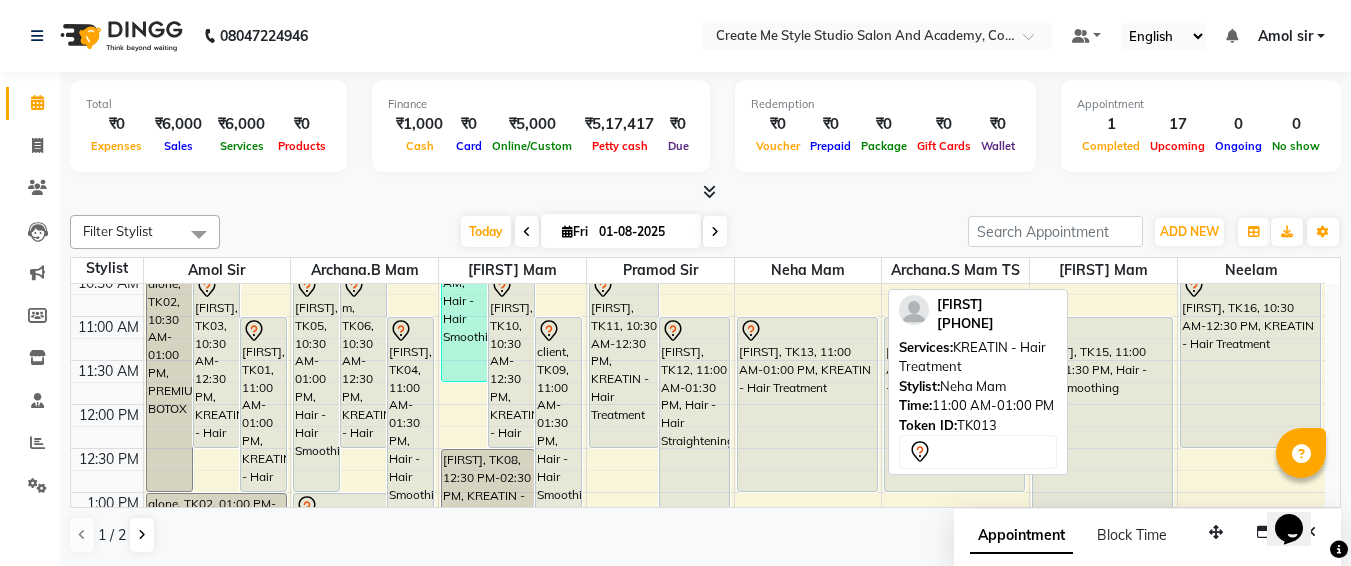 scroll, scrollTop: 142, scrollLeft: 0, axis: vertical 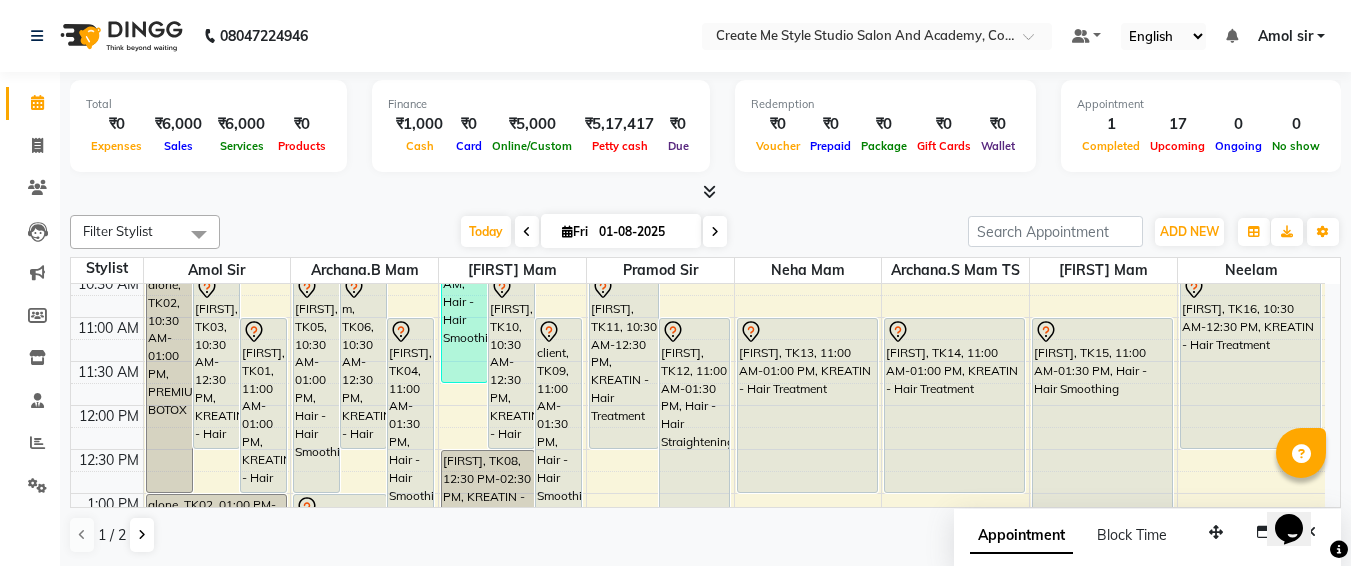 click on "01-08-2025" at bounding box center (643, 232) 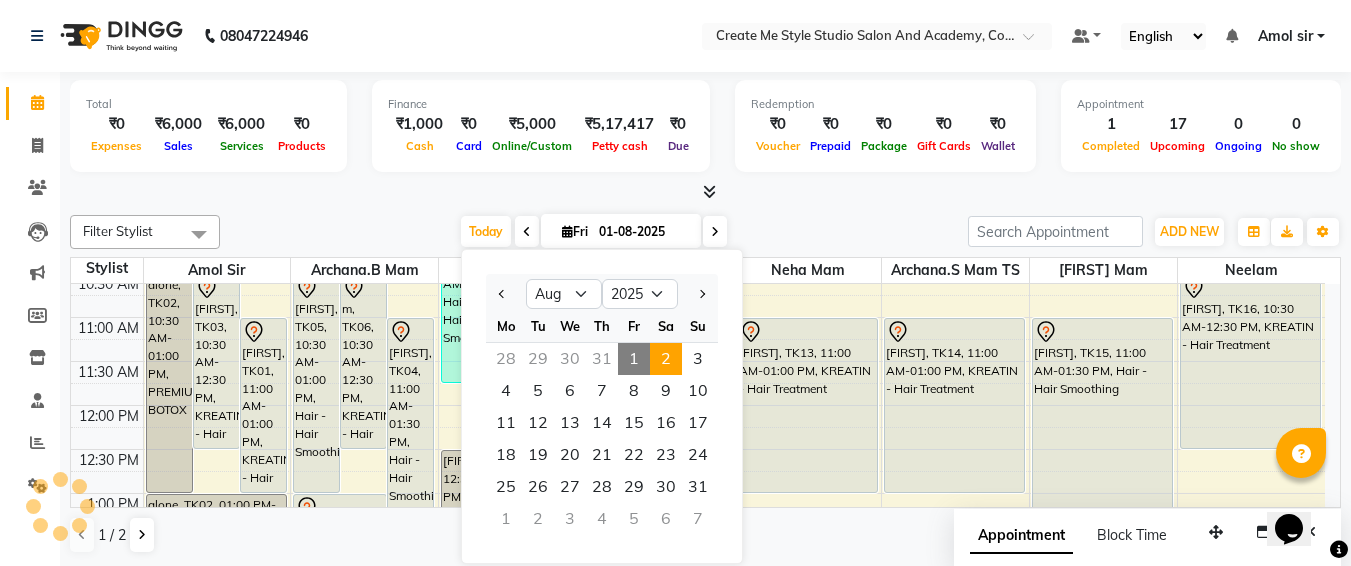 click on "2" at bounding box center (666, 359) 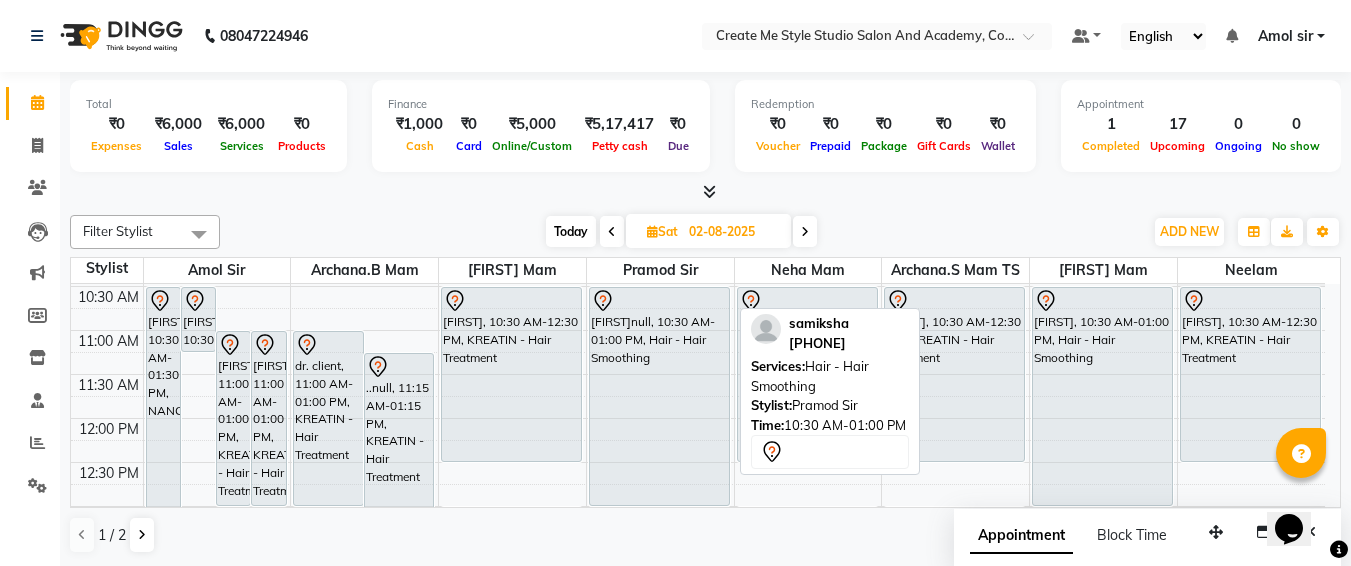 scroll, scrollTop: 130, scrollLeft: 0, axis: vertical 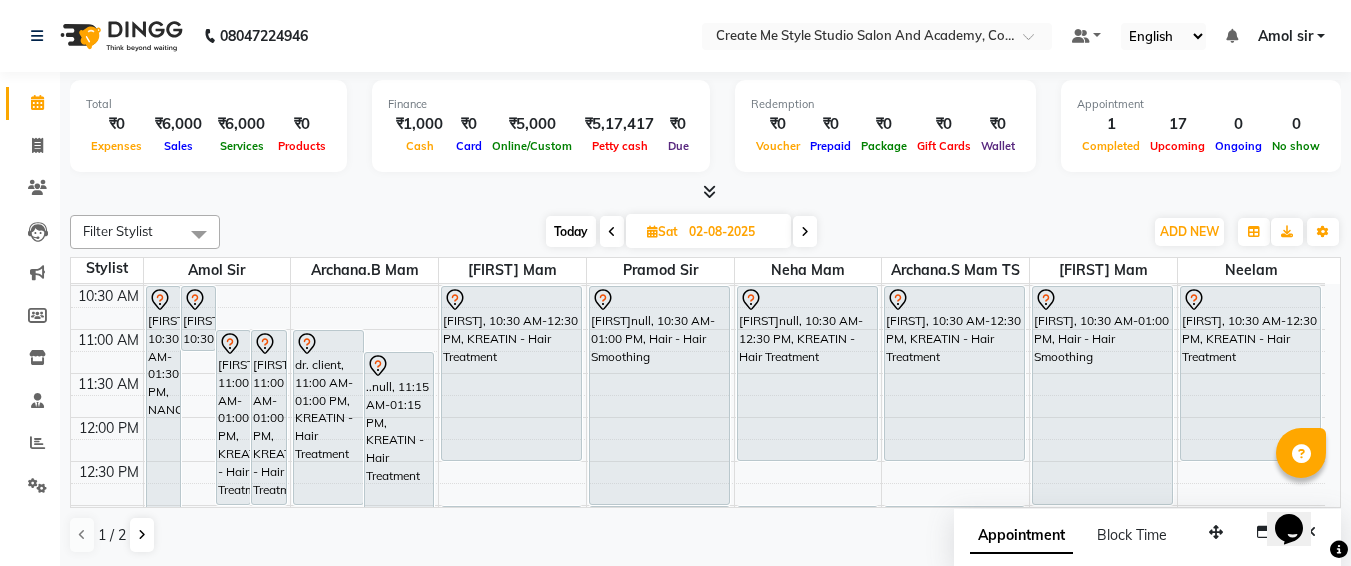 click at bounding box center [612, 231] 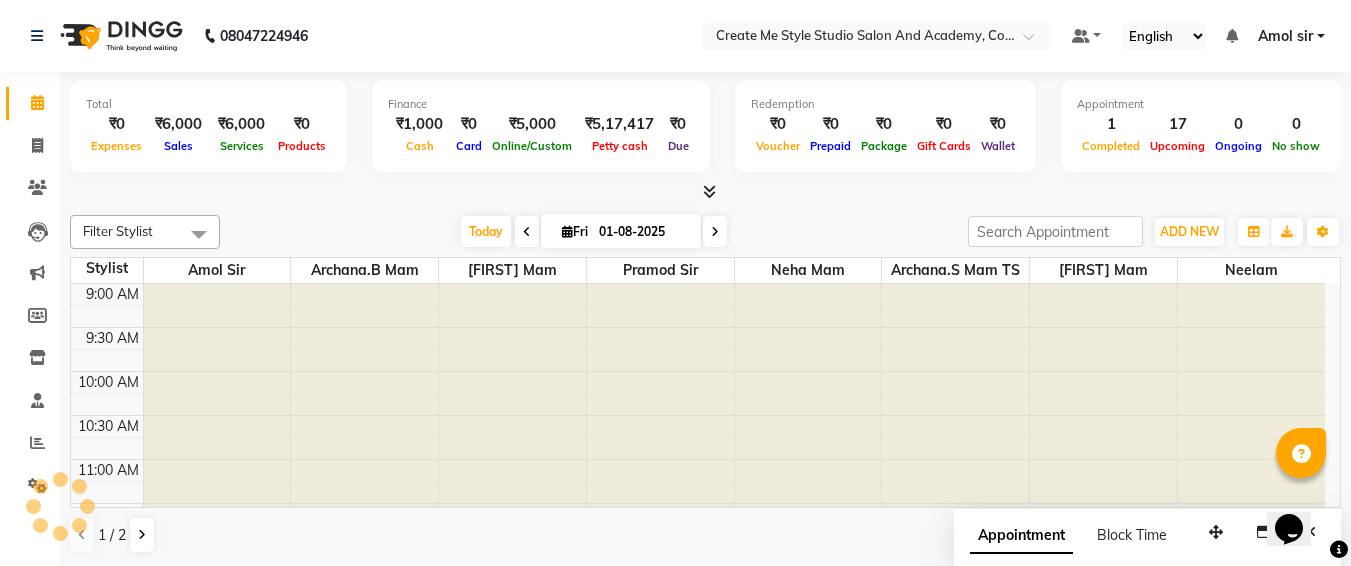 scroll, scrollTop: 881, scrollLeft: 0, axis: vertical 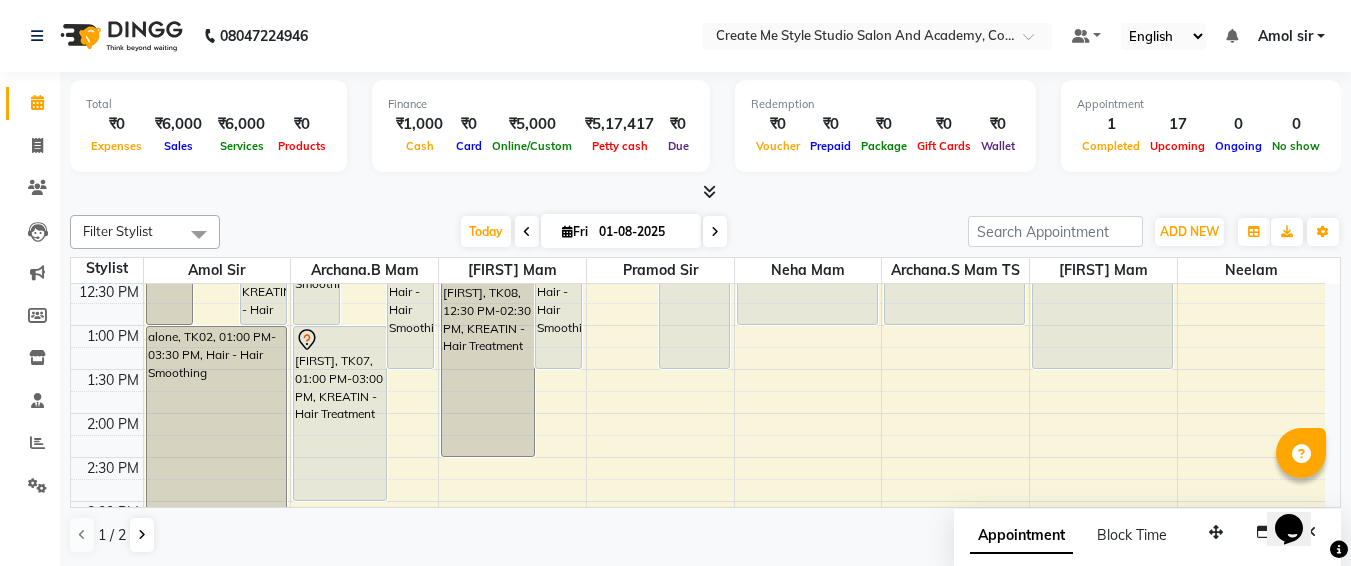 click at bounding box center (715, 231) 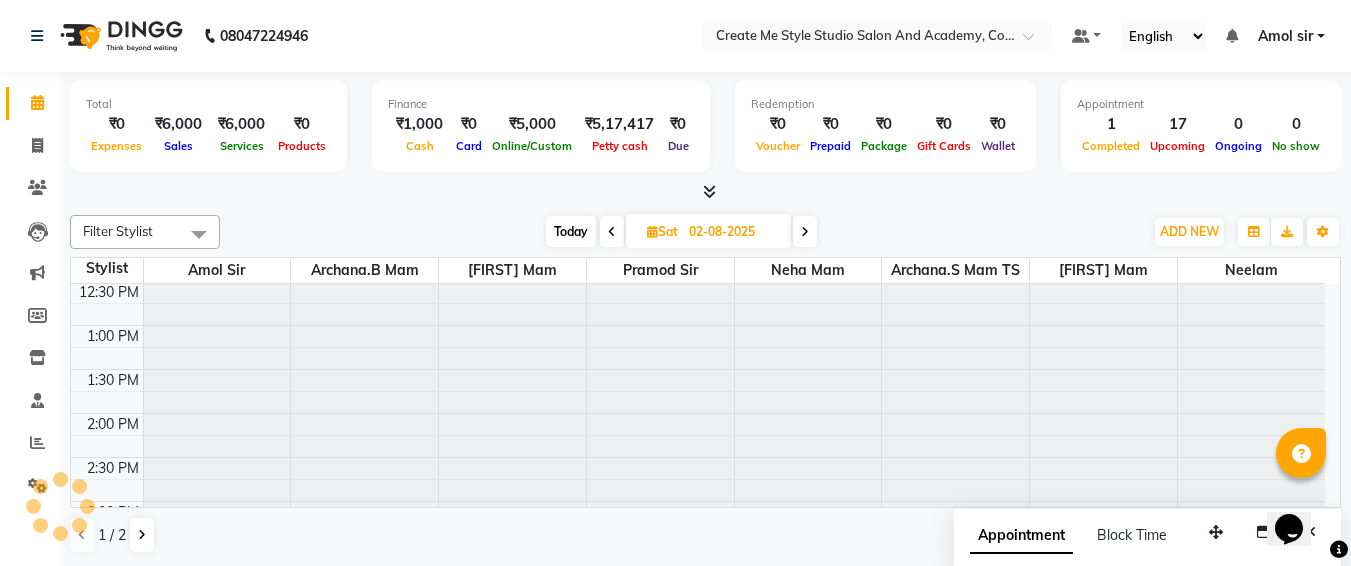 scroll, scrollTop: 881, scrollLeft: 0, axis: vertical 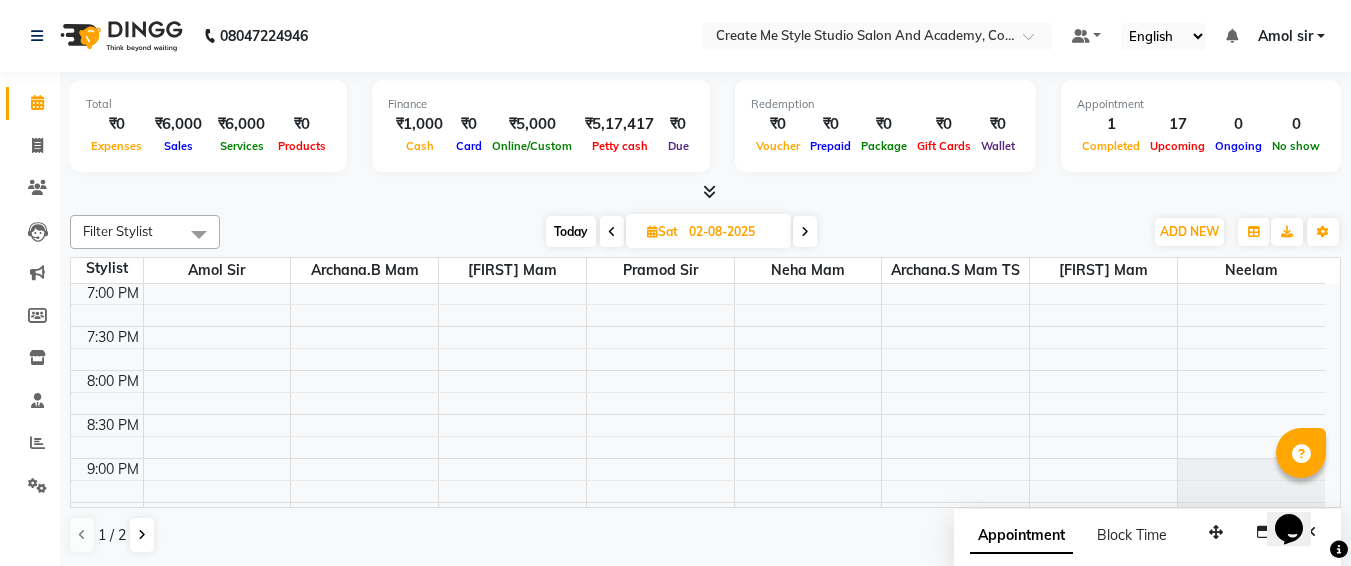click at bounding box center (612, 232) 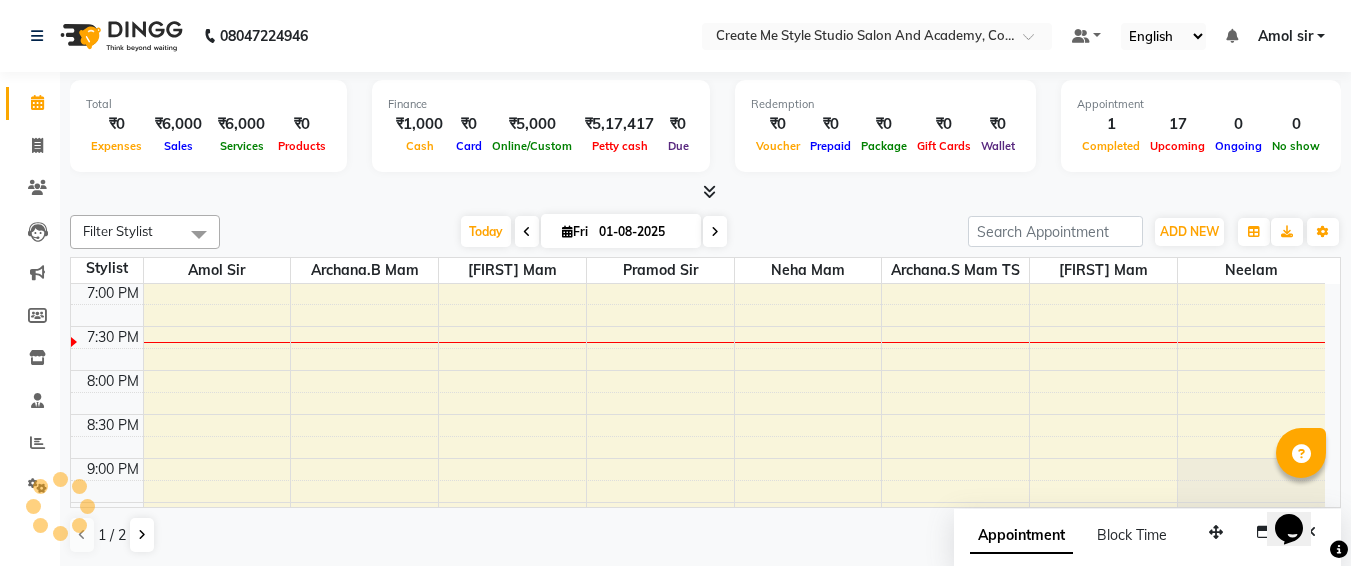 scroll, scrollTop: 881, scrollLeft: 0, axis: vertical 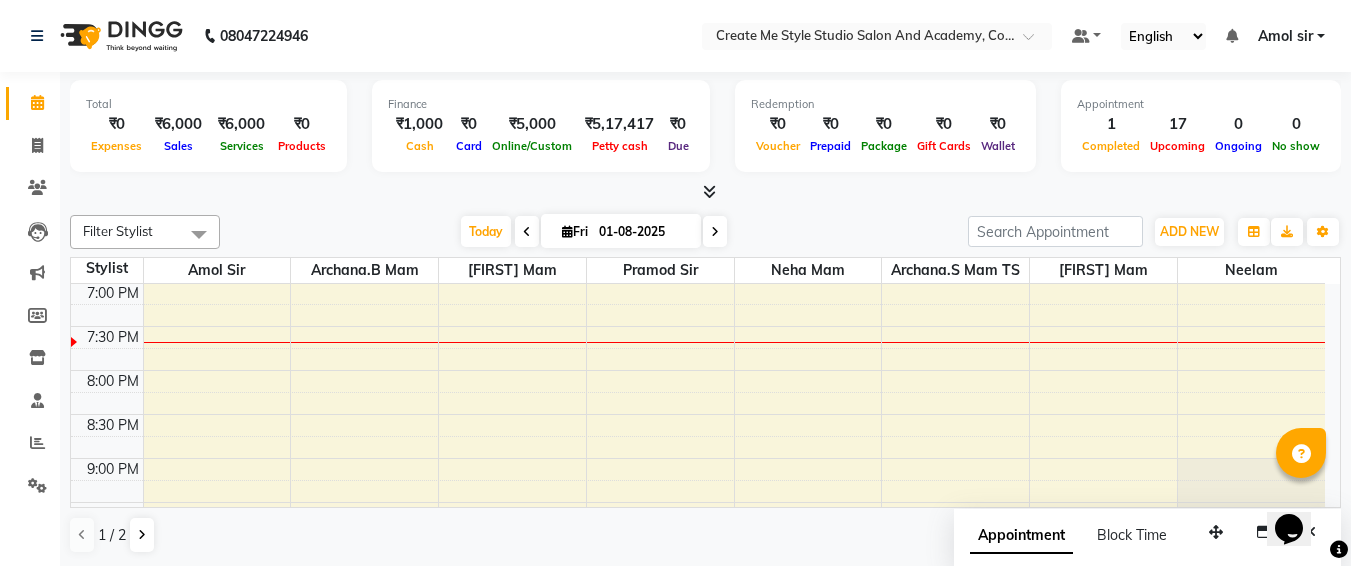 click at bounding box center [527, 232] 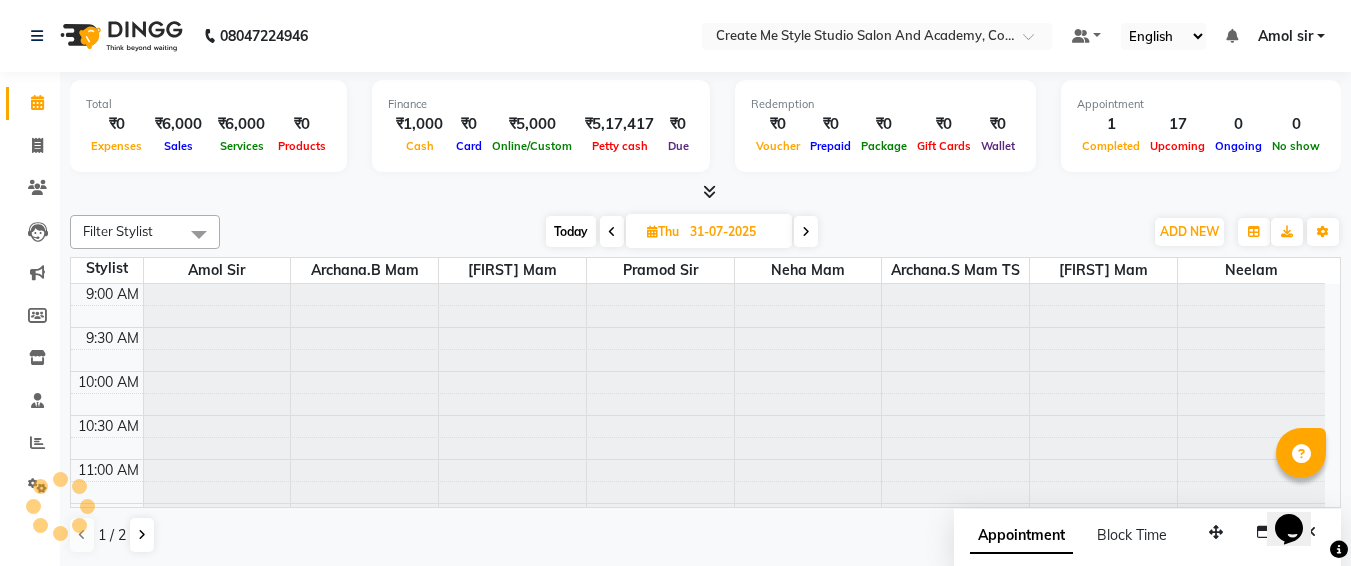 scroll, scrollTop: 881, scrollLeft: 0, axis: vertical 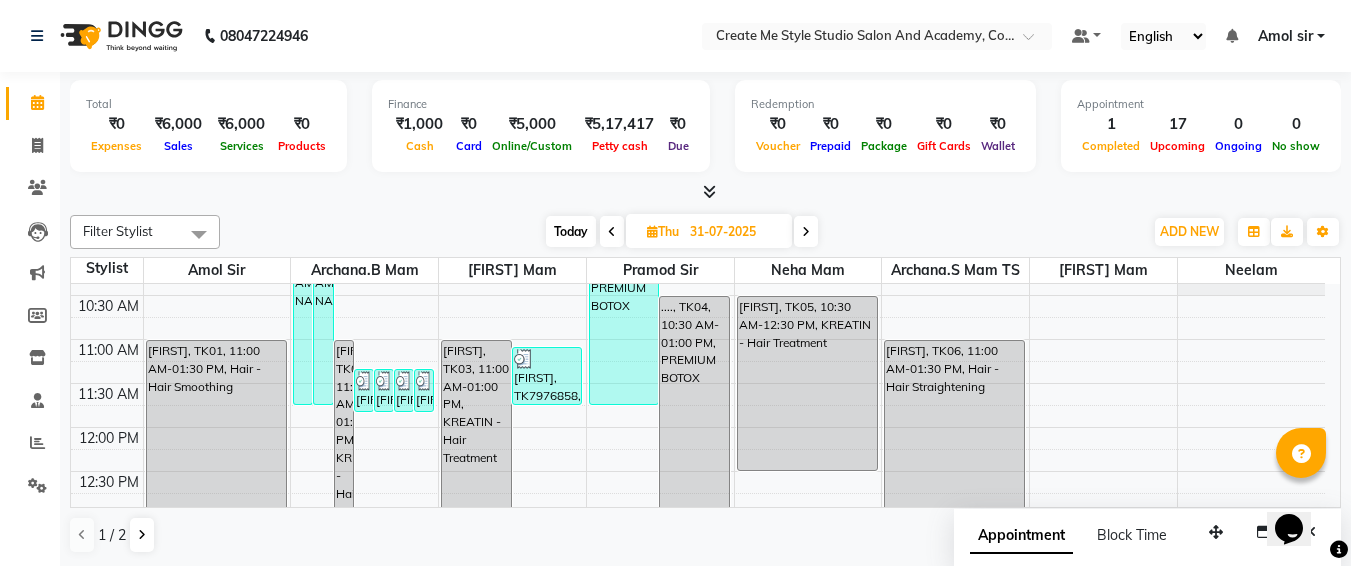 click at bounding box center [806, 231] 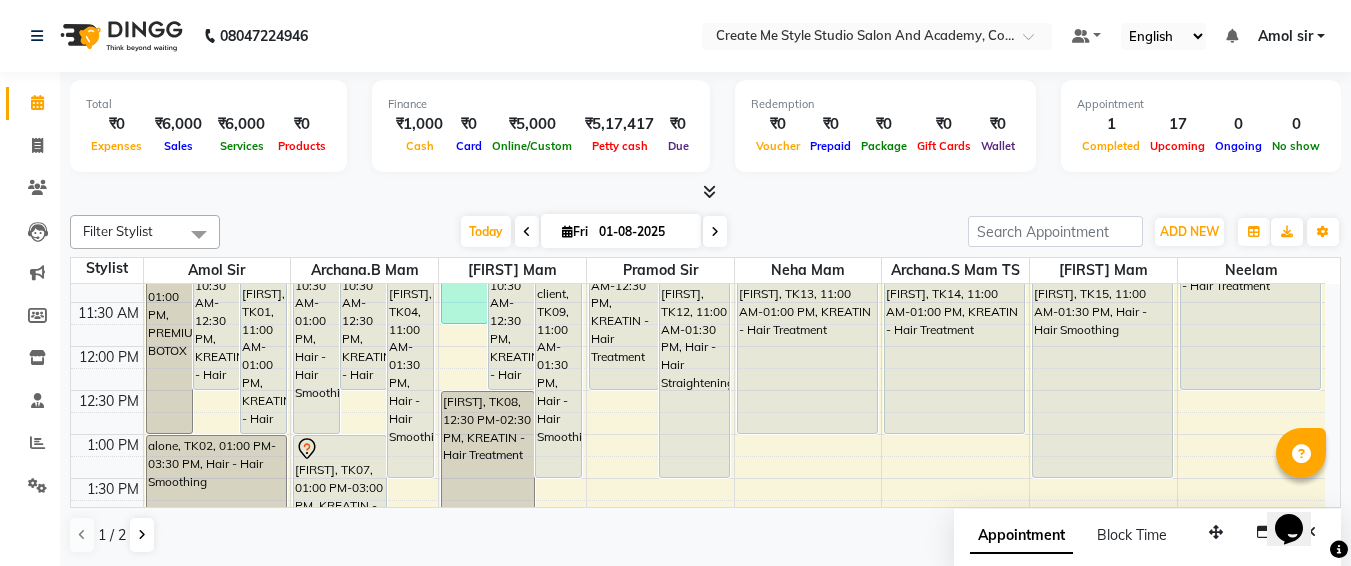 scroll, scrollTop: 161, scrollLeft: 0, axis: vertical 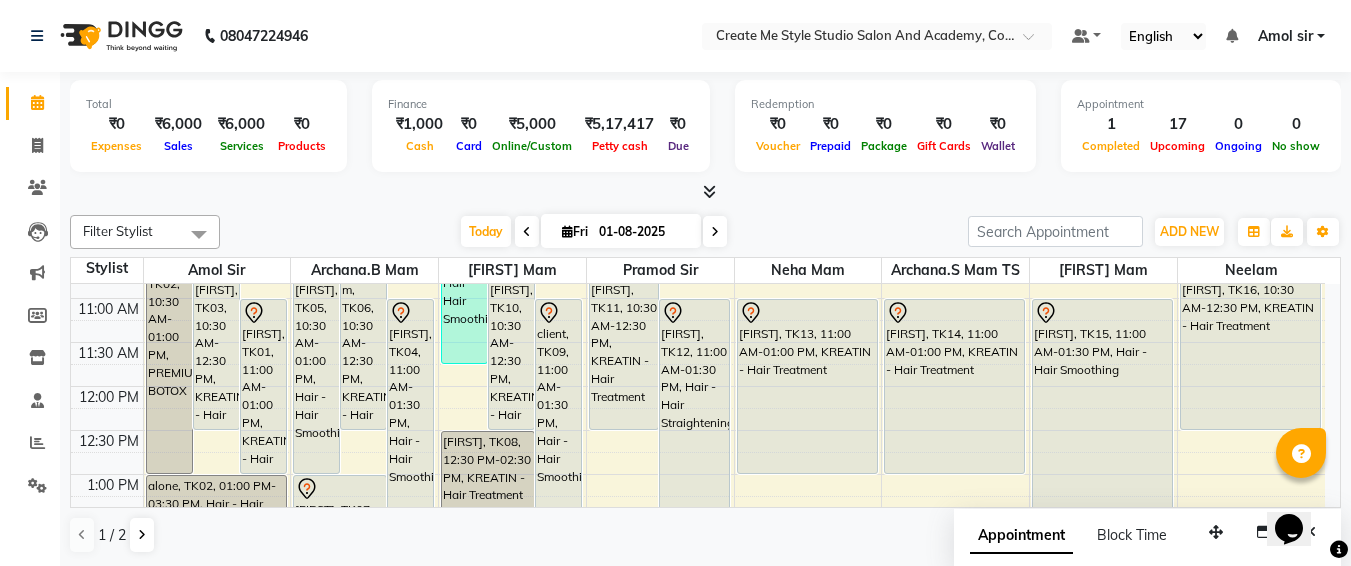 click on "Opens Chat This icon Opens the chat window." at bounding box center [1299, 494] 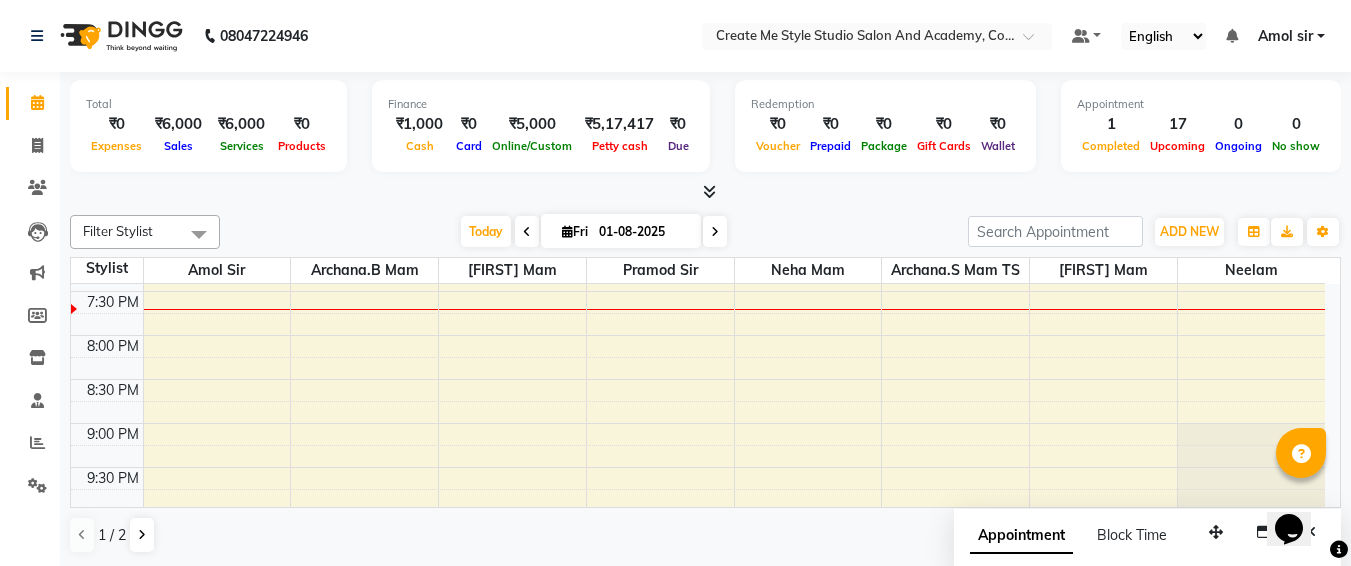 scroll, scrollTop: 920, scrollLeft: 0, axis: vertical 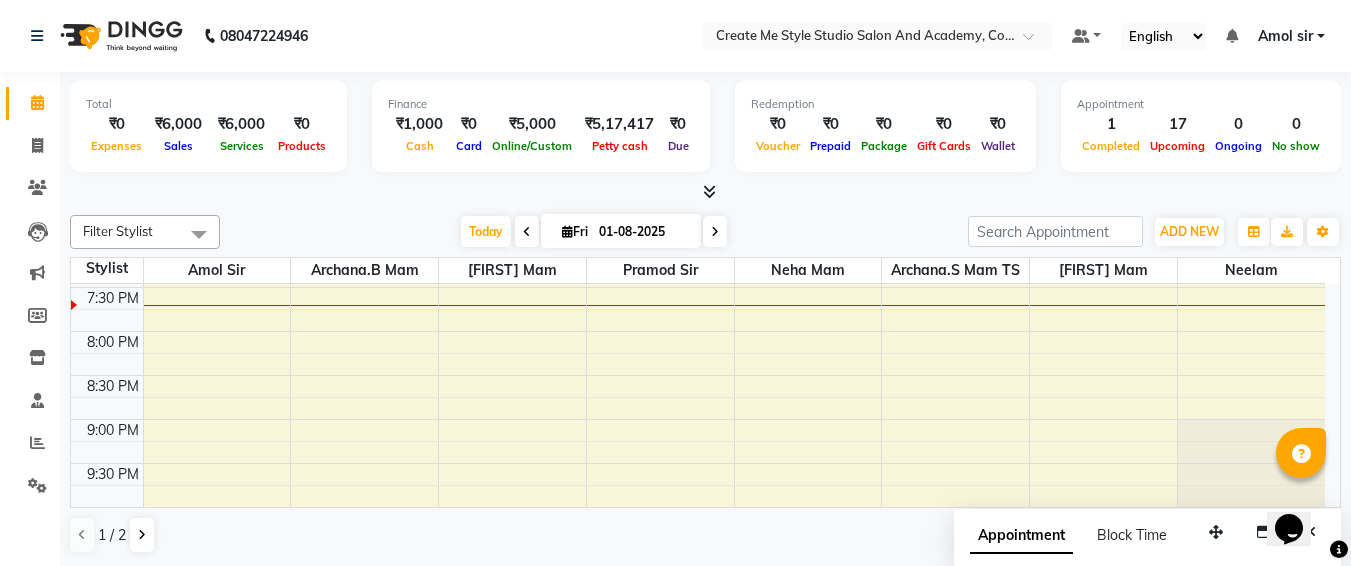 click on "Opens Chat This icon Opens the chat window." at bounding box center [1299, 494] 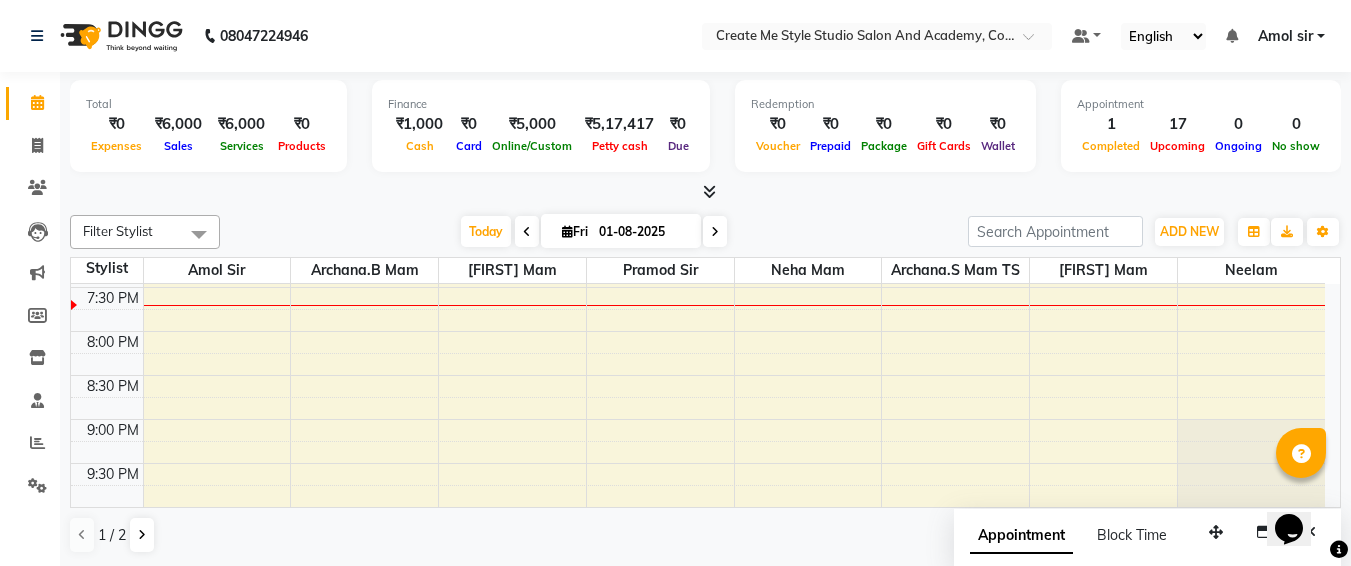 drag, startPoint x: 1328, startPoint y: 490, endPoint x: 1331, endPoint y: 297, distance: 193.02332 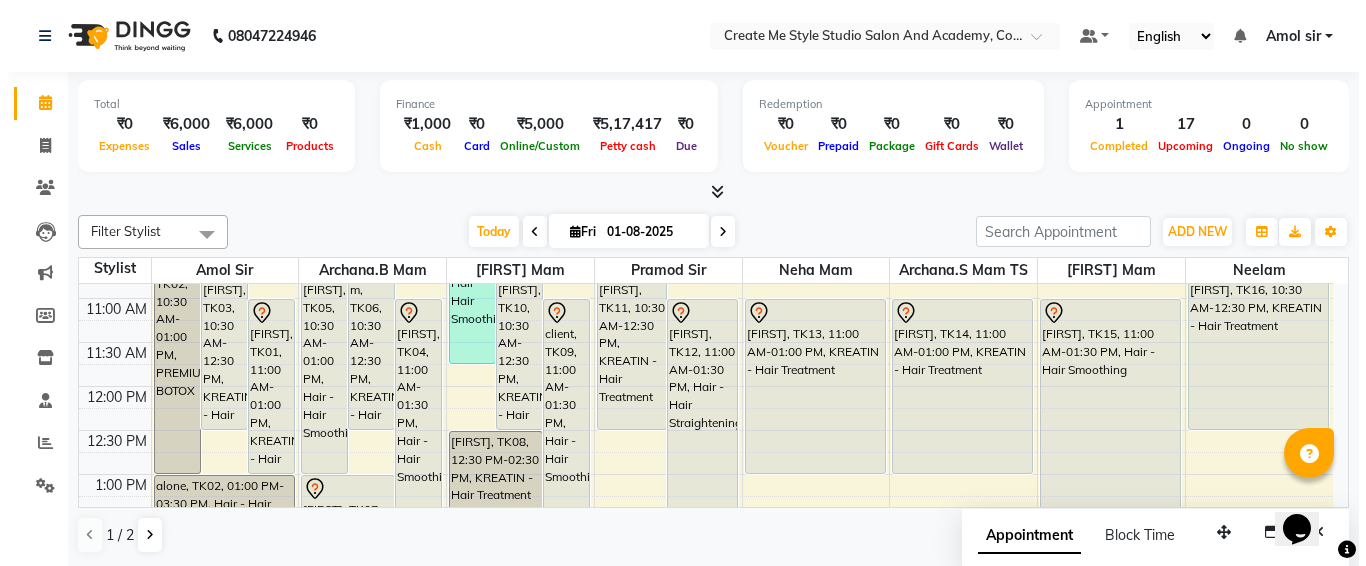 scroll, scrollTop: 143, scrollLeft: 0, axis: vertical 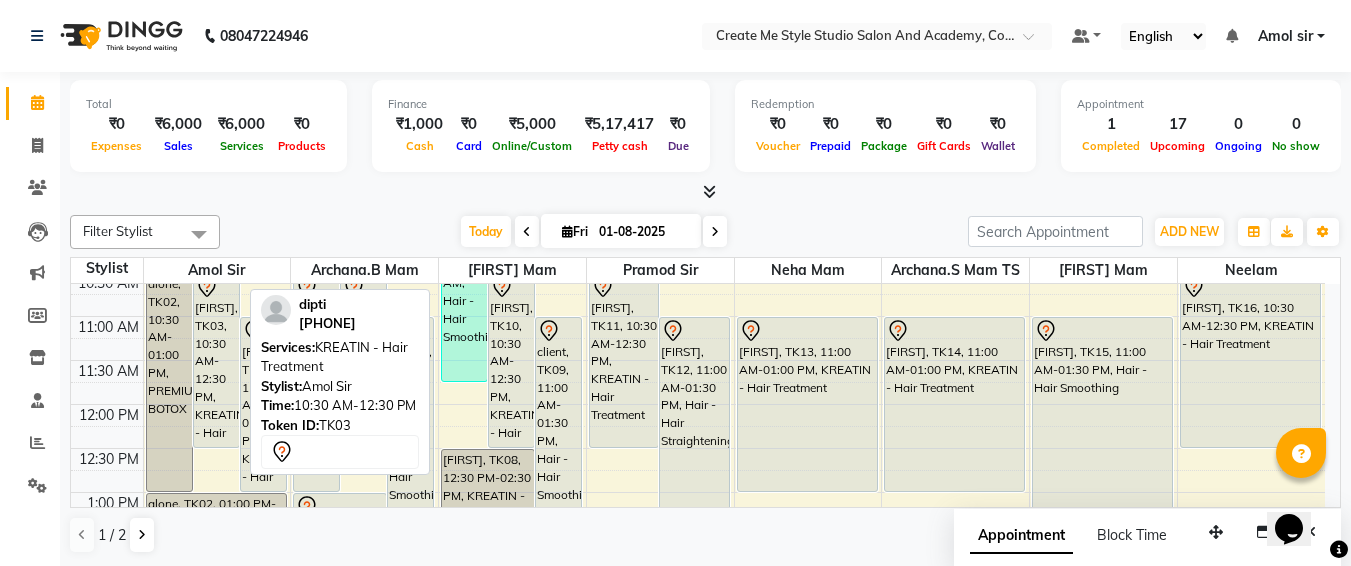 click on "[FIRST], TK03, 10:30 AM-12:30 PM, KREATIN - Hair Treatment" at bounding box center (216, 360) 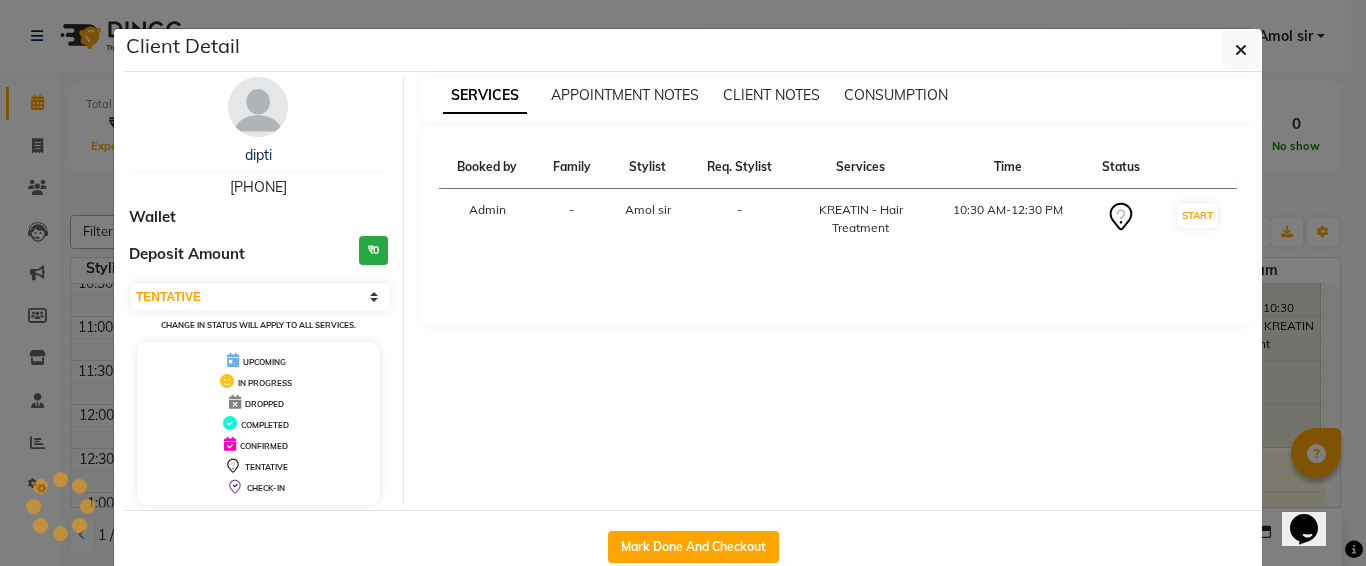 click on "Change in status will apply to all services." at bounding box center [258, 325] 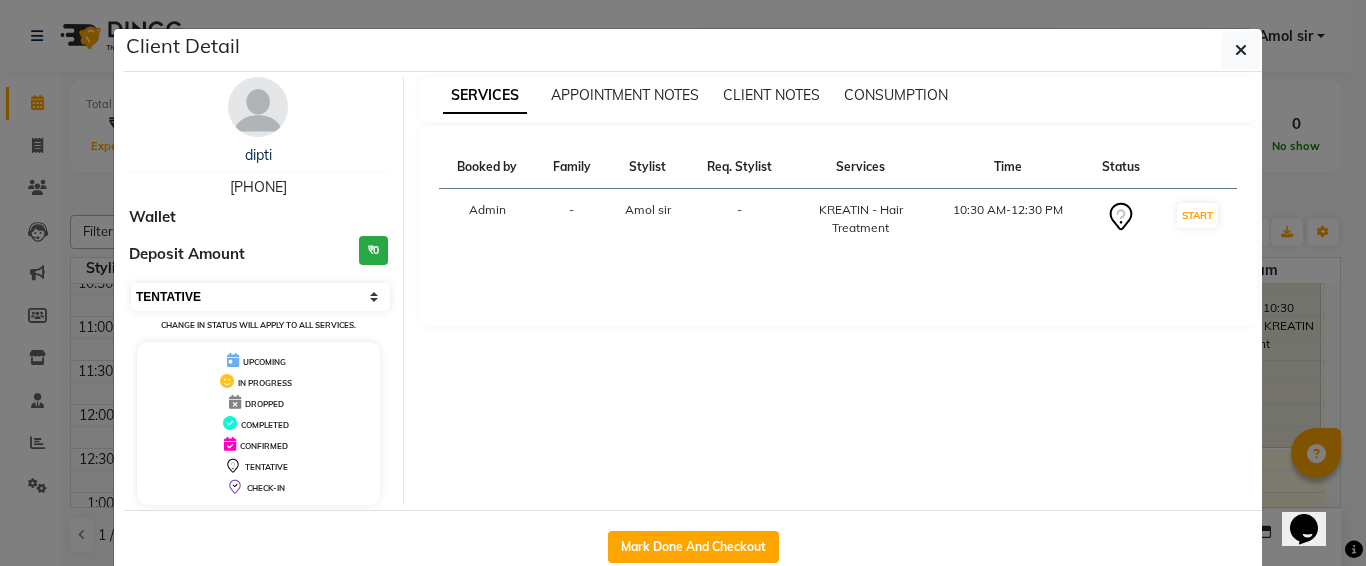 click on "Select IN SERVICE CONFIRMED TENTATIVE CHECK IN MARK DONE DROPPED UPCOMING" at bounding box center (260, 297) 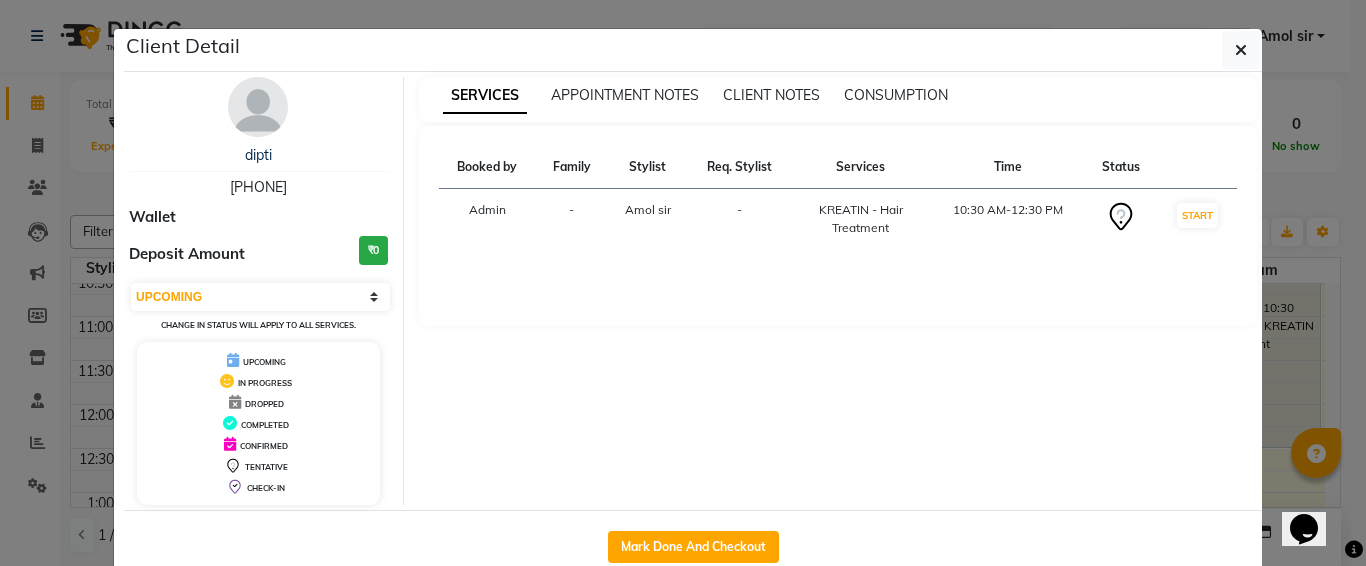 click on "Select IN SERVICE CONFIRMED TENTATIVE CHECK IN MARK DONE DROPPED UPCOMING" at bounding box center (260, 297) 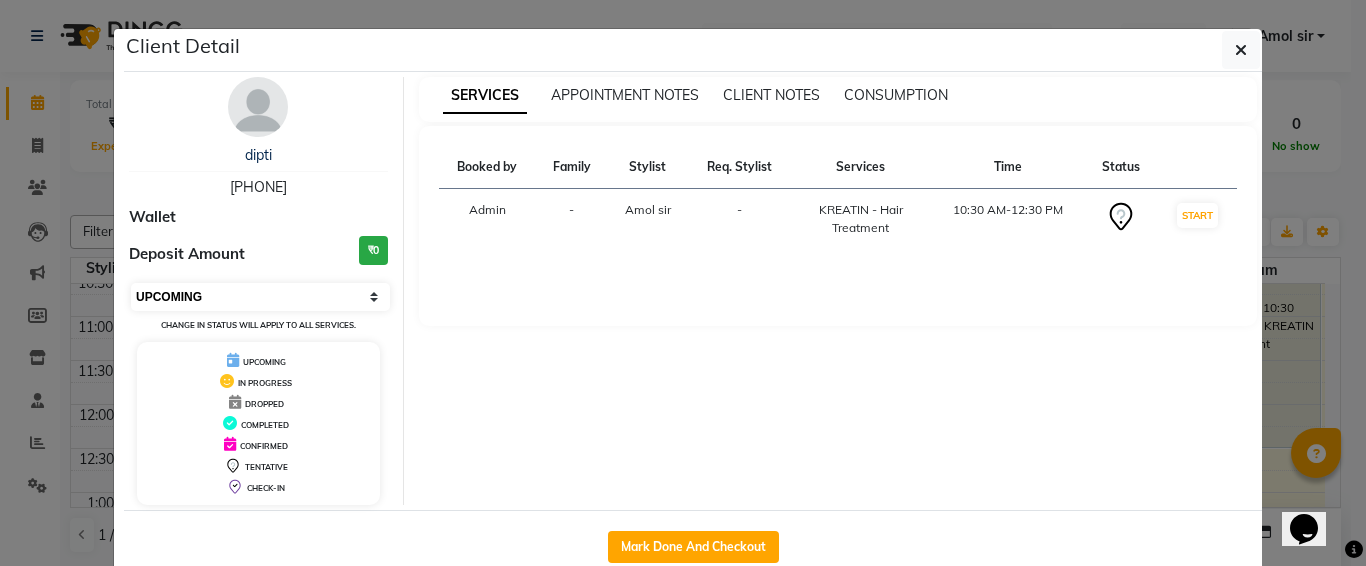 click on "Select IN SERVICE CONFIRMED TENTATIVE CHECK IN MARK DONE DROPPED UPCOMING" at bounding box center [260, 297] 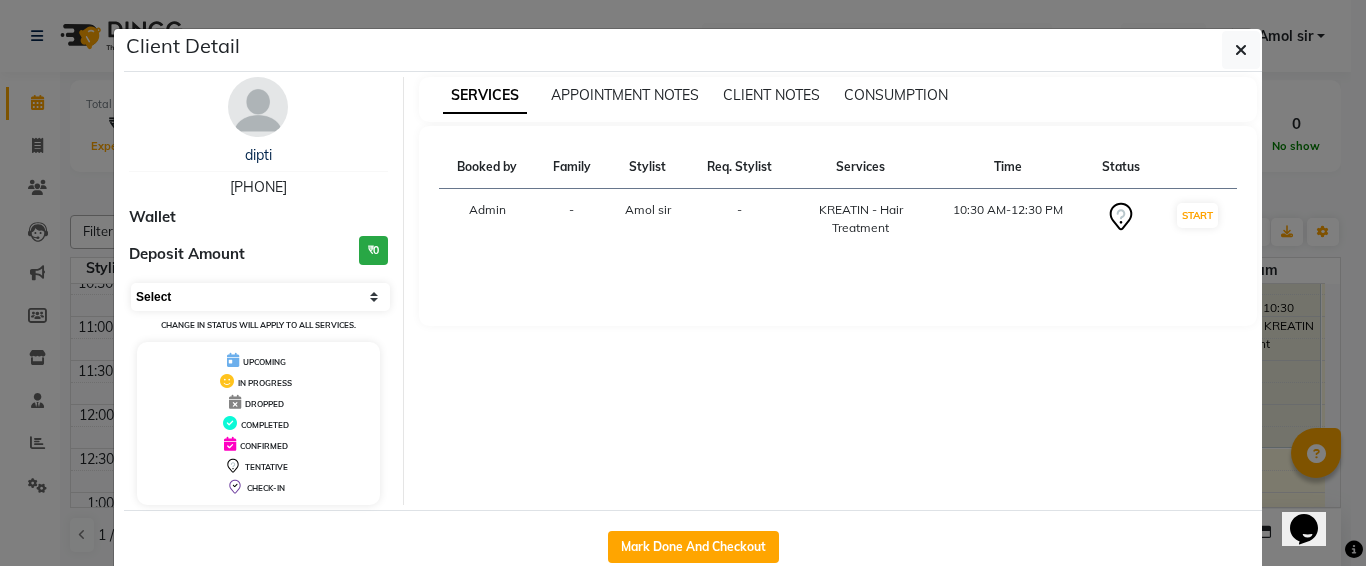 click on "Select IN SERVICE CONFIRMED TENTATIVE CHECK IN MARK DONE DROPPED UPCOMING" at bounding box center [260, 297] 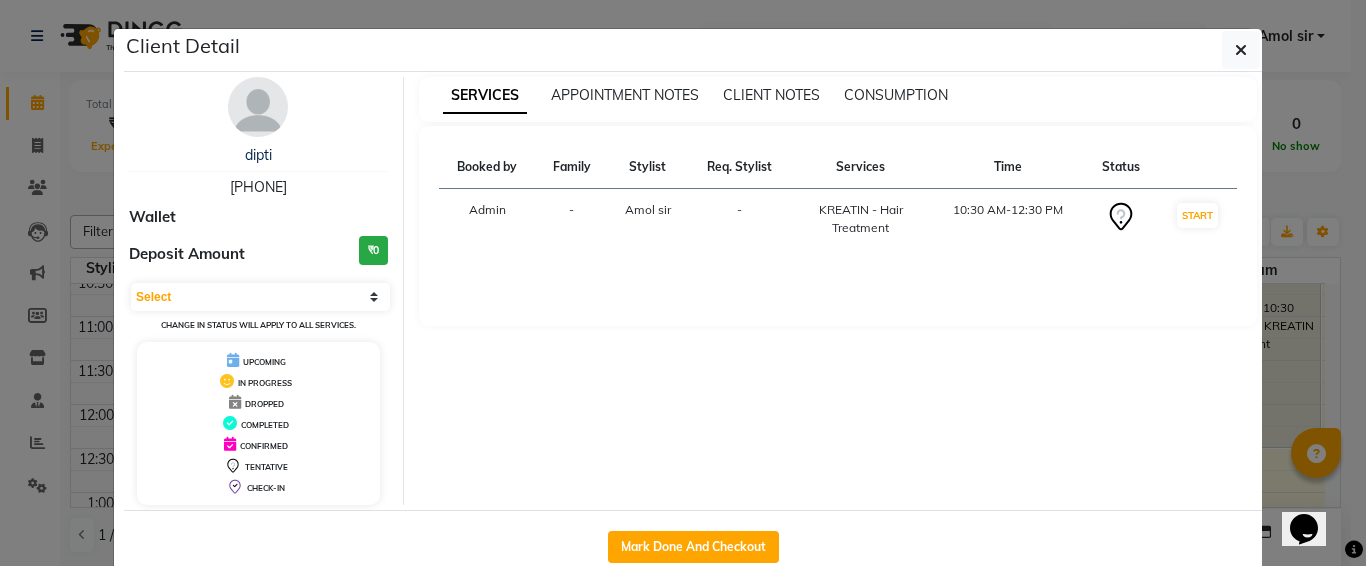 click on "10:30 AM-12:30 PM" at bounding box center [1007, 219] 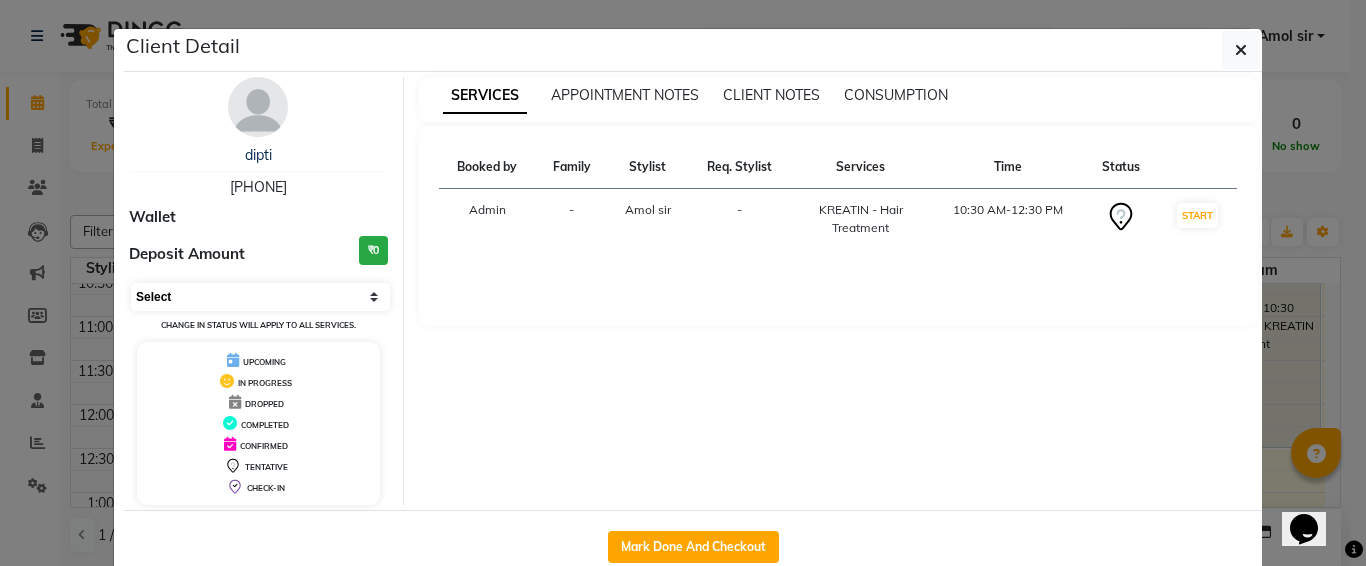 click on "Select IN SERVICE CONFIRMED TENTATIVE CHECK IN MARK DONE DROPPED UPCOMING" at bounding box center [260, 297] 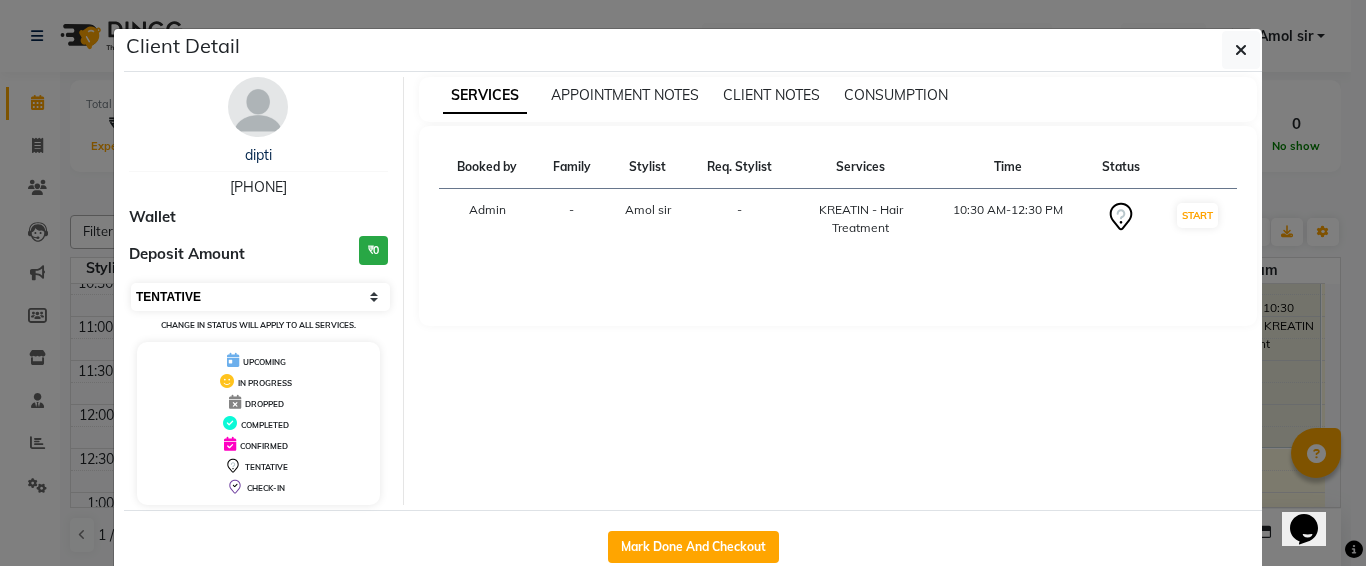 click on "Select IN SERVICE CONFIRMED TENTATIVE CHECK IN MARK DONE DROPPED UPCOMING" at bounding box center (260, 297) 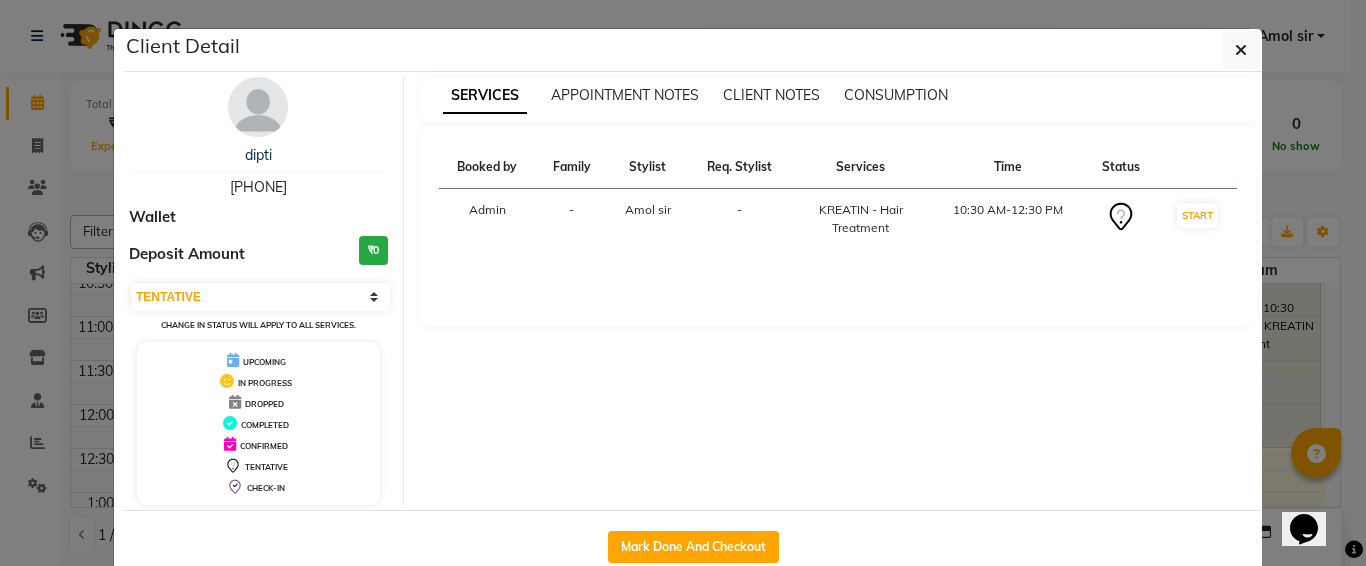 click on "SERVICES APPOINTMENT NOTES CLIENT NOTES CONSUMPTION Booked by Family Stylist Req. Stylist Services Time Status  Admin  - Amol sir  -  KREATIN - Hair Treatment   10:30 AM-12:30 PM   START" at bounding box center (838, 291) 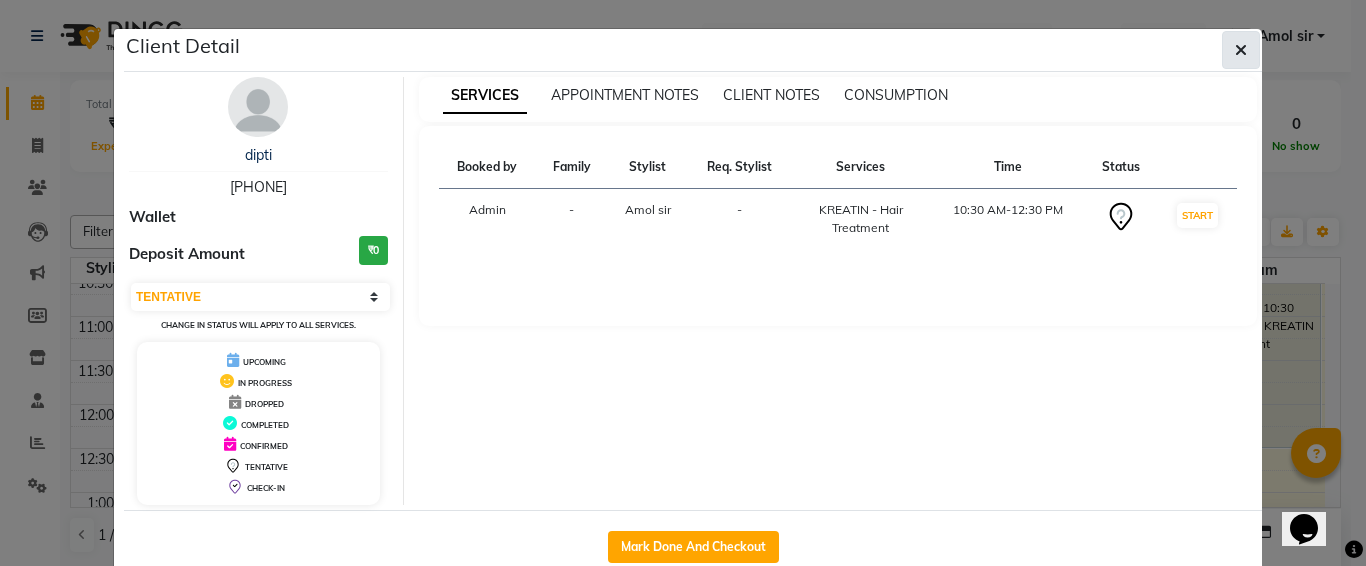 click 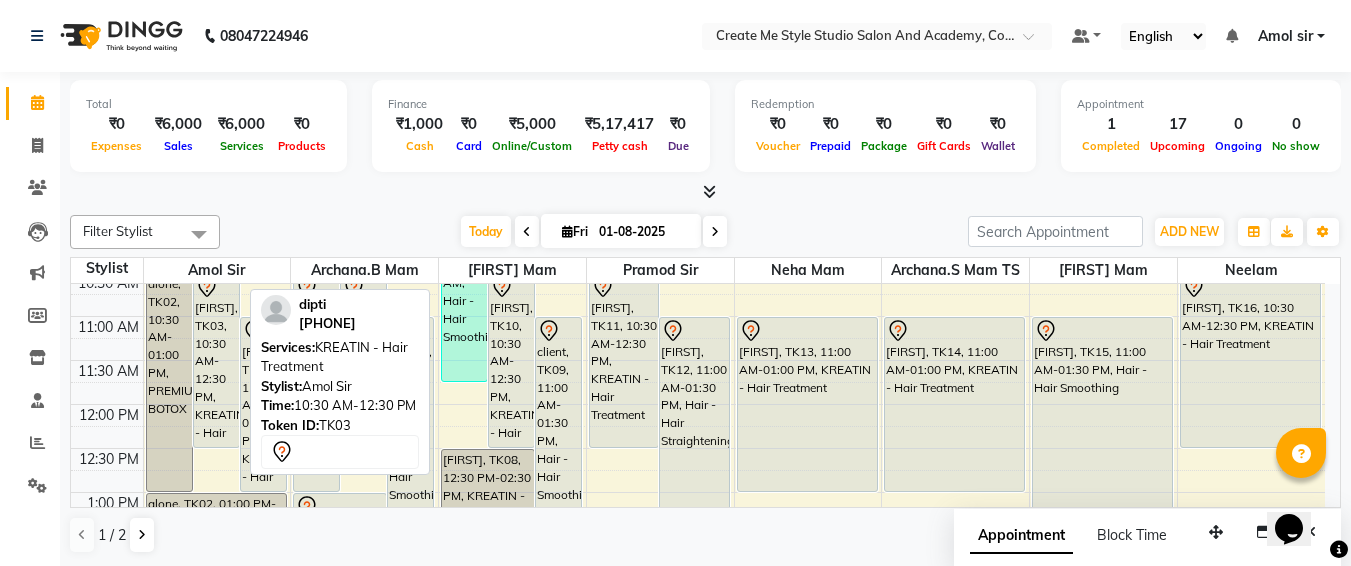 click on "[FIRST], TK03, 10:30 AM-12:30 PM, KREATIN - Hair Treatment" at bounding box center (216, 360) 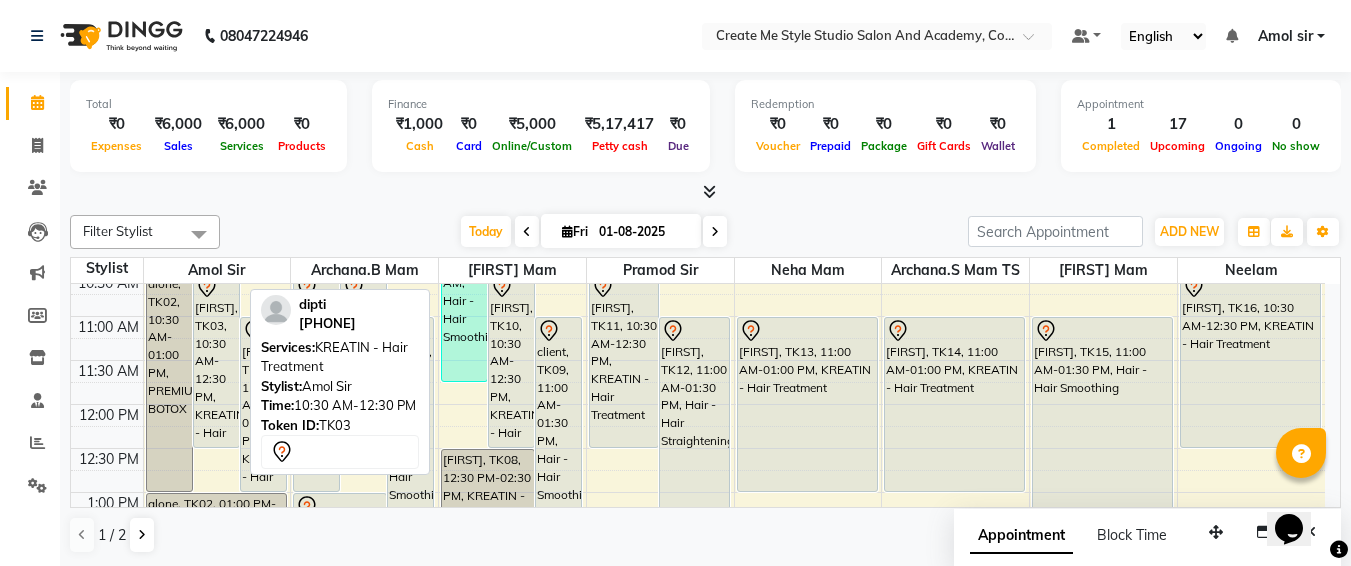 select on "7" 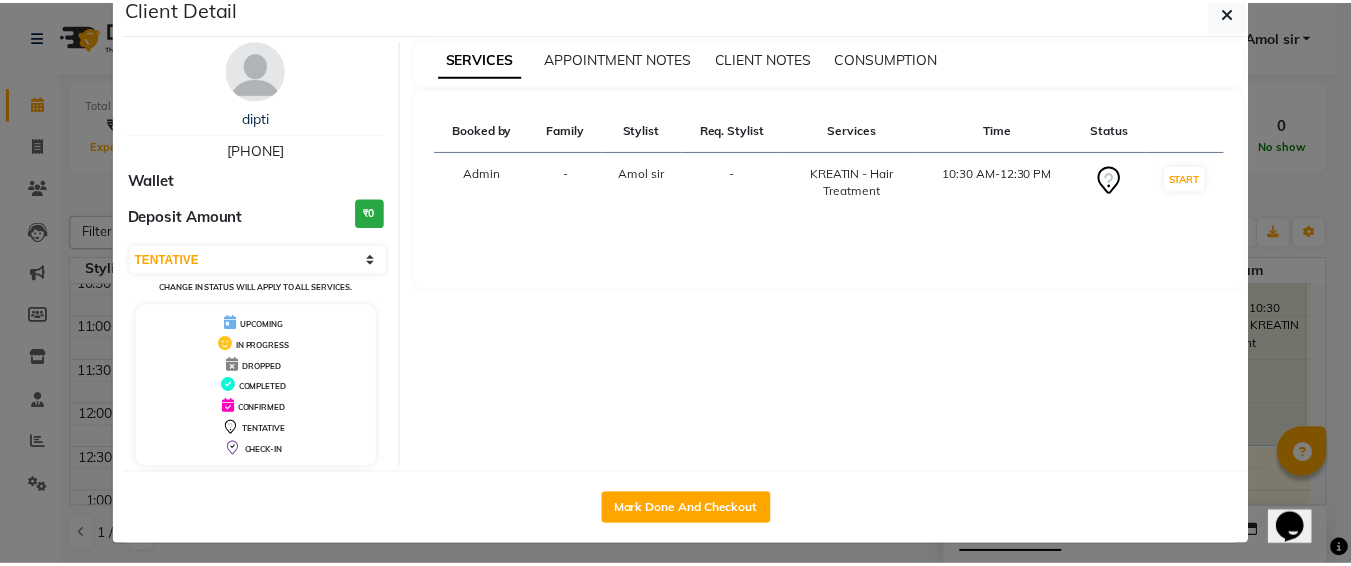 scroll, scrollTop: 46, scrollLeft: 0, axis: vertical 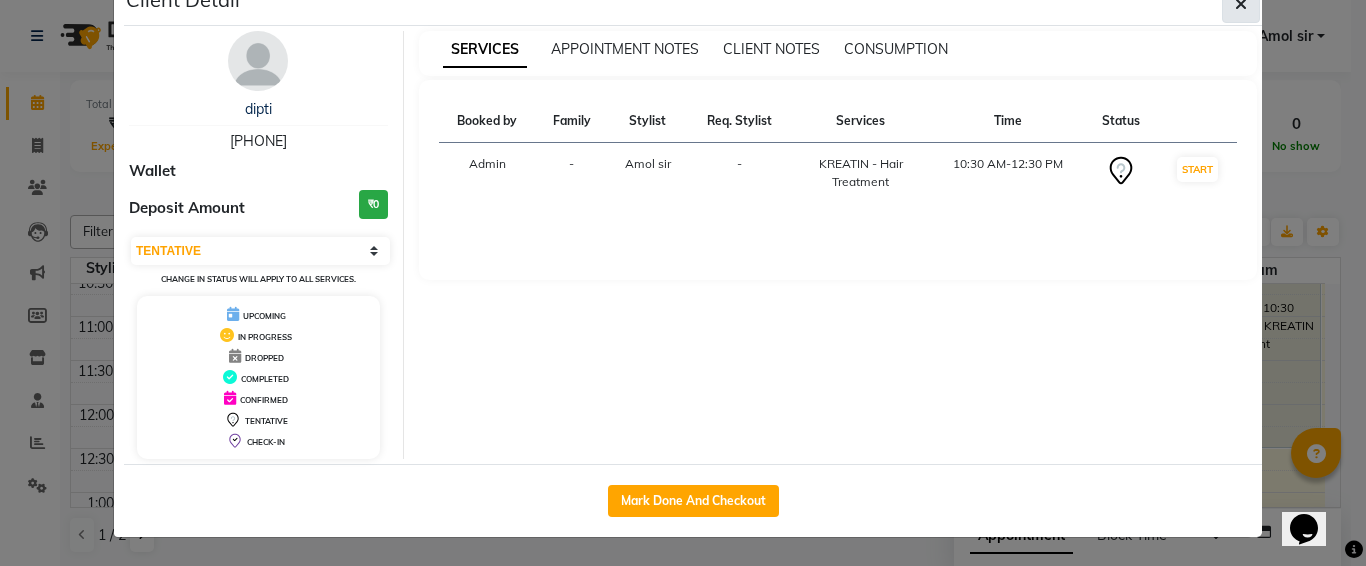 click 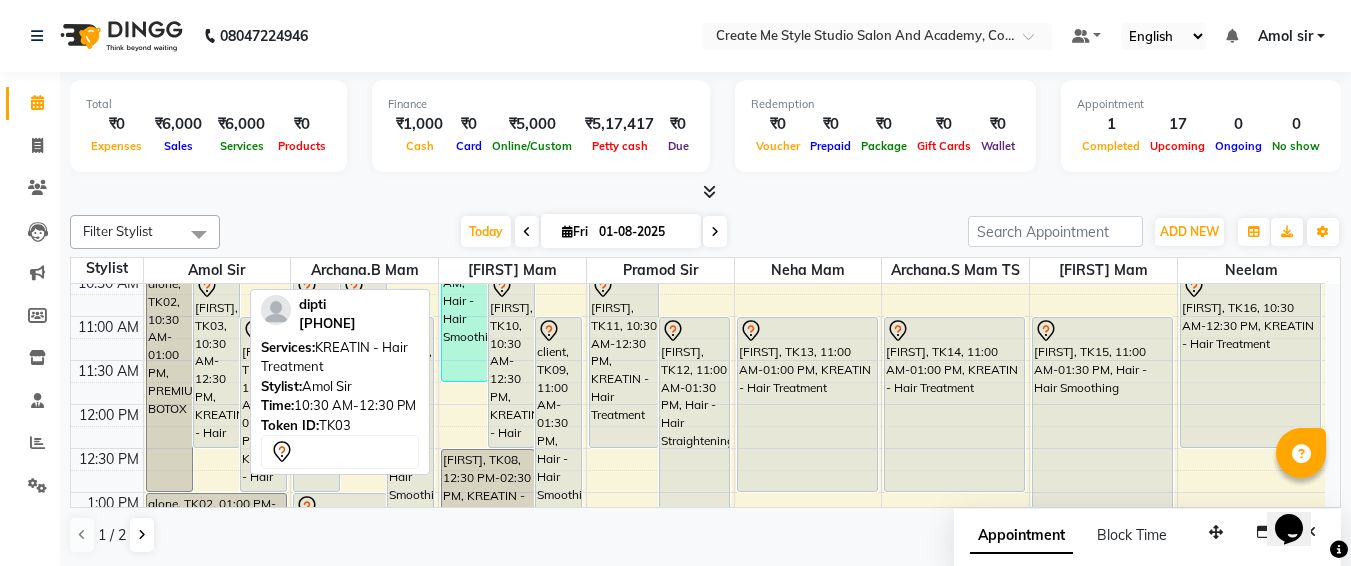 click on "[FIRST], TK03, 10:30 AM-12:30 PM, KREATIN - Hair Treatment" at bounding box center [216, 360] 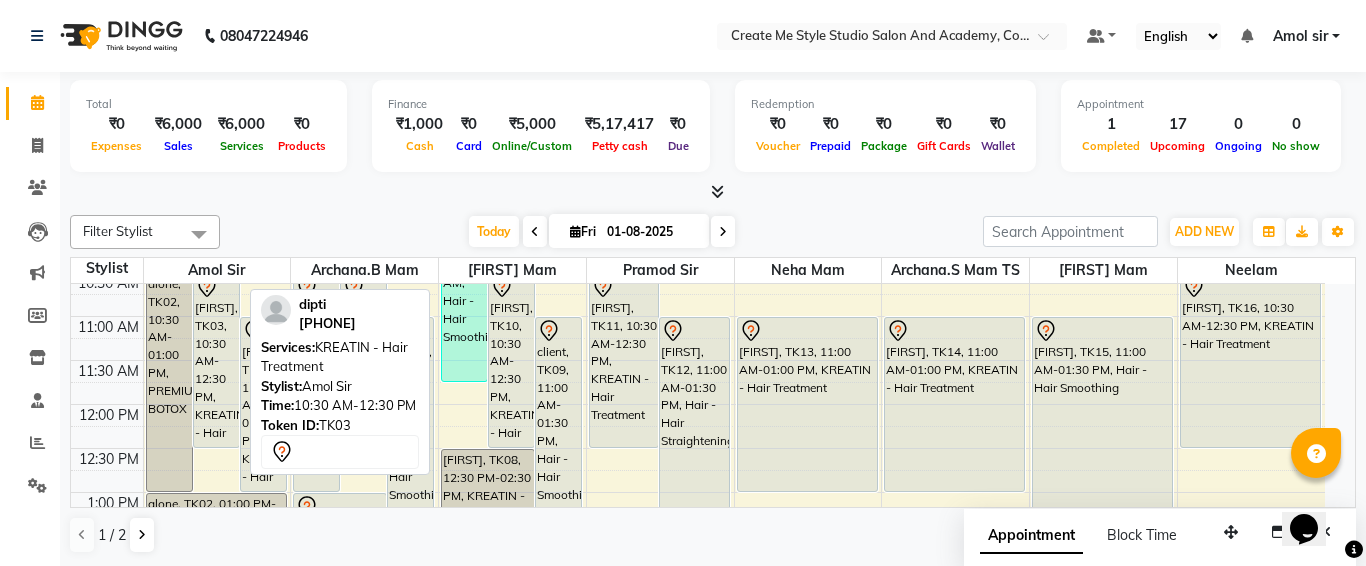 select on "7" 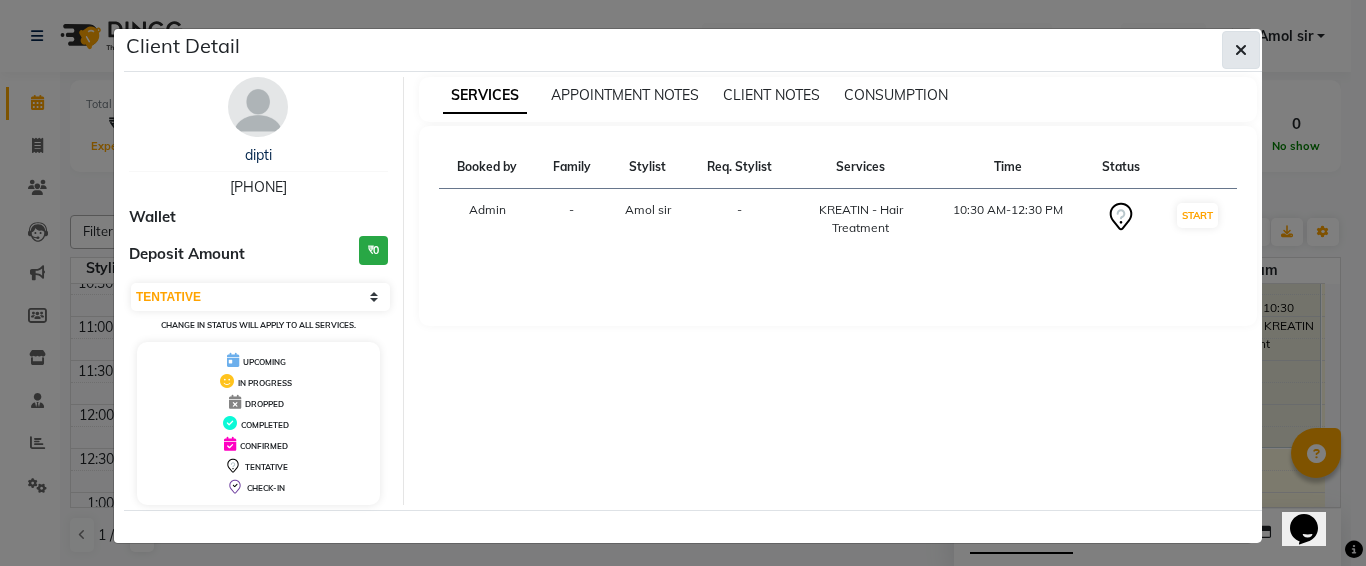 click 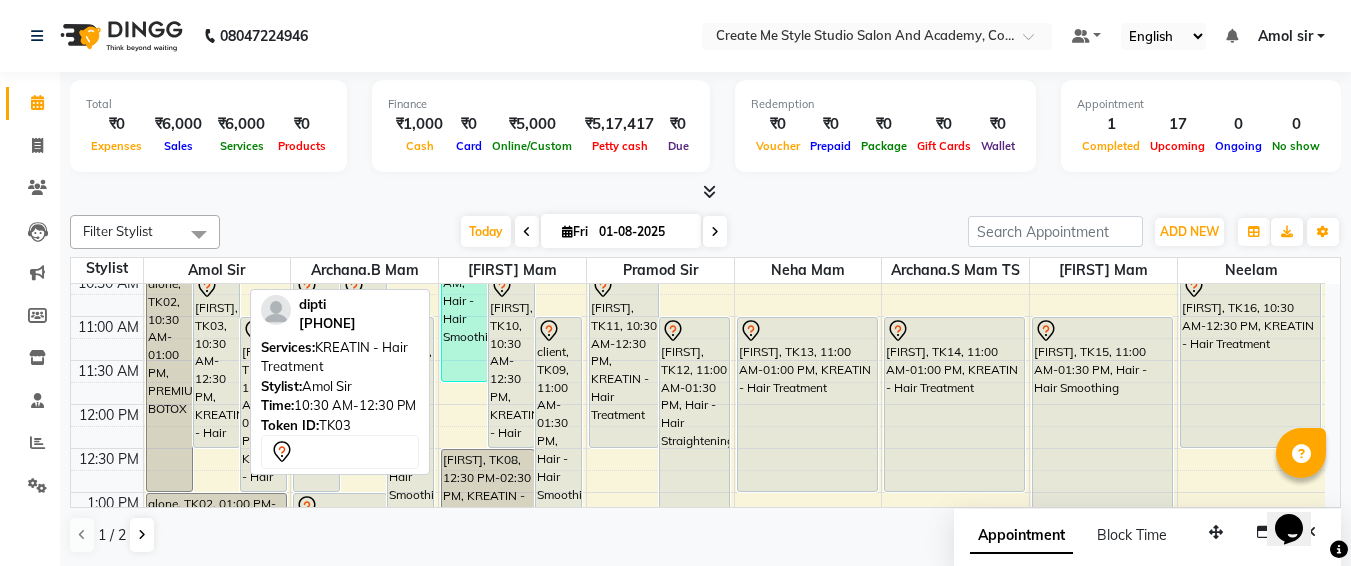 click on "[FIRST], TK03, 10:30 AM-12:30 PM, KREATIN - Hair Treatment" at bounding box center [216, 360] 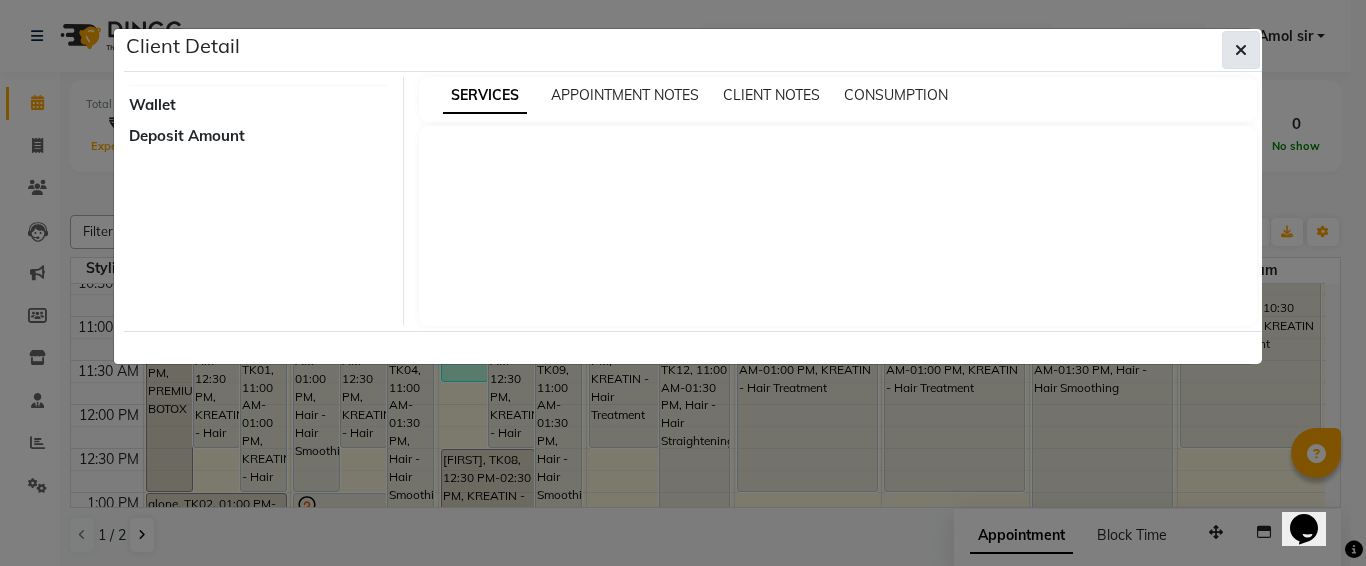 click 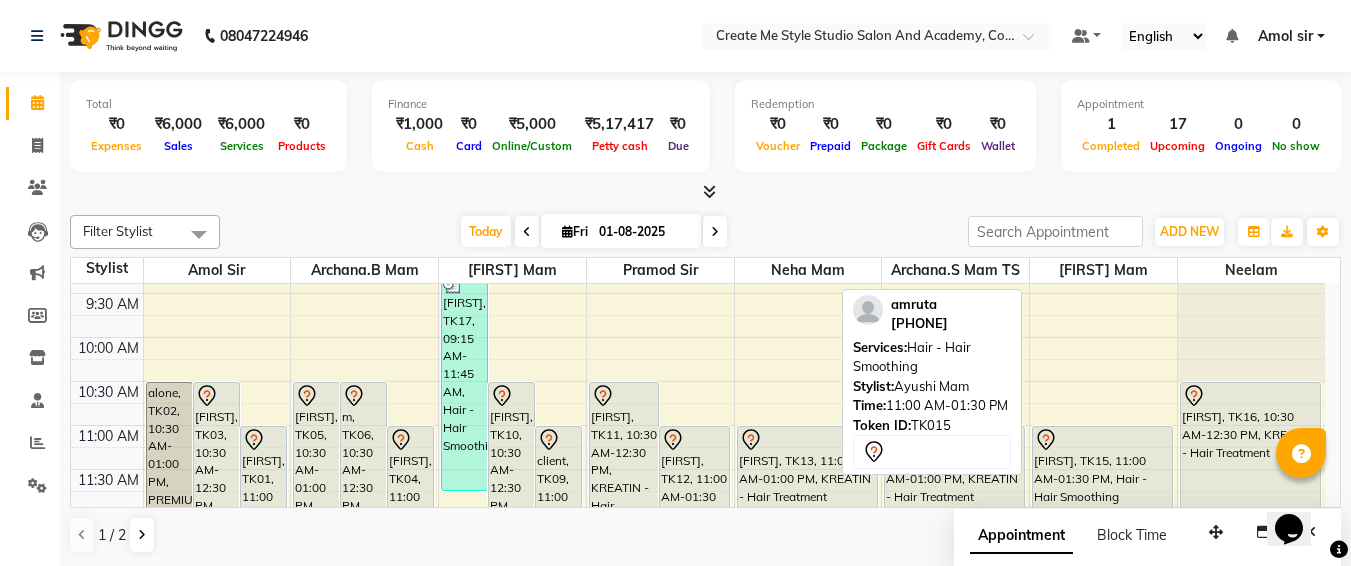 scroll, scrollTop: 33, scrollLeft: 0, axis: vertical 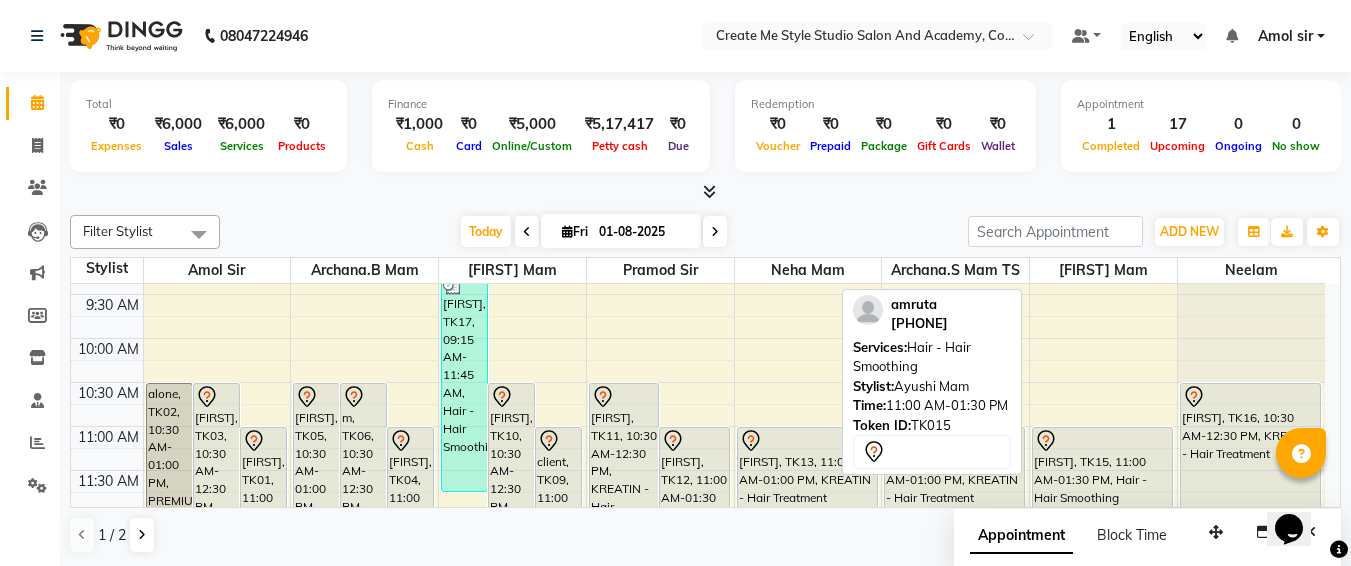 click on "[FIRST], TK15, 11:00 AM-01:30 PM, Hair - Hair Smoothing" at bounding box center [1102, 536] 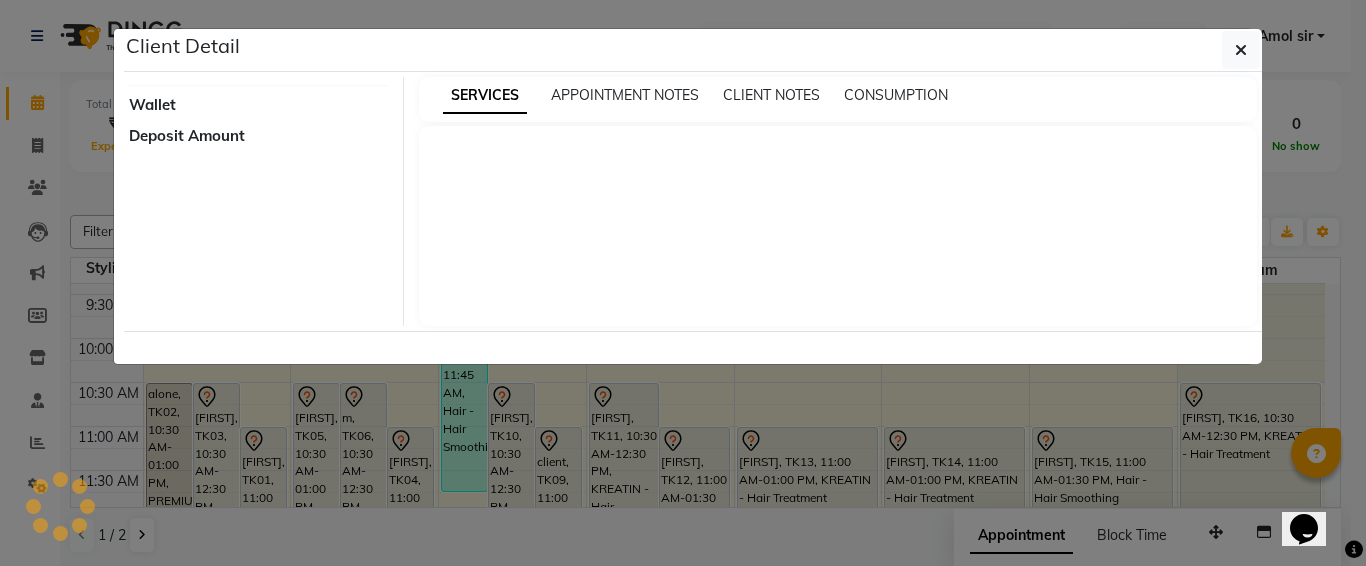select on "7" 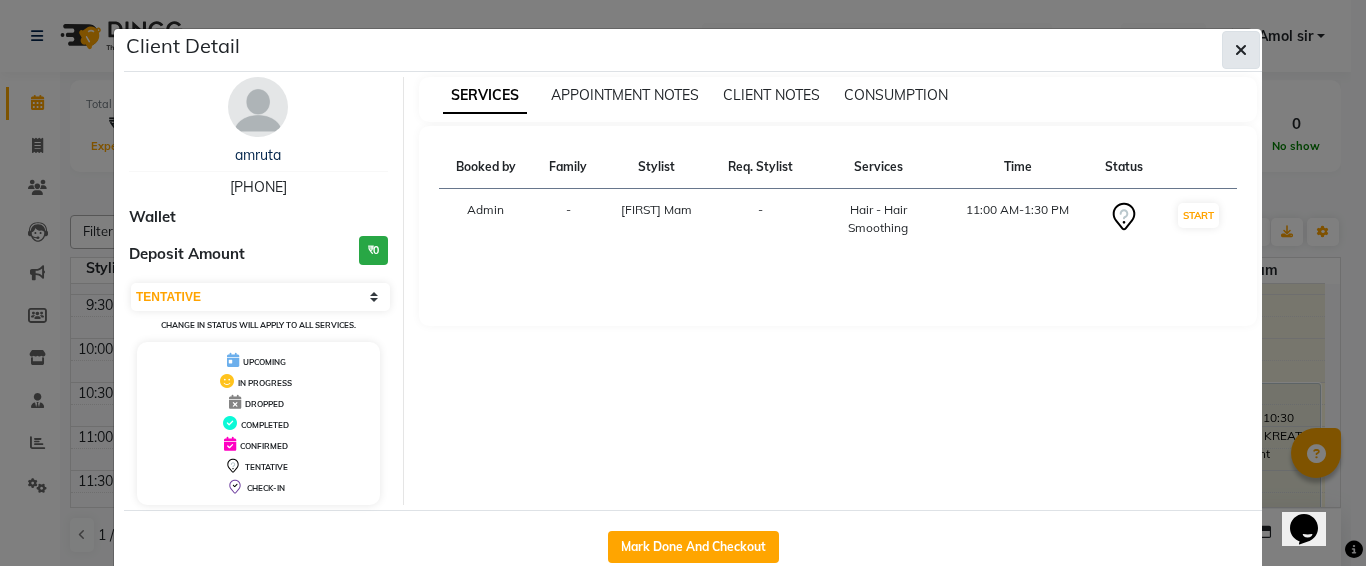 click 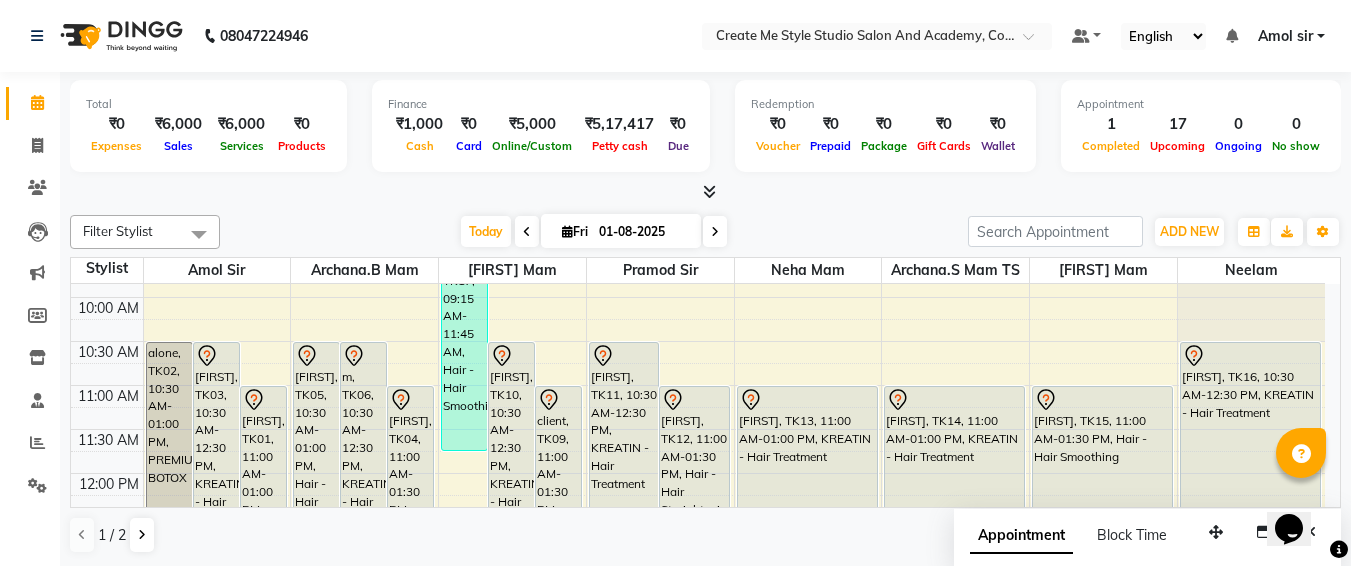 scroll, scrollTop: 76, scrollLeft: 0, axis: vertical 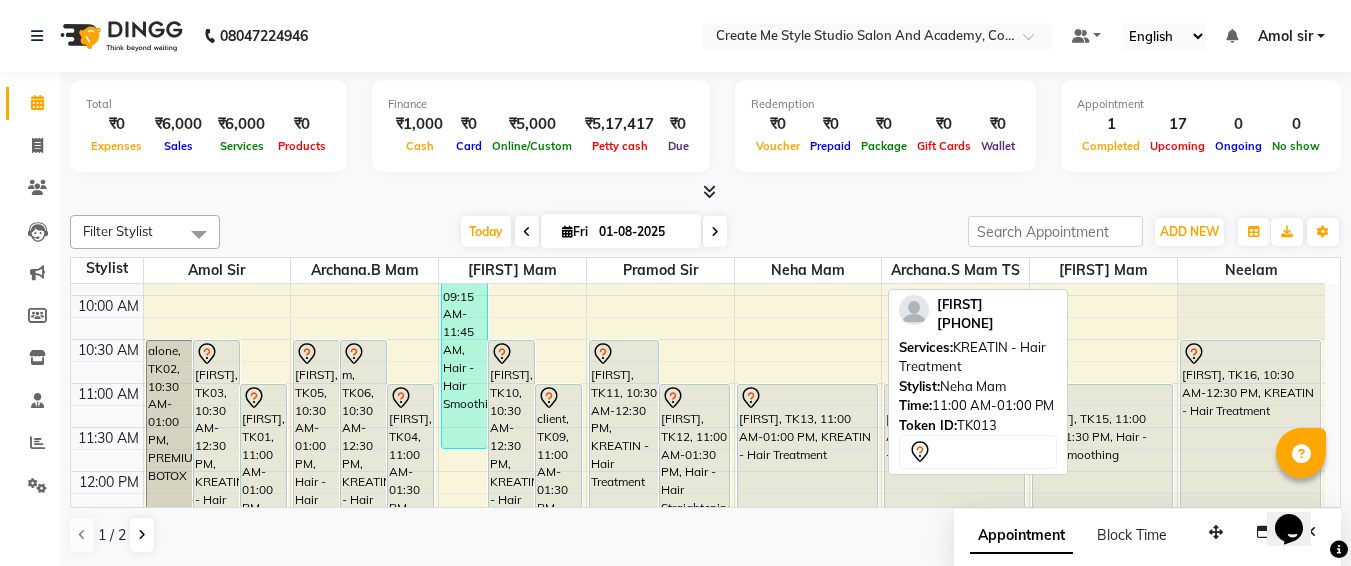 click on "[FIRST], TK13, 11:00 AM-01:00 PM, KREATIN - Hair Treatment" at bounding box center (807, 471) 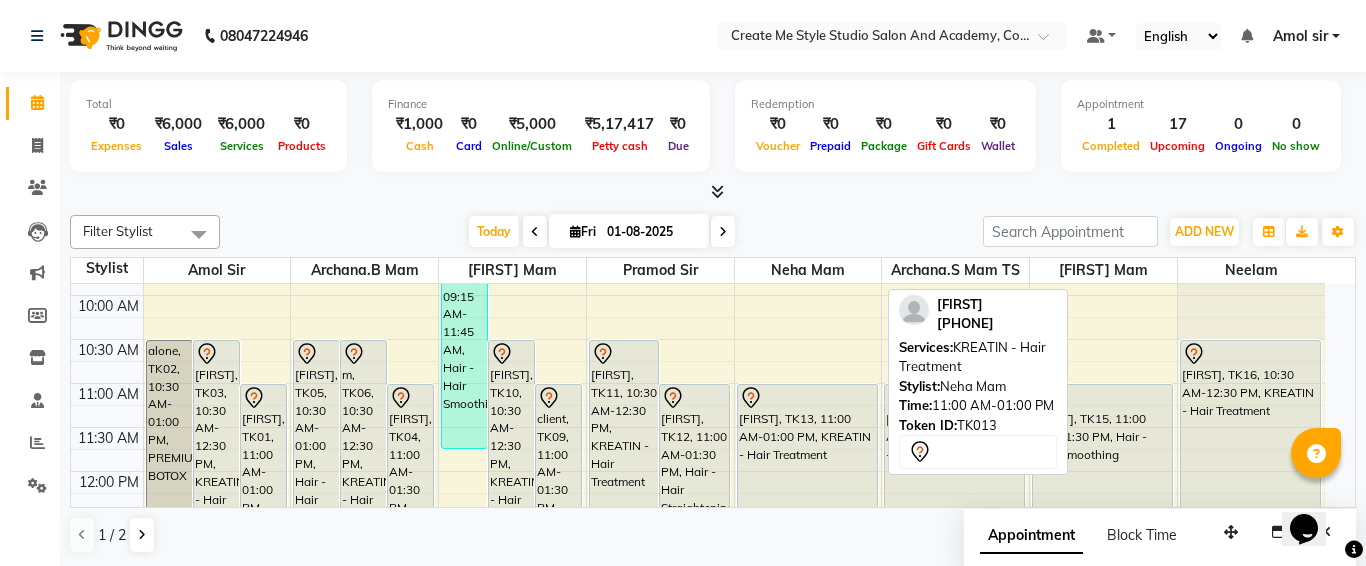select on "7" 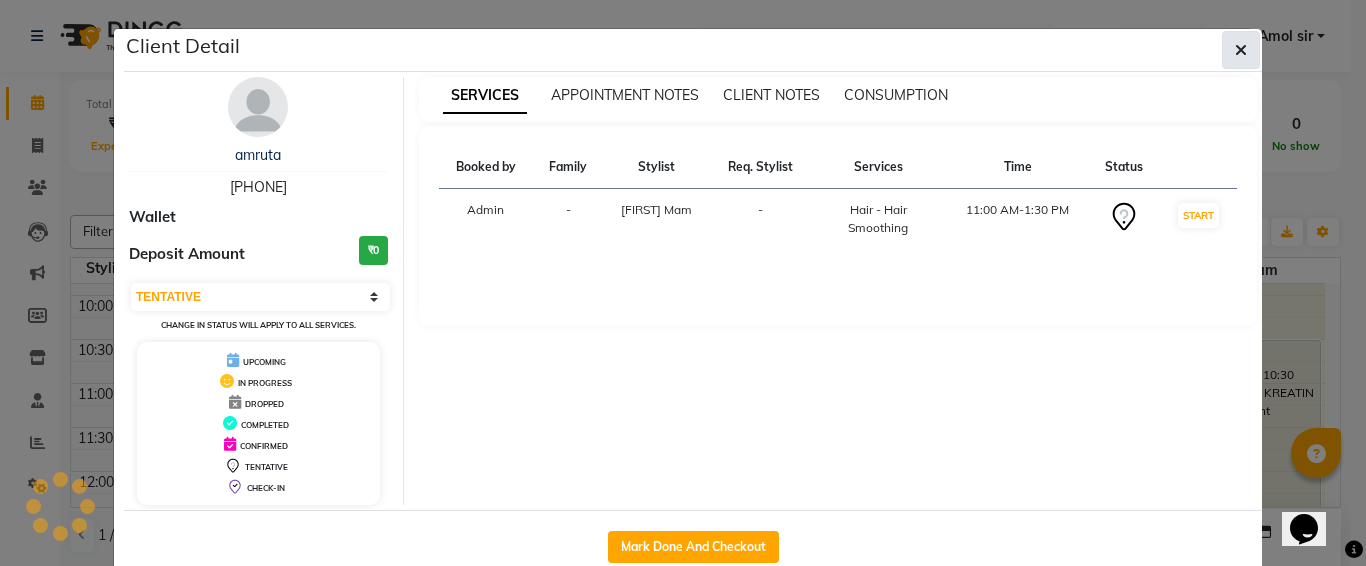 click 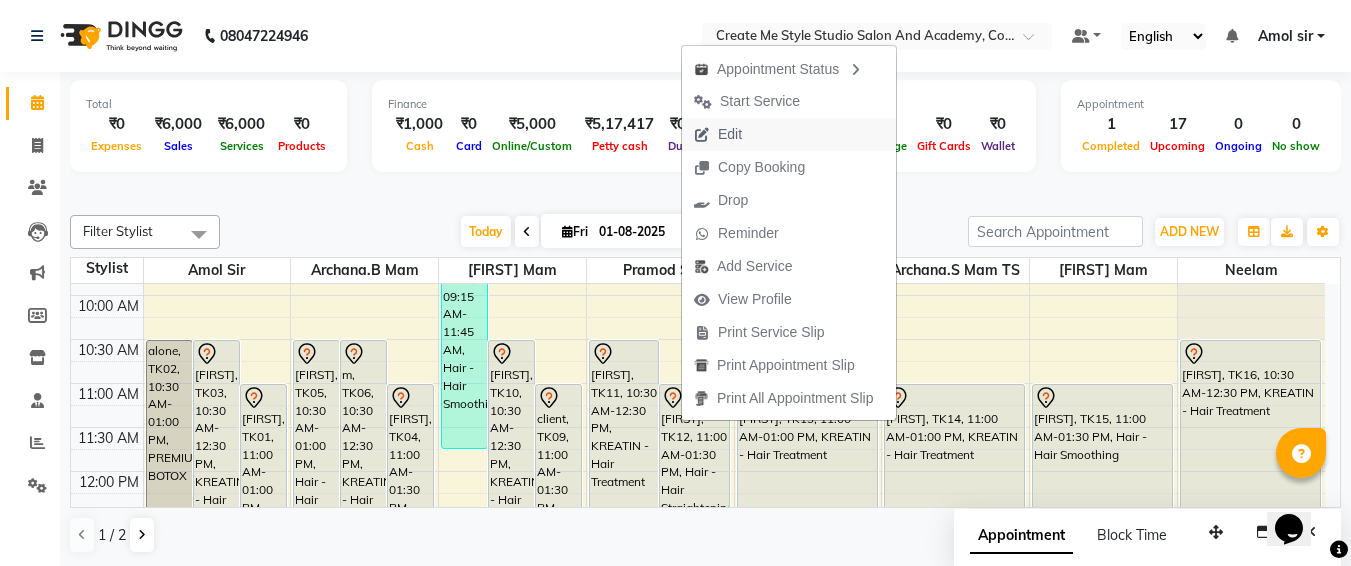 click on "Edit" at bounding box center (730, 134) 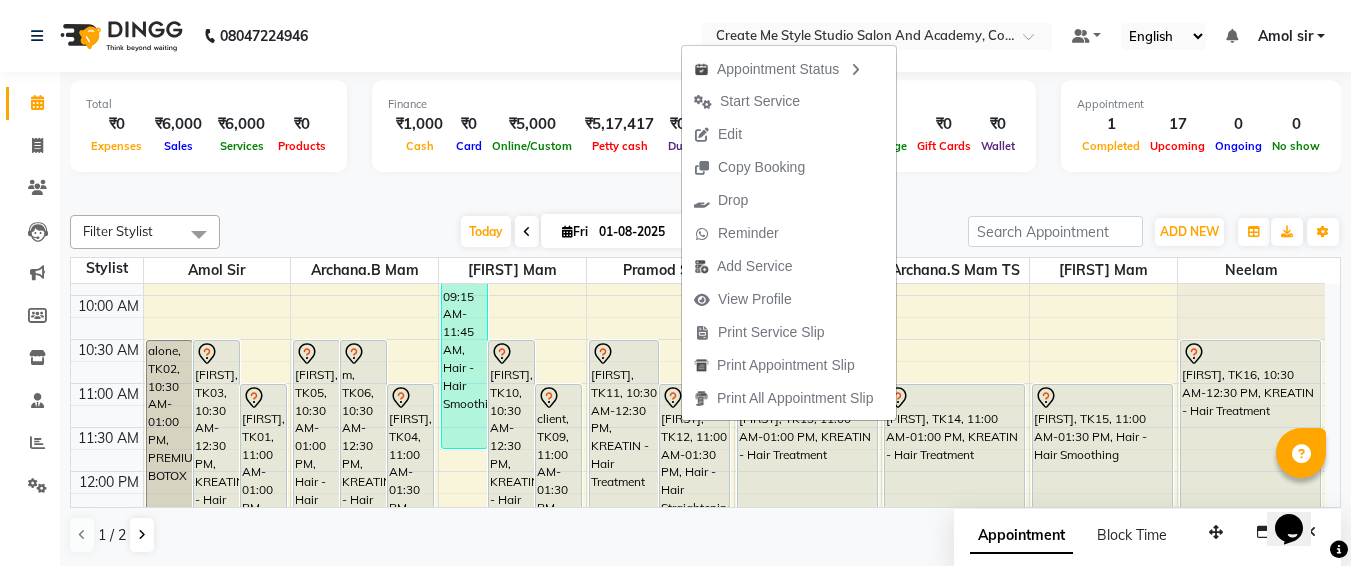 select on "tentative" 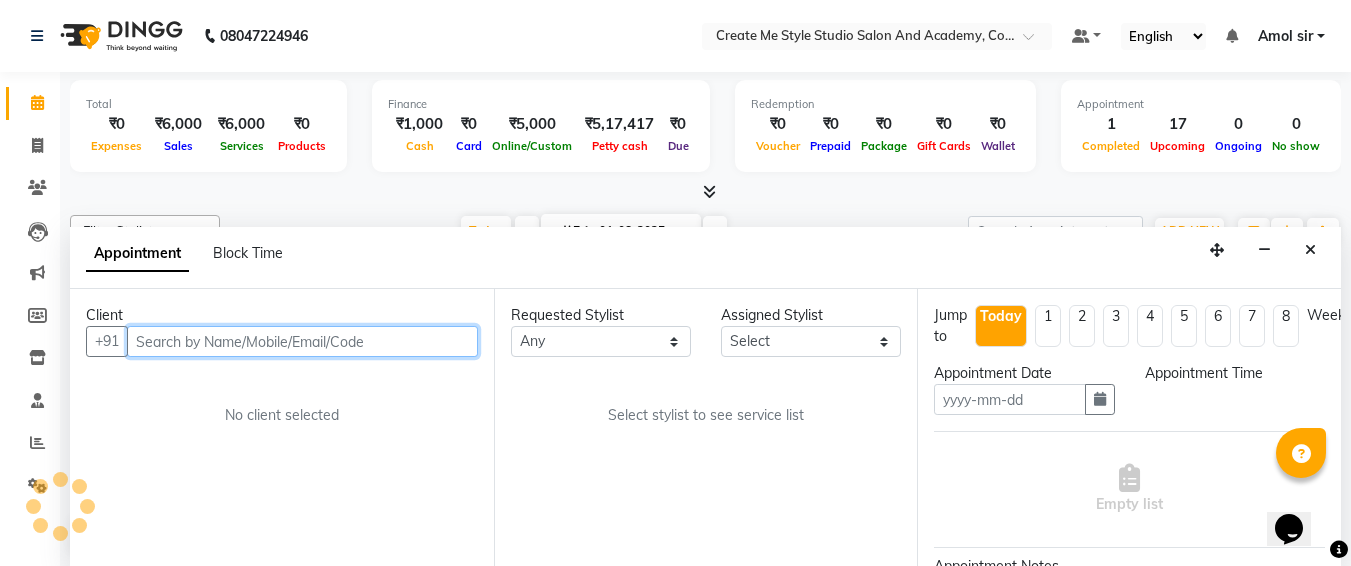 type on "01-08-2025" 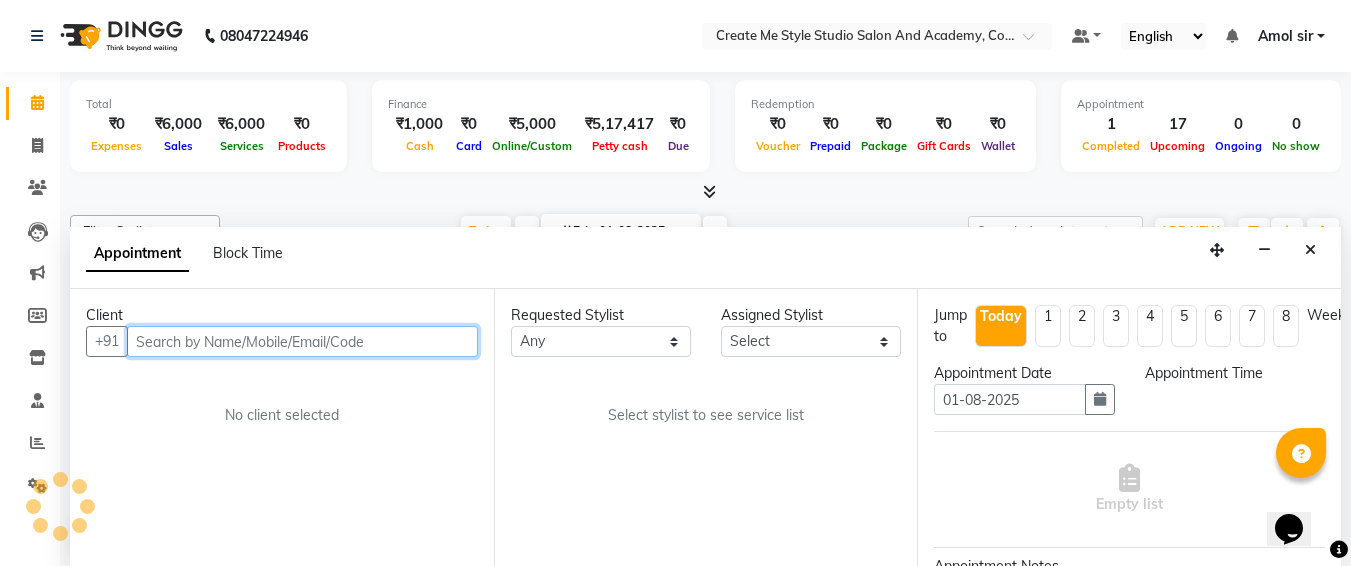 select on "660" 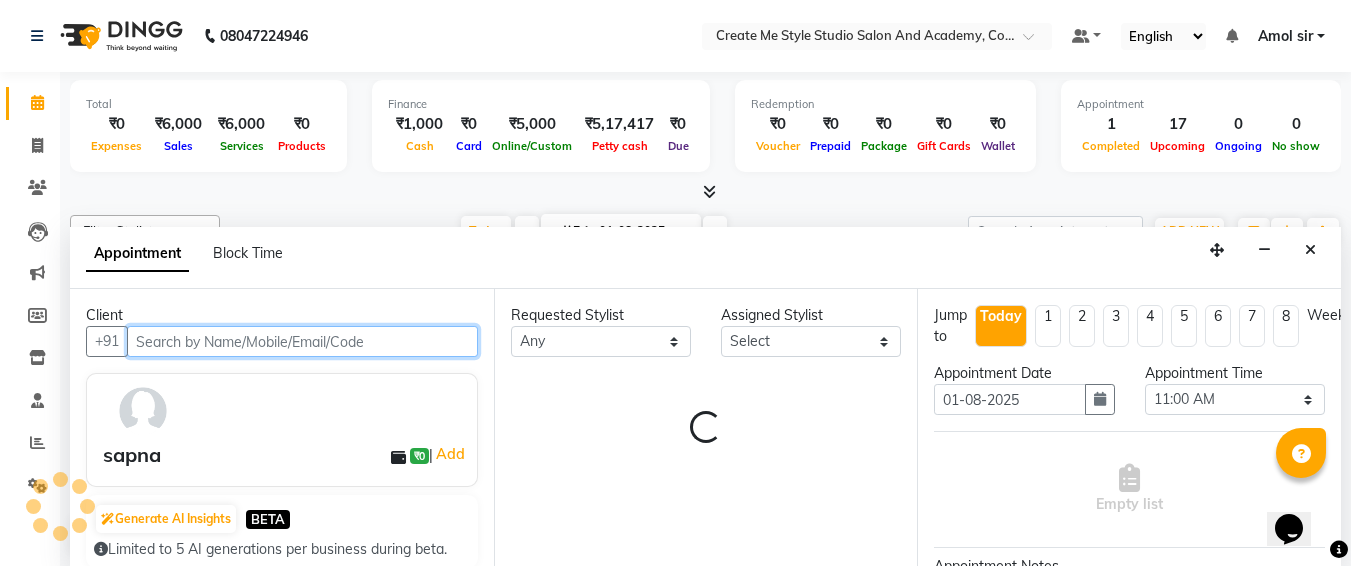 select on "79116" 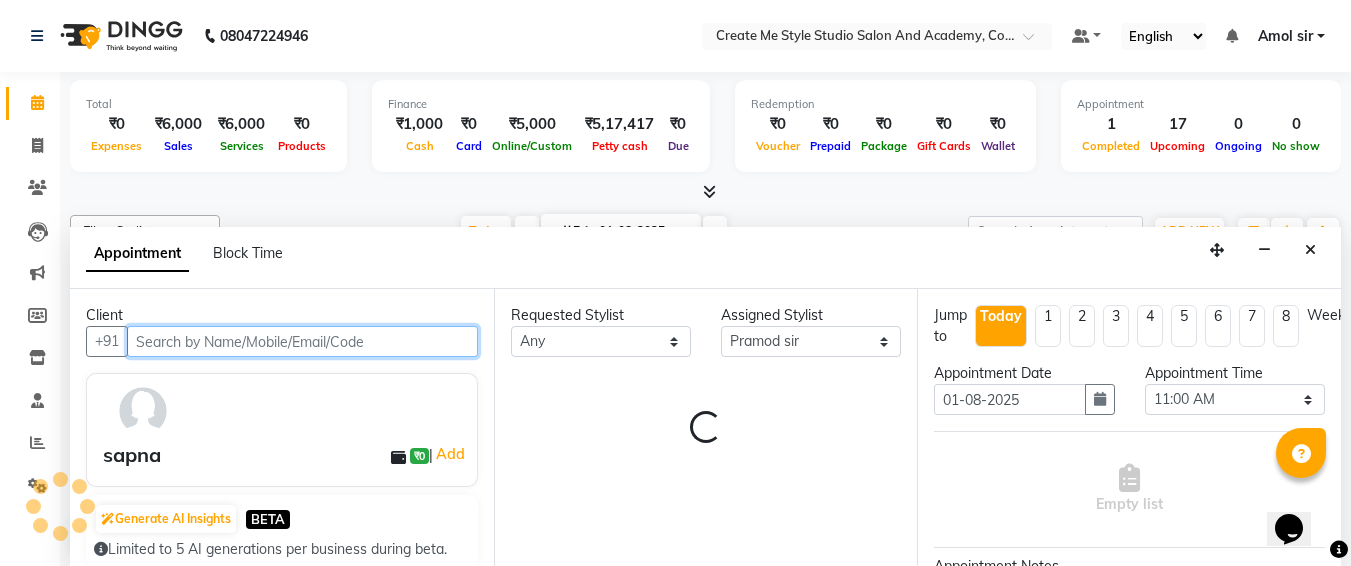 scroll, scrollTop: 1, scrollLeft: 0, axis: vertical 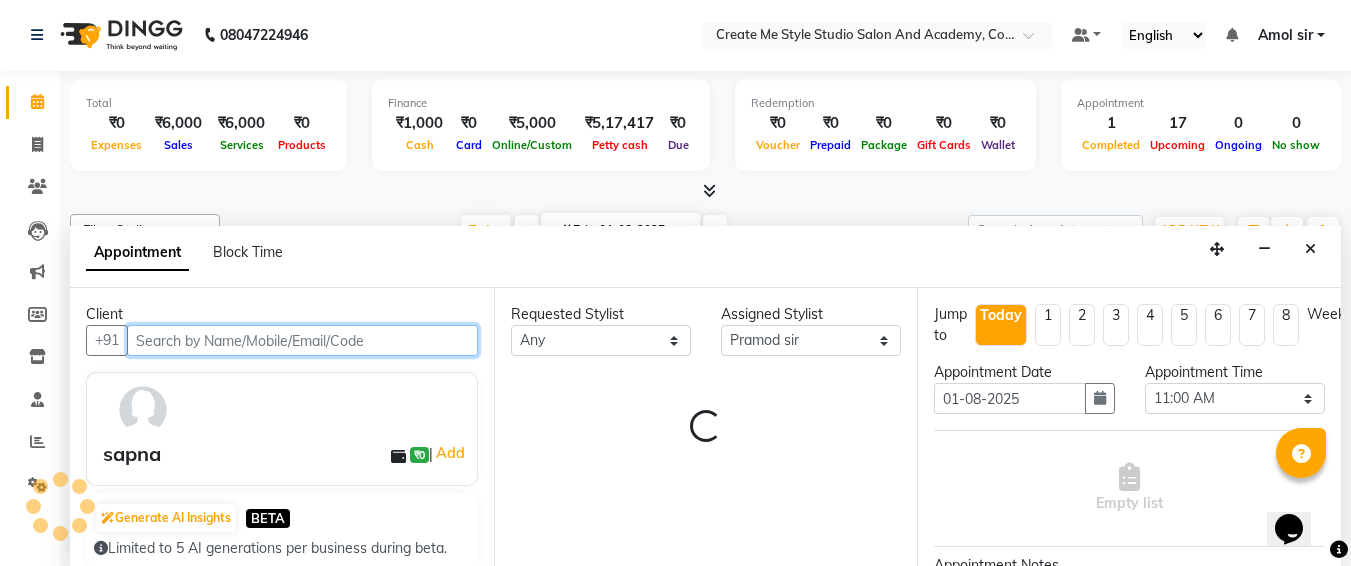 select on "4152" 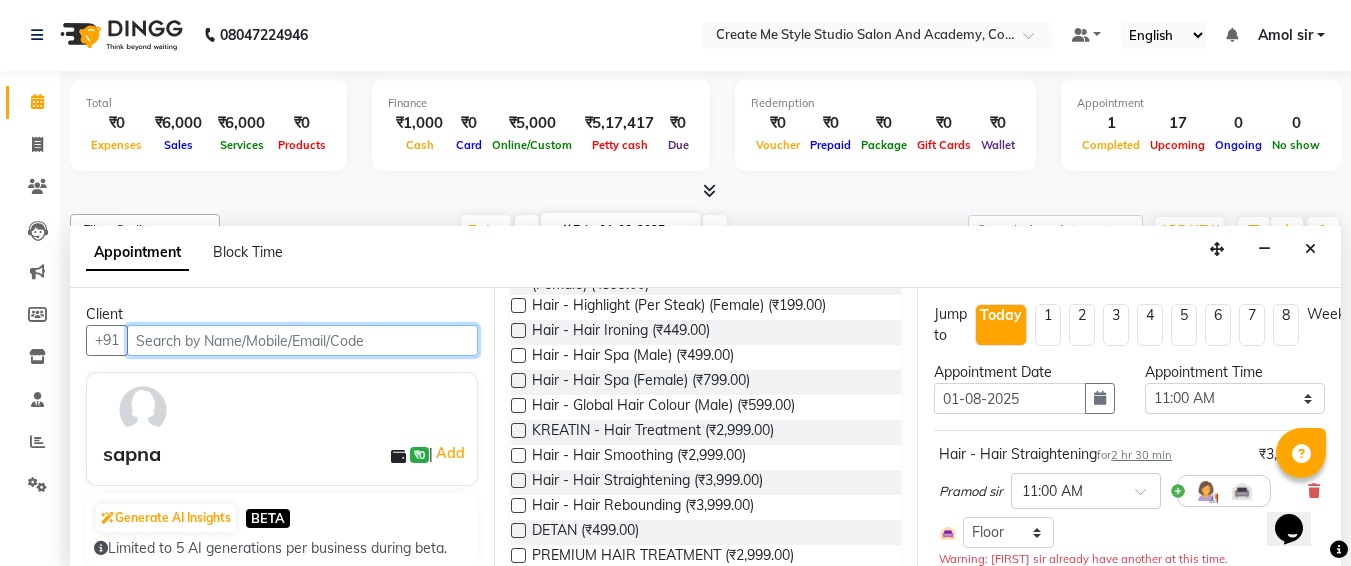 scroll, scrollTop: 300, scrollLeft: 0, axis: vertical 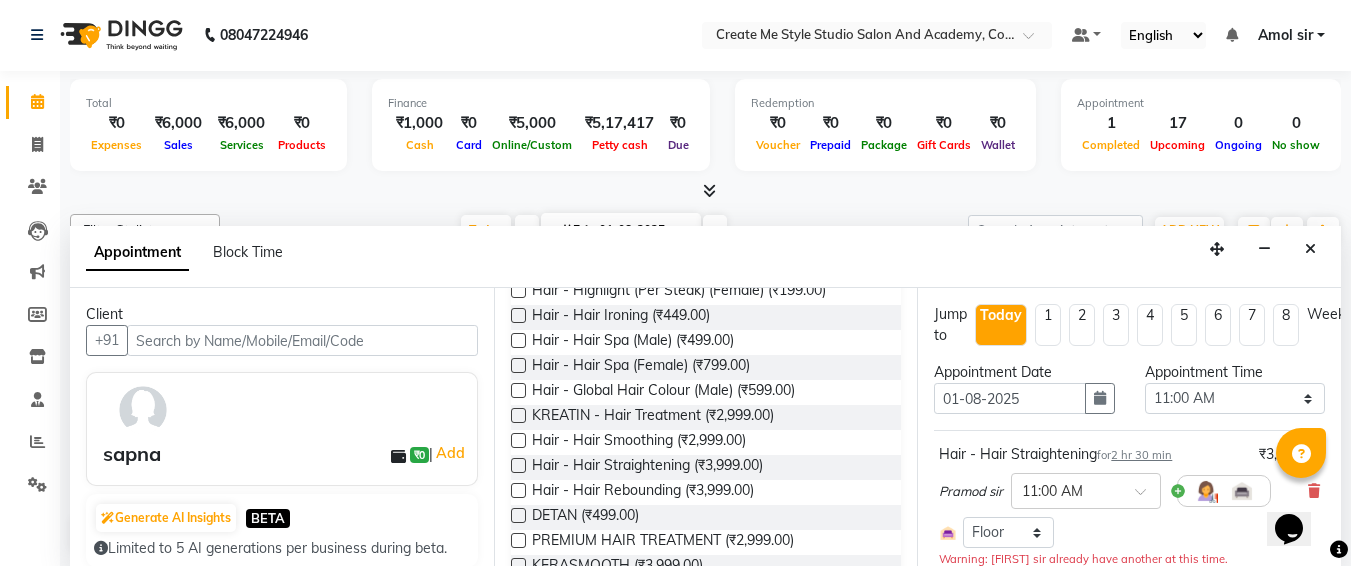 click on "2" at bounding box center [1082, 325] 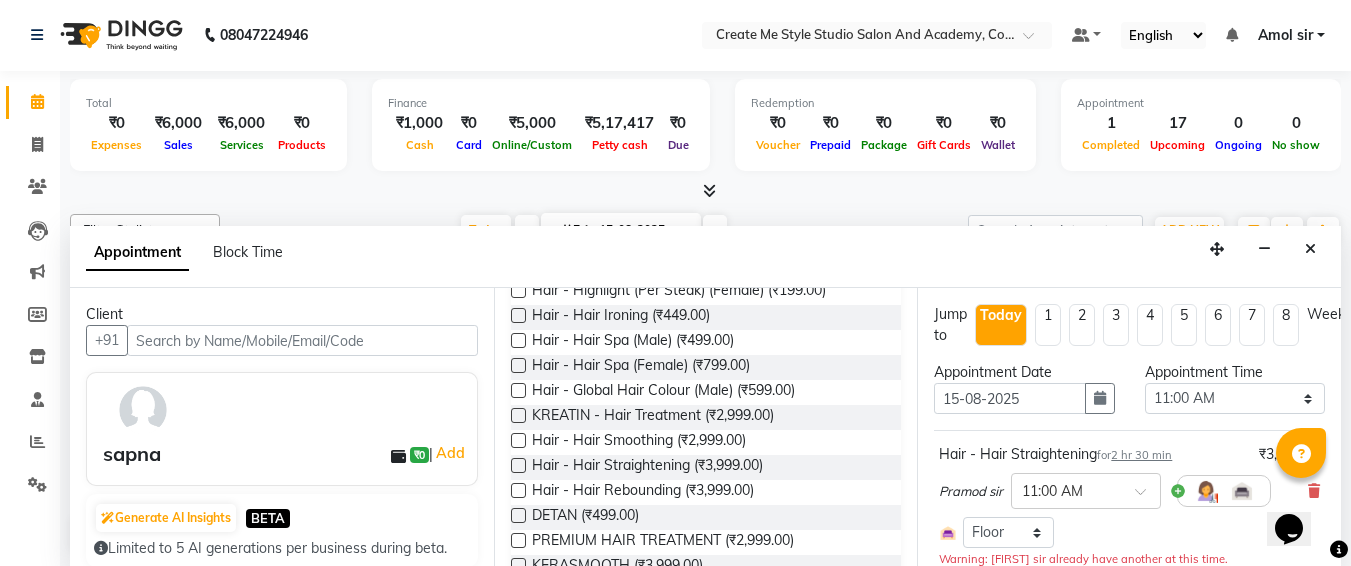 scroll, scrollTop: 0, scrollLeft: 0, axis: both 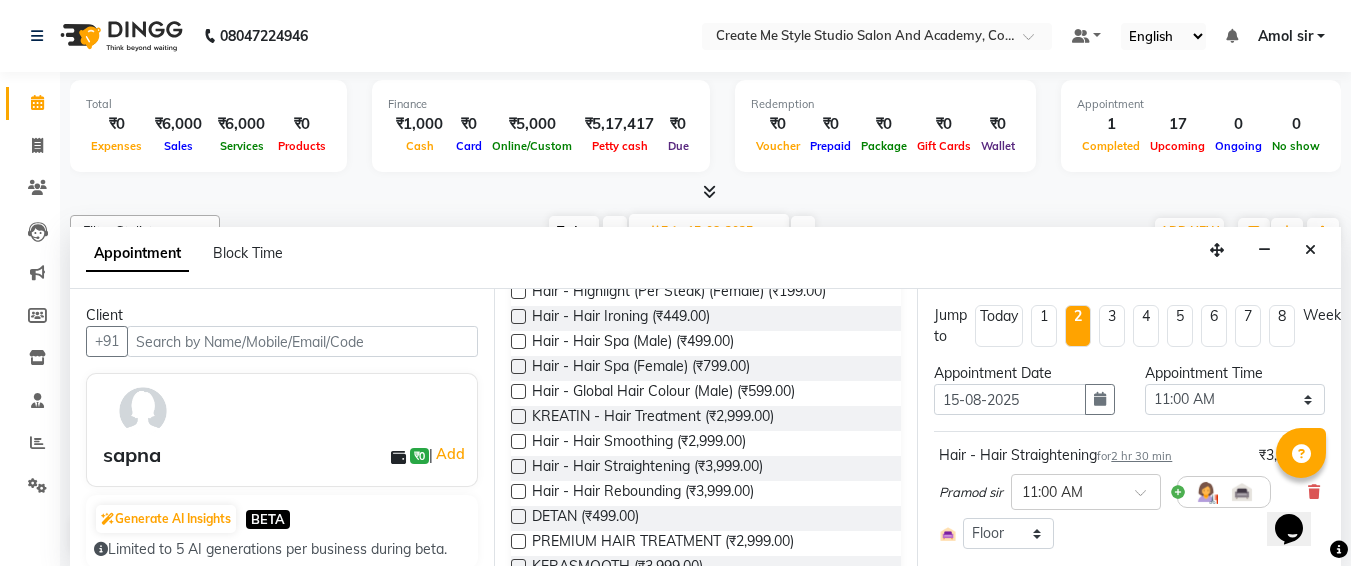 drag, startPoint x: 951, startPoint y: 265, endPoint x: 947, endPoint y: 249, distance: 16.492422 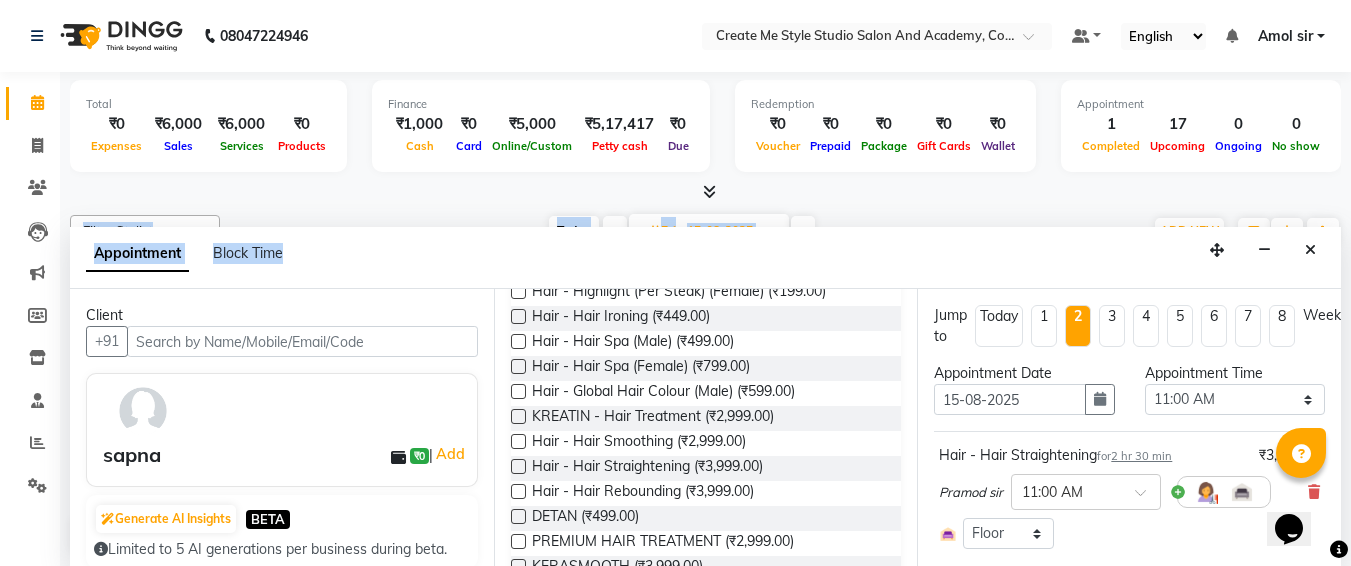 drag, startPoint x: 490, startPoint y: 250, endPoint x: 494, endPoint y: 236, distance: 14.56022 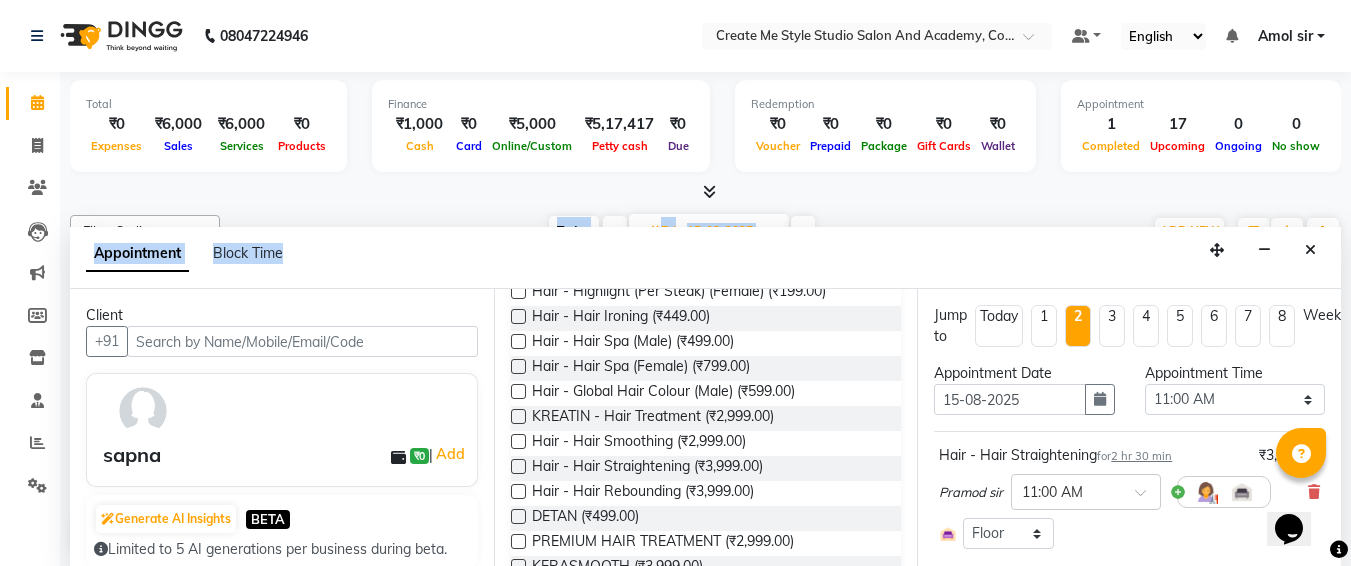 click on "Appointment Block Time" at bounding box center (705, 258) 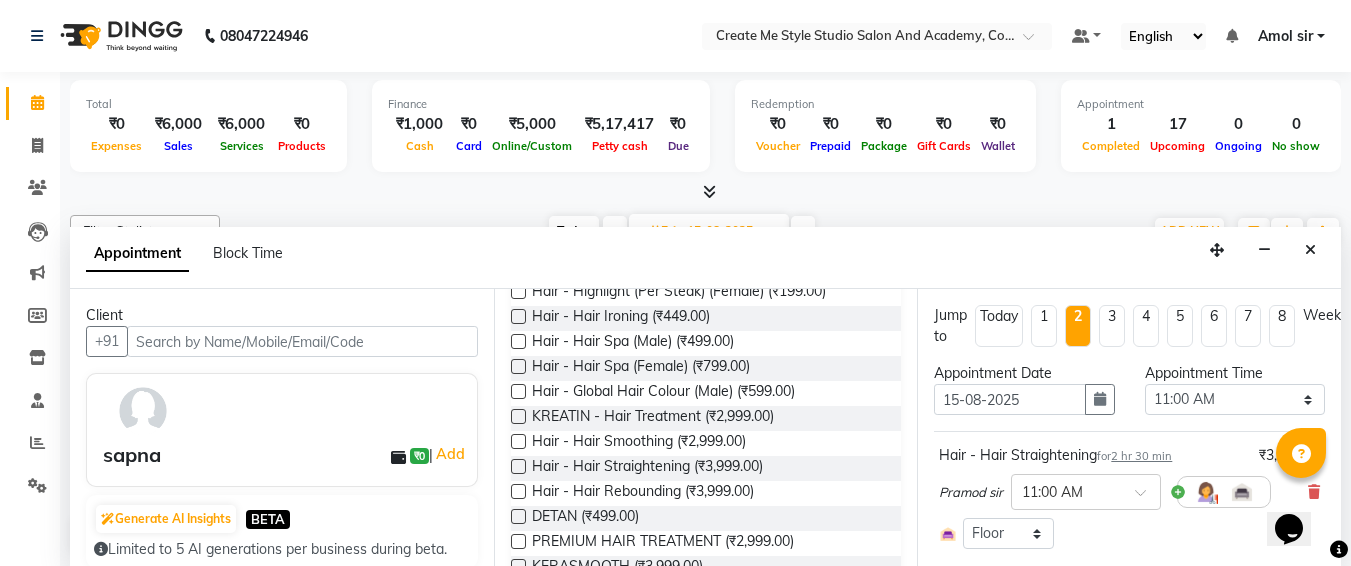 scroll, scrollTop: 0, scrollLeft: 0, axis: both 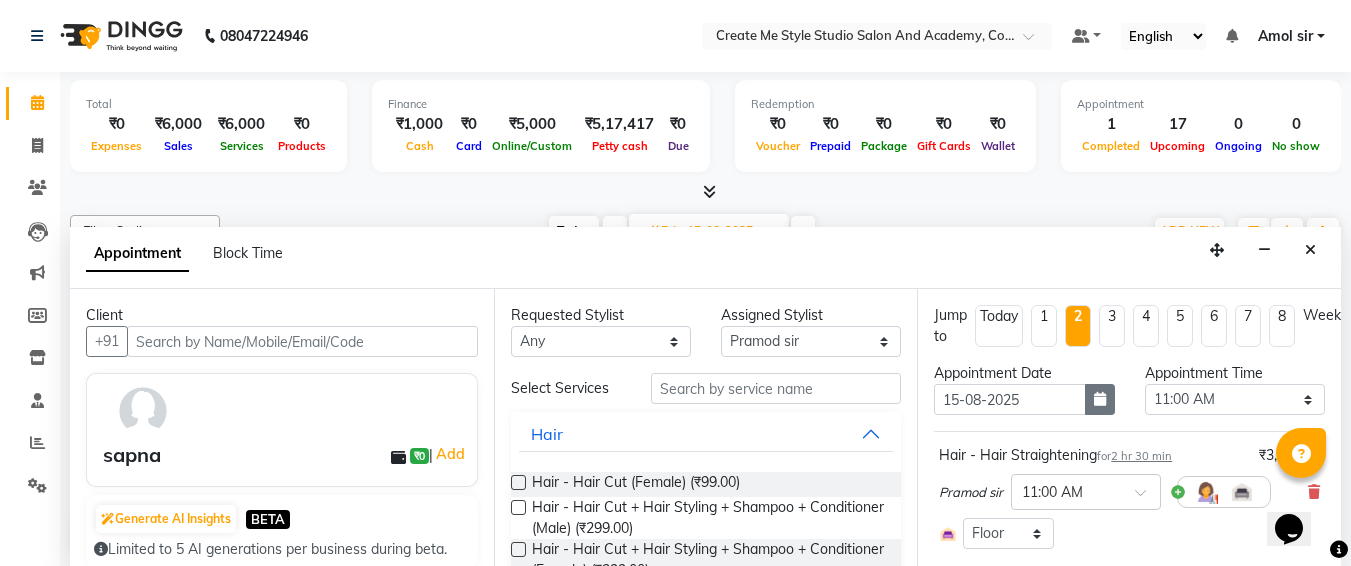 click at bounding box center [1100, 399] 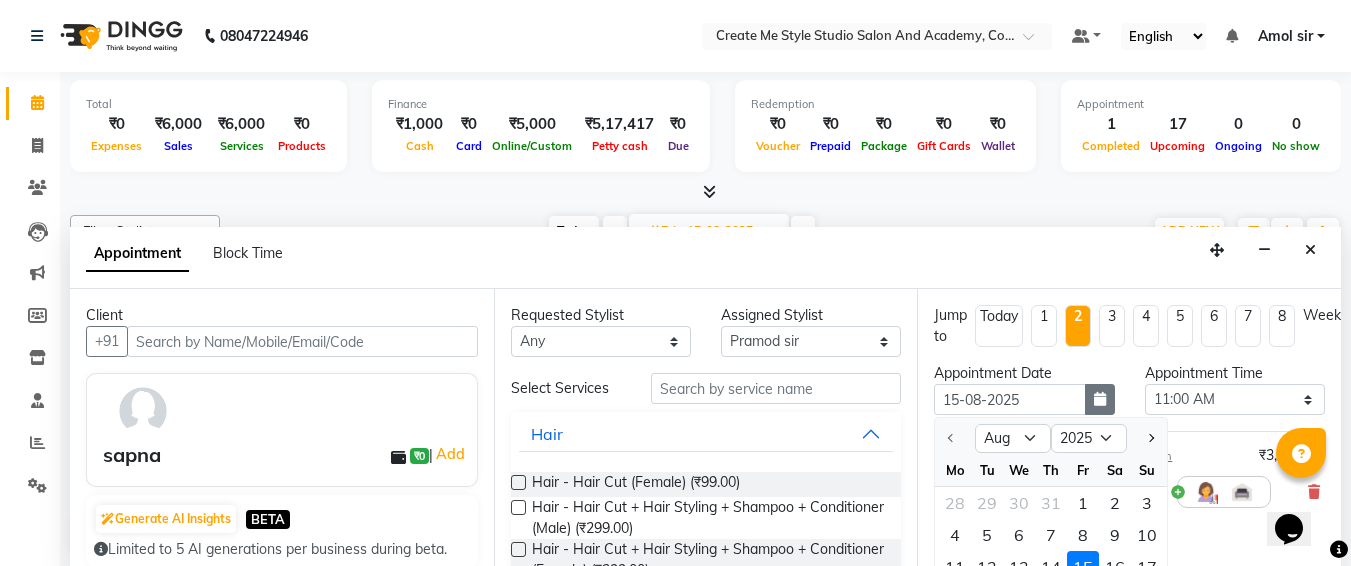 scroll, scrollTop: 31, scrollLeft: 0, axis: vertical 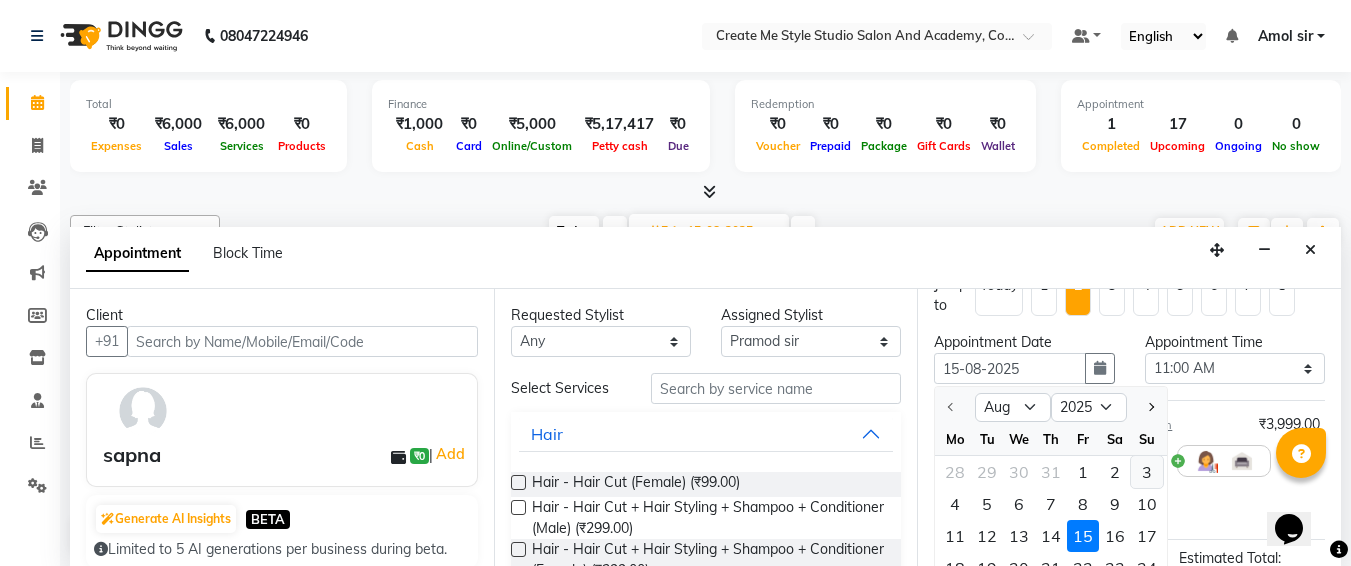 click on "3" at bounding box center (1147, 472) 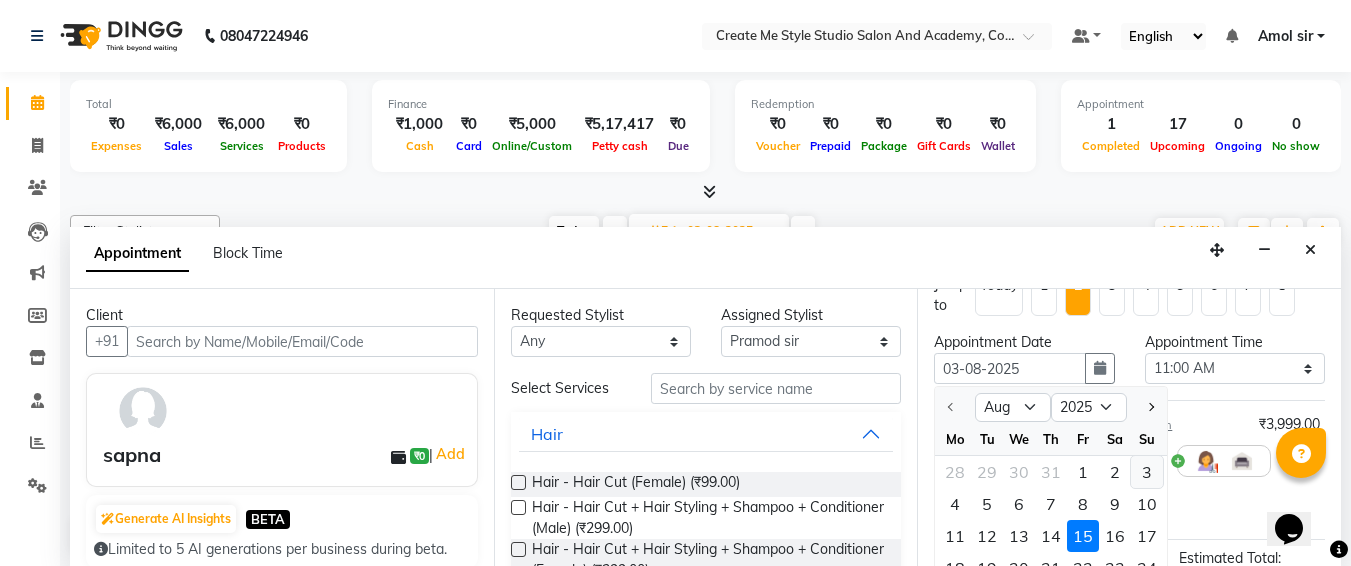 scroll, scrollTop: 0, scrollLeft: 0, axis: both 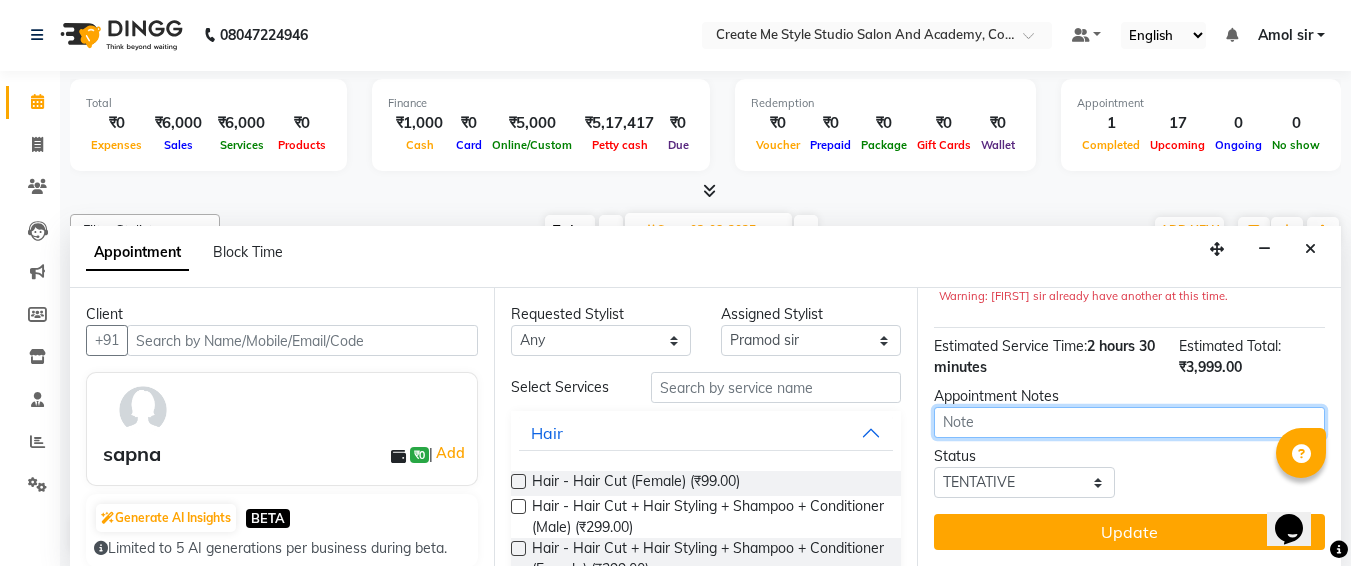 click at bounding box center (1129, 422) 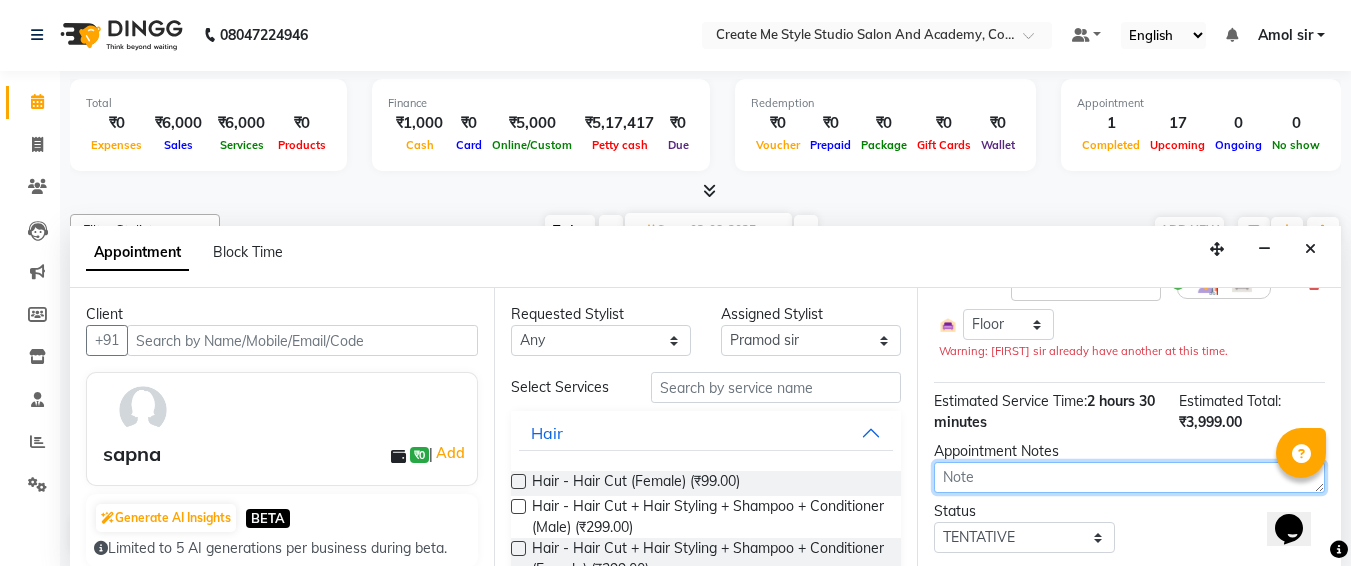 scroll, scrollTop: 278, scrollLeft: 0, axis: vertical 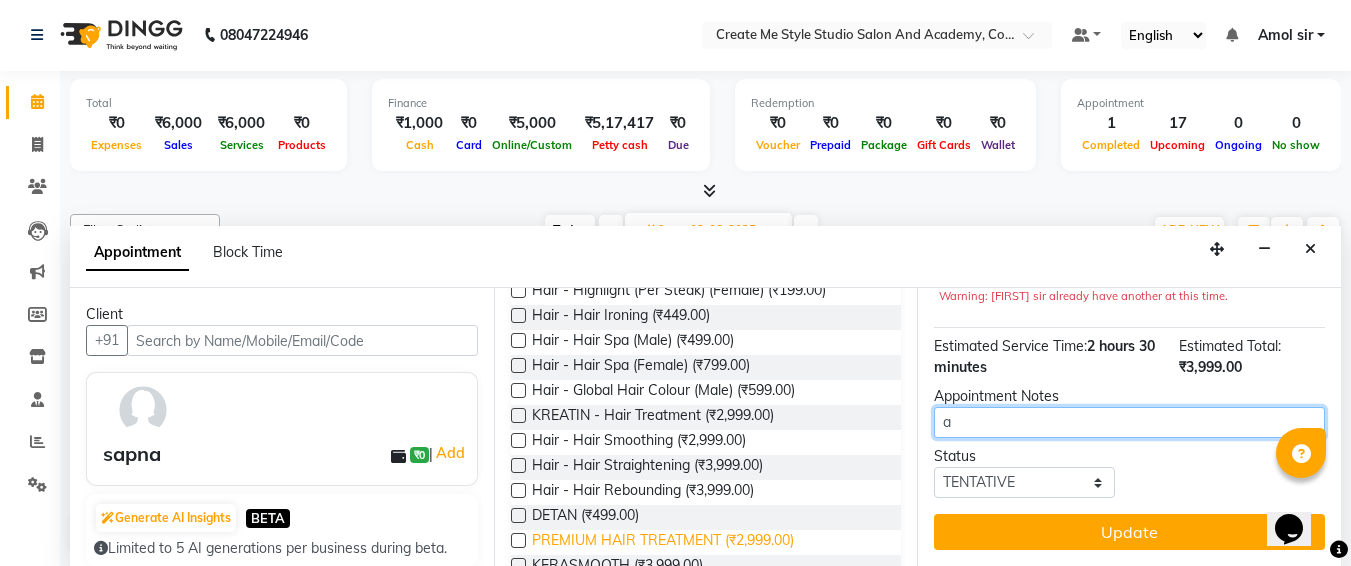 type on "a" 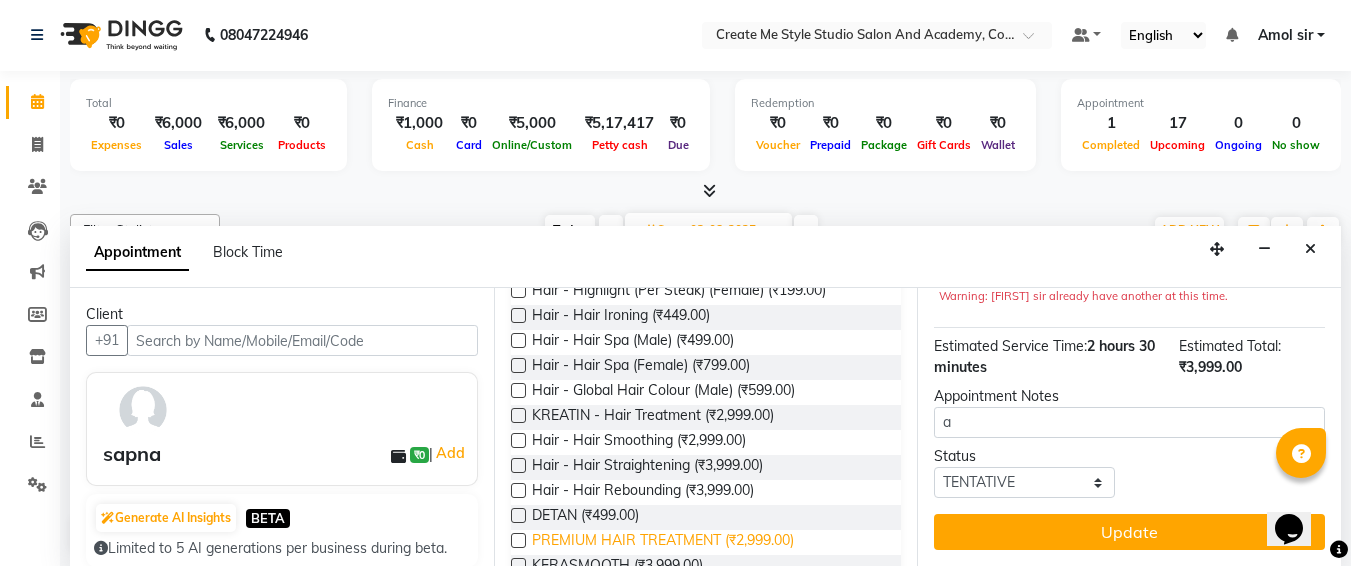 click on "PREMIUM HAIR TREATMENT (₹2,999.00)" at bounding box center (663, 542) 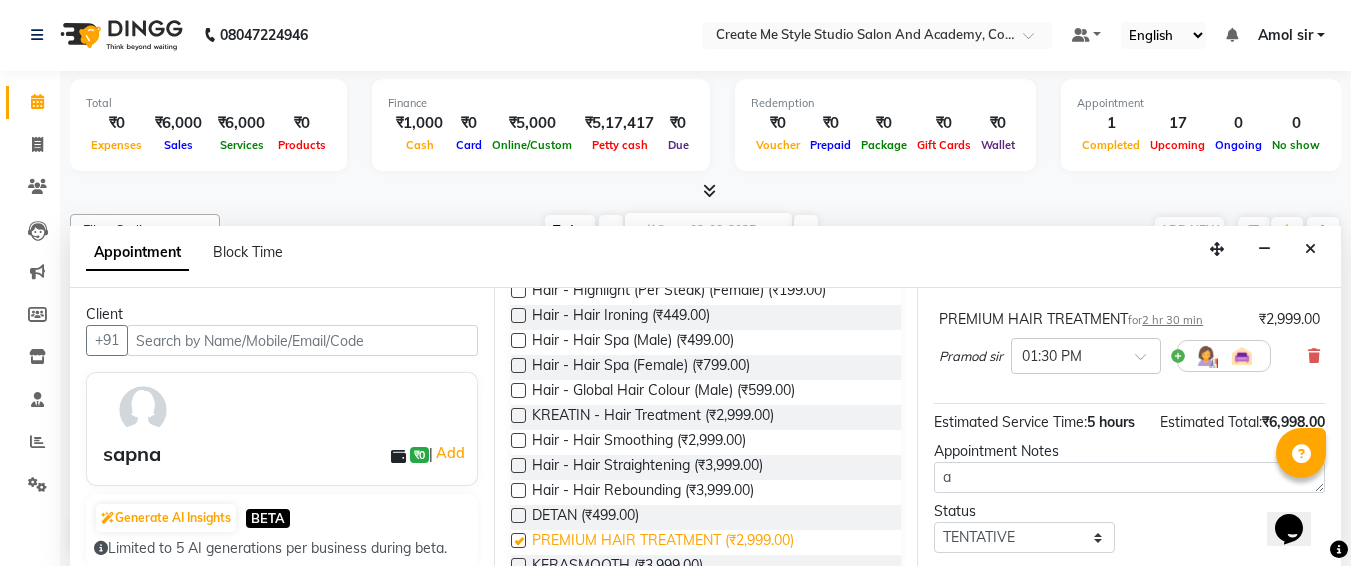 checkbox on "false" 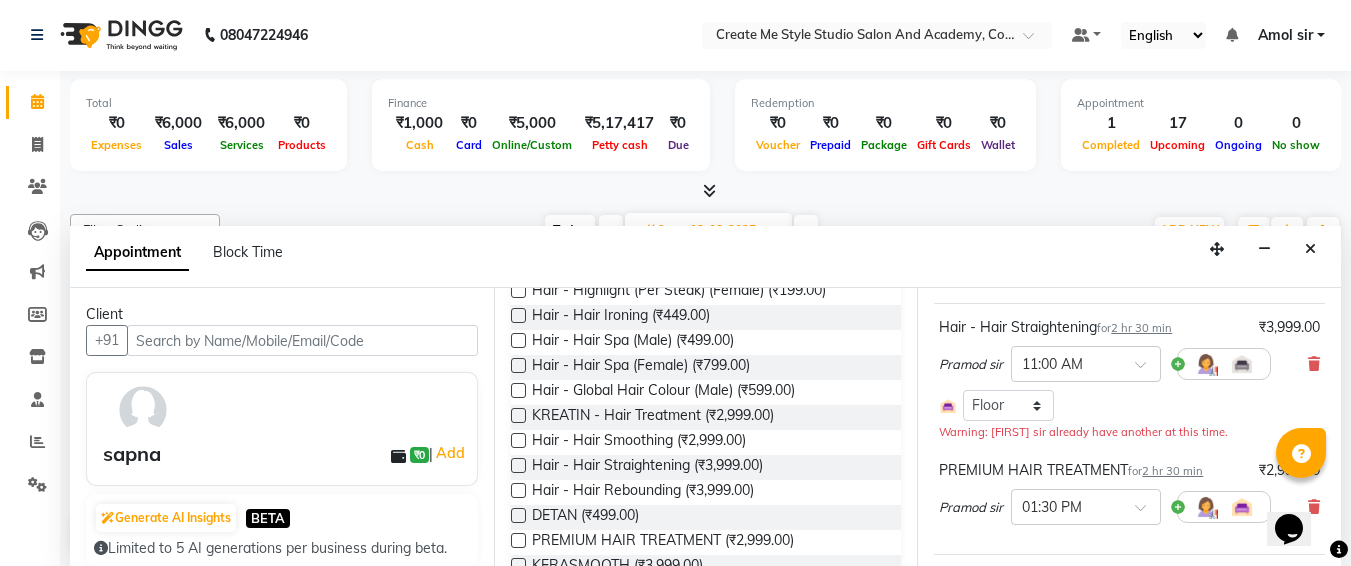 scroll, scrollTop: 69, scrollLeft: 0, axis: vertical 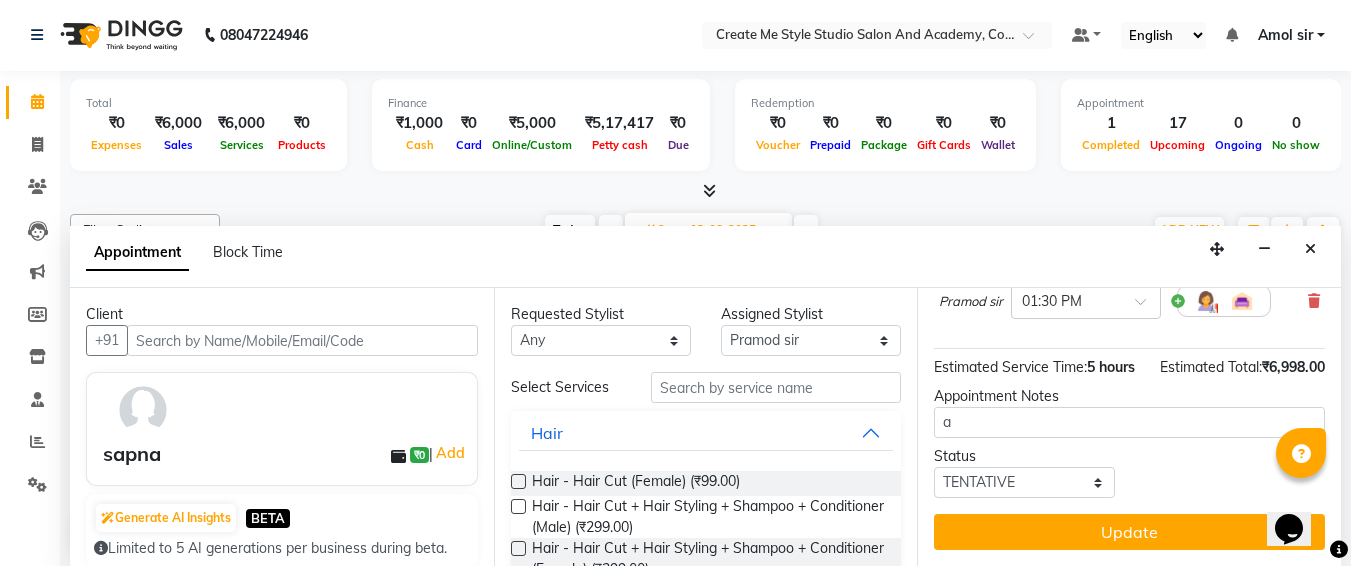 click on "₹6,998.00" at bounding box center [1293, 367] 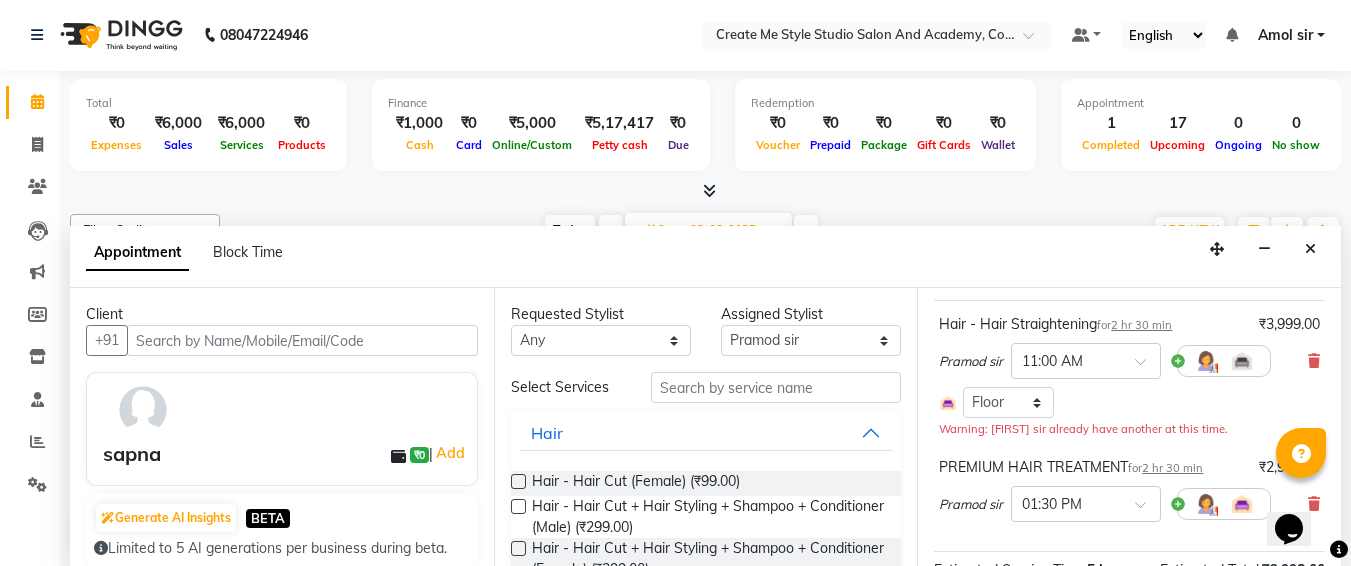 scroll, scrollTop: 69, scrollLeft: 0, axis: vertical 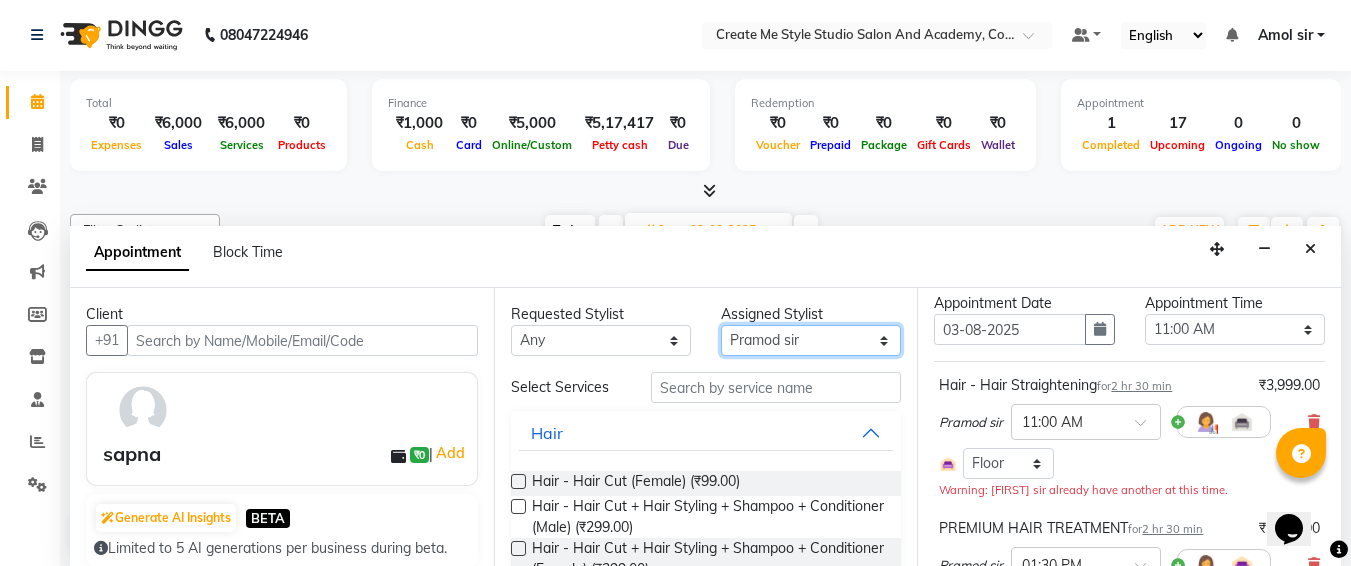 click on "Select [FIRST] sir  [FIRST] mam  [FIRST] mam TS [FIRST] mam [FIRST] mam [FIRST] mam  [FIRST] sir [FIRST] sir" at bounding box center (811, 340) 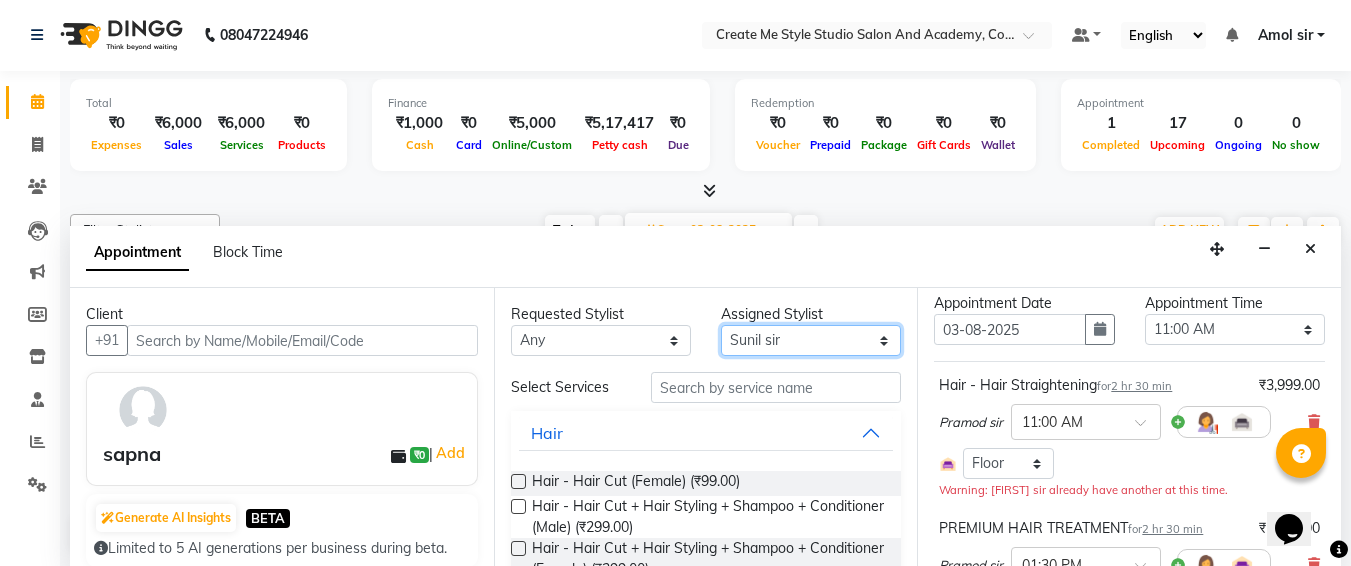 click on "Select [FIRST] sir  [FIRST] mam  [FIRST] mam TS [FIRST] mam [FIRST] mam [FIRST] mam  [FIRST] sir [FIRST] sir" at bounding box center (811, 340) 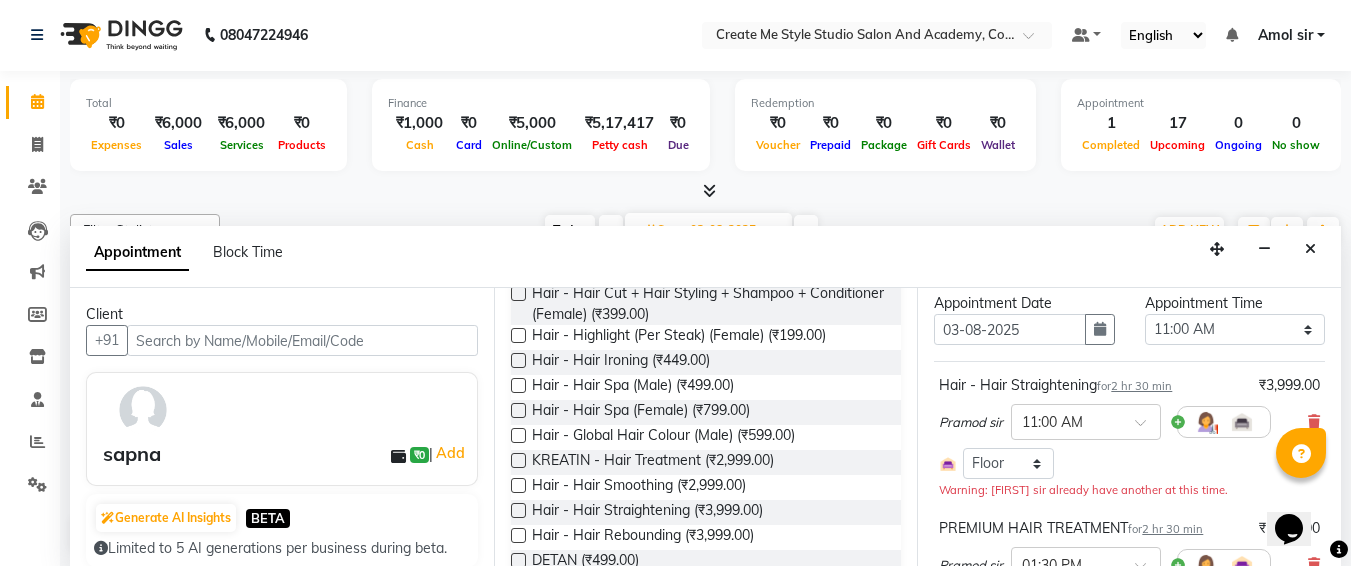 scroll, scrollTop: 465, scrollLeft: 0, axis: vertical 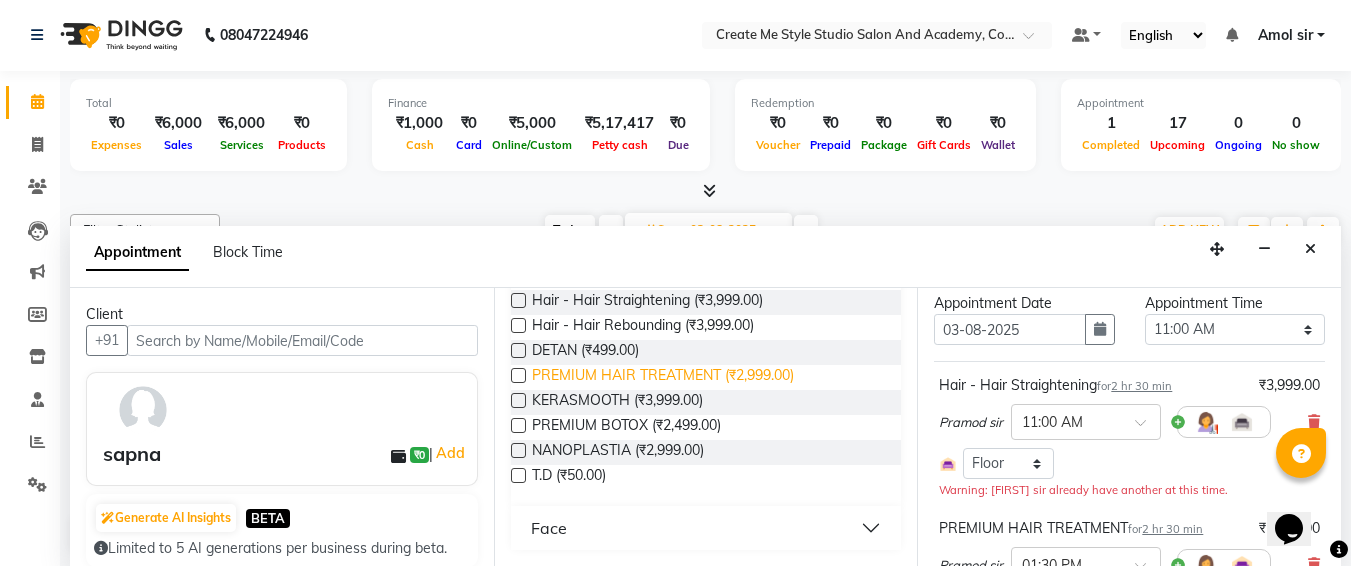 click on "PREMIUM HAIR TREATMENT (₹2,999.00)" at bounding box center (663, 377) 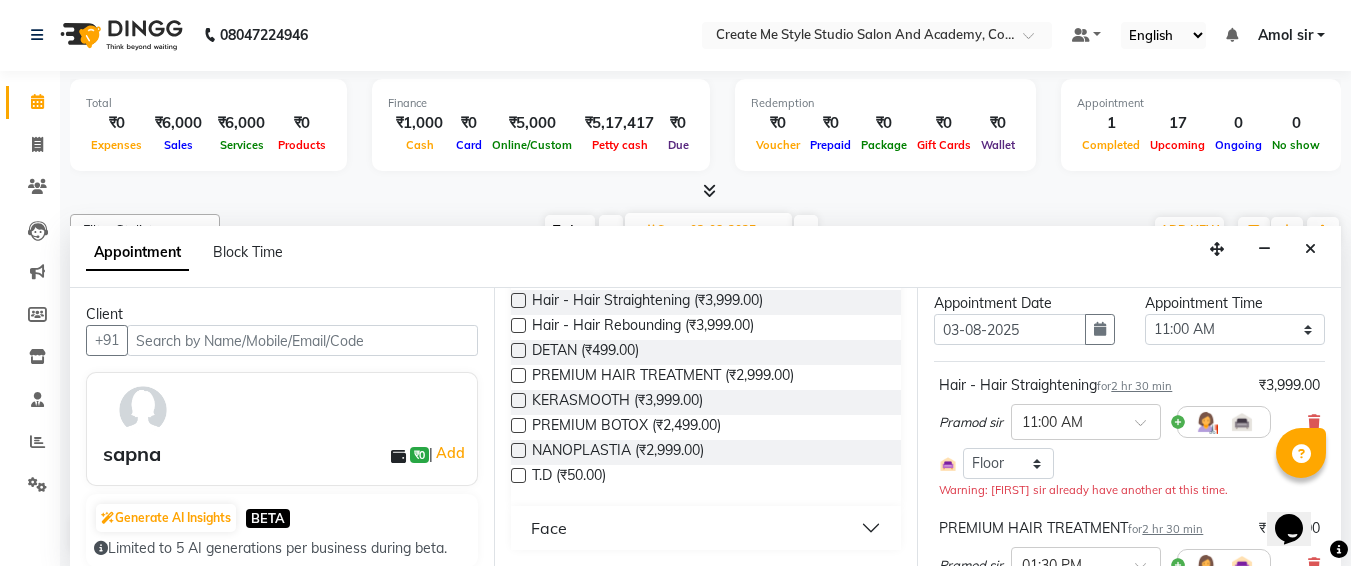 click at bounding box center (518, 375) 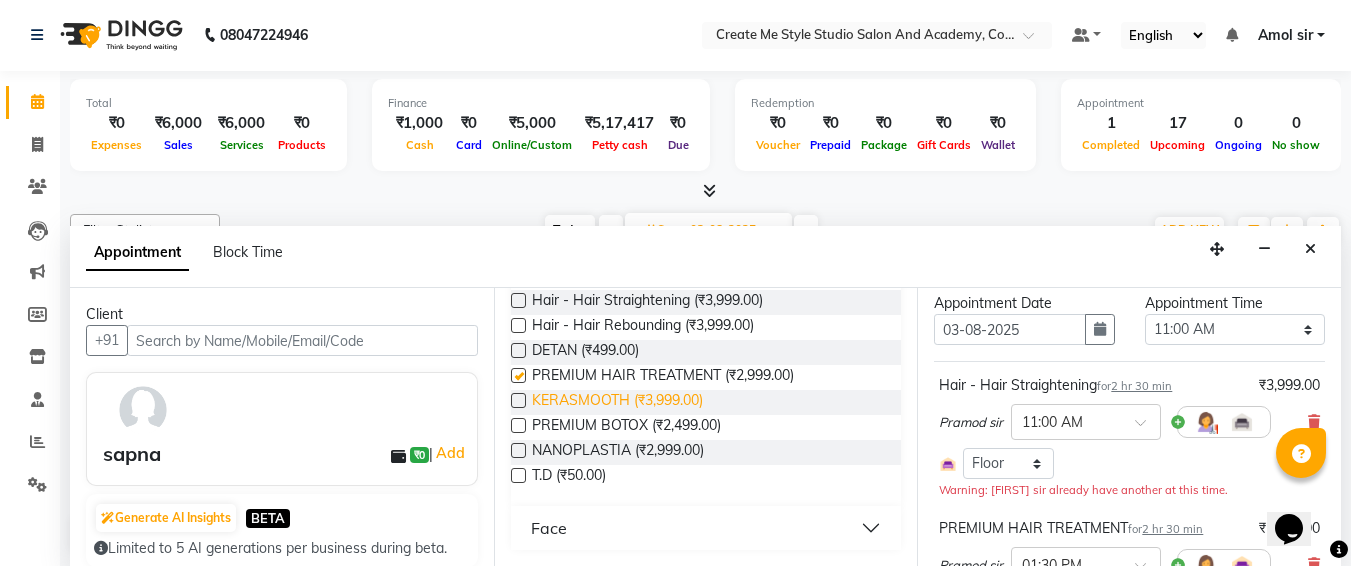 checkbox on "false" 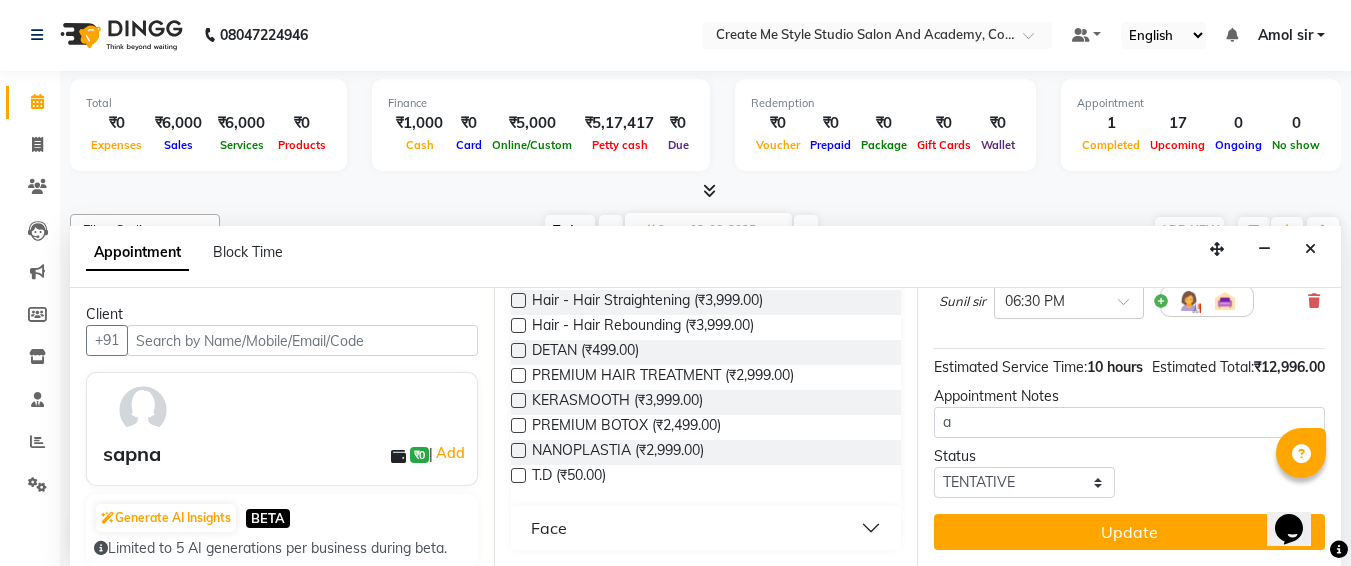 scroll, scrollTop: 251, scrollLeft: 0, axis: vertical 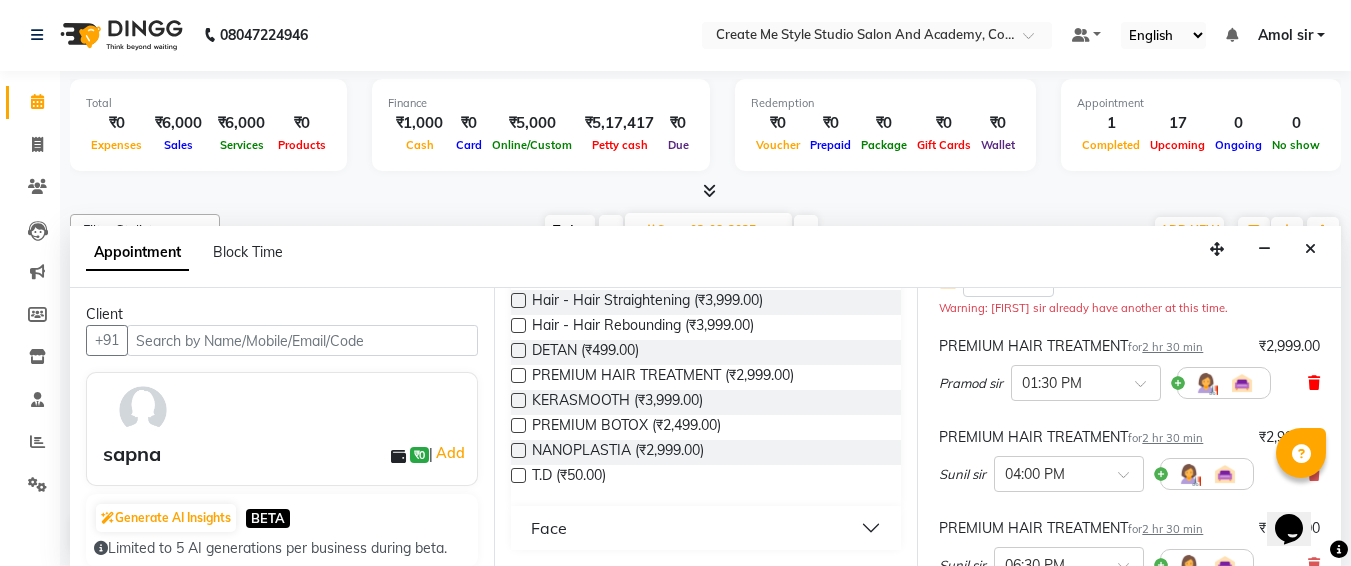 click at bounding box center (1314, 383) 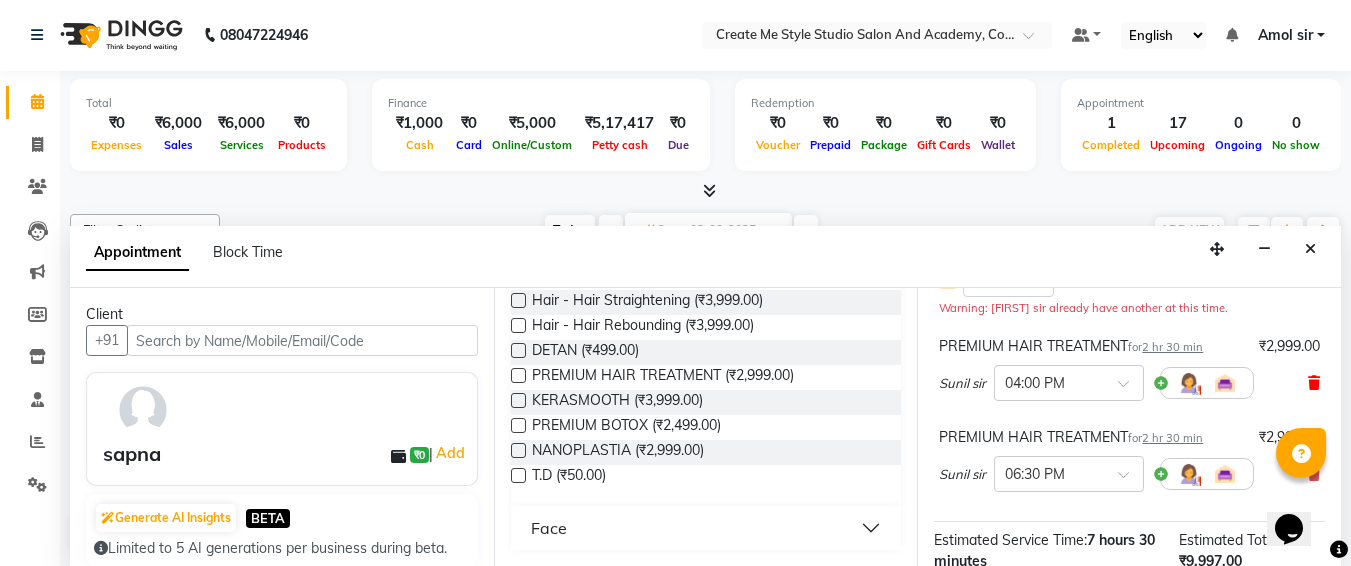 click at bounding box center (1314, 383) 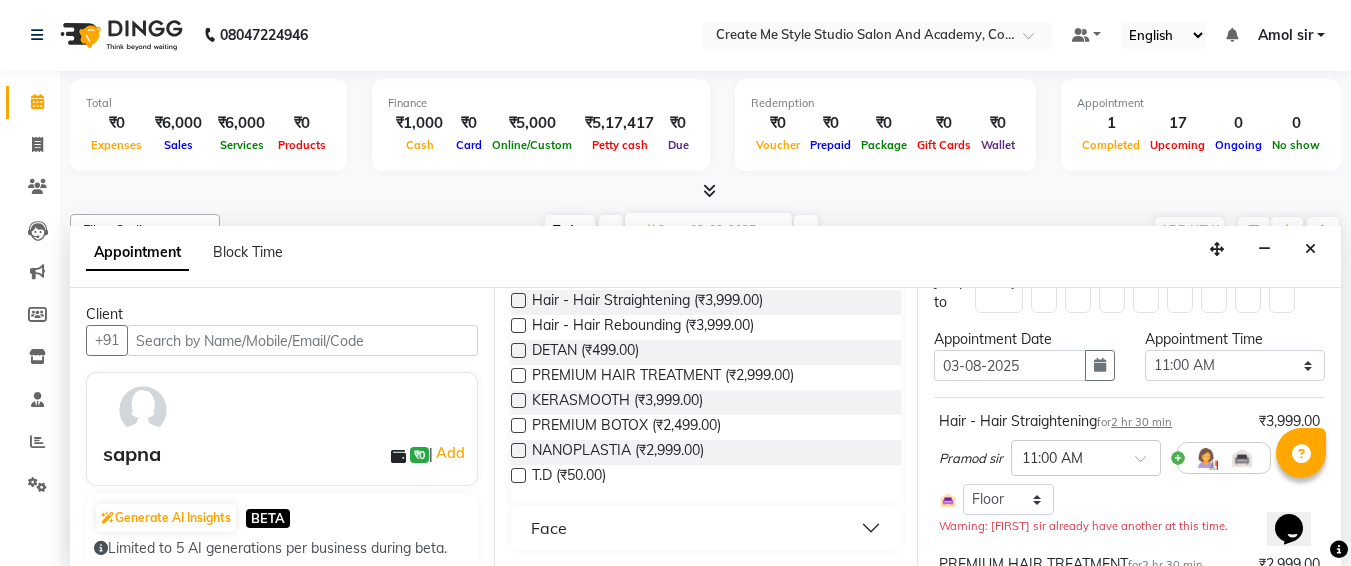 scroll, scrollTop: 0, scrollLeft: 0, axis: both 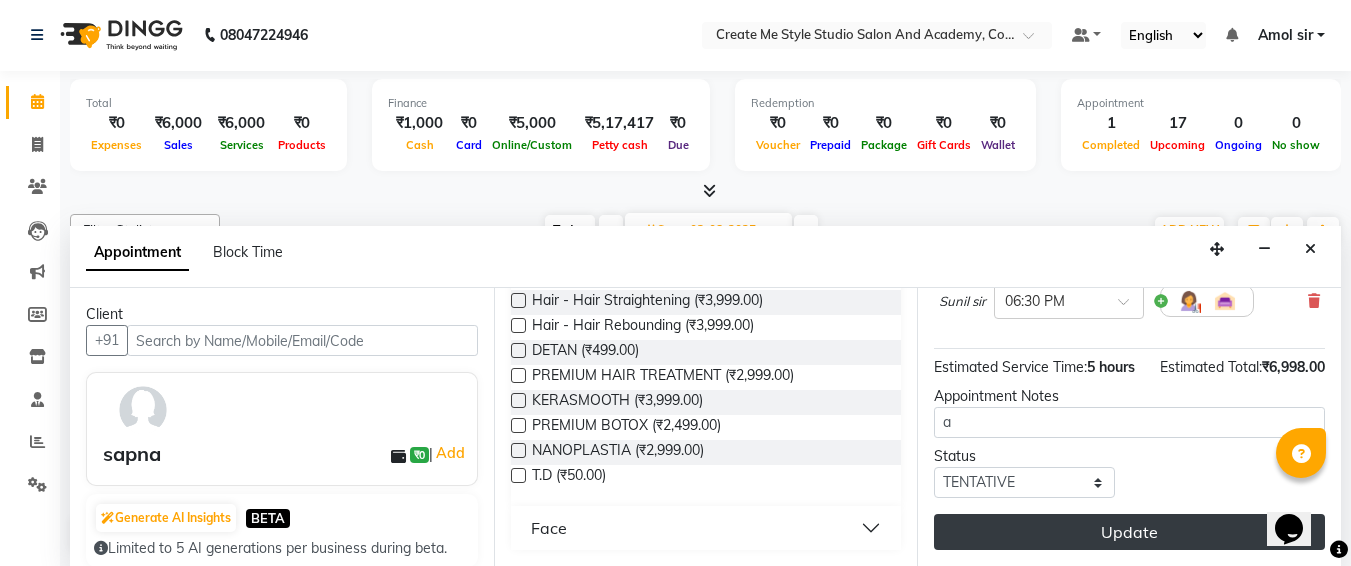 click on "Update" at bounding box center [1129, 532] 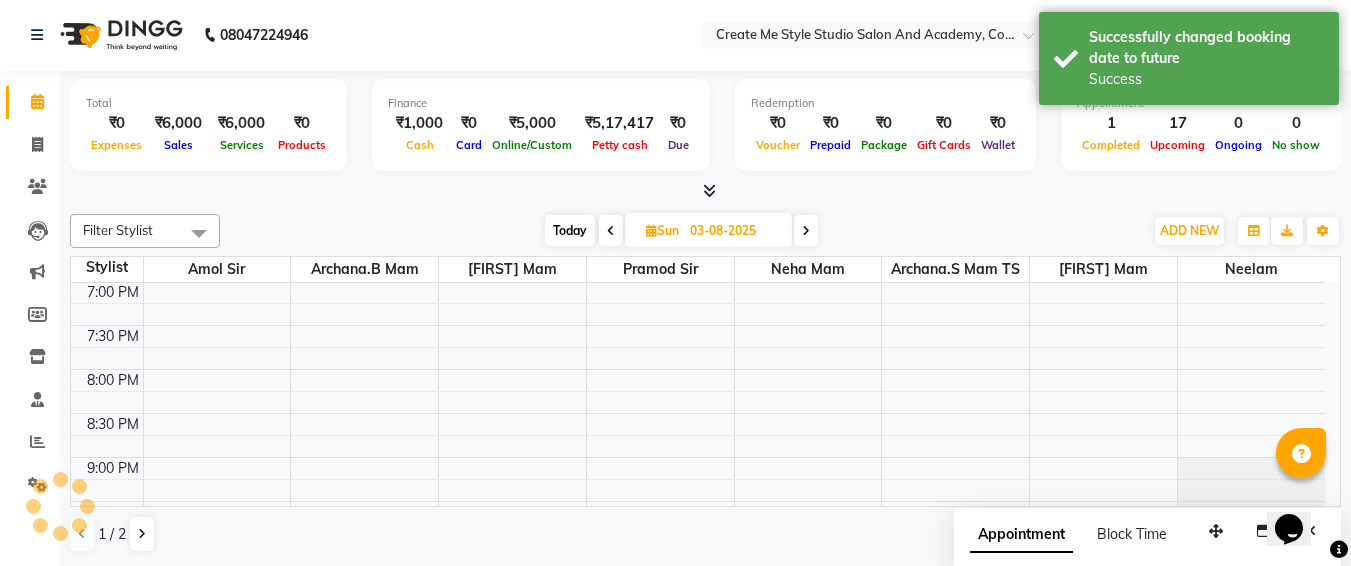 scroll, scrollTop: 0, scrollLeft: 0, axis: both 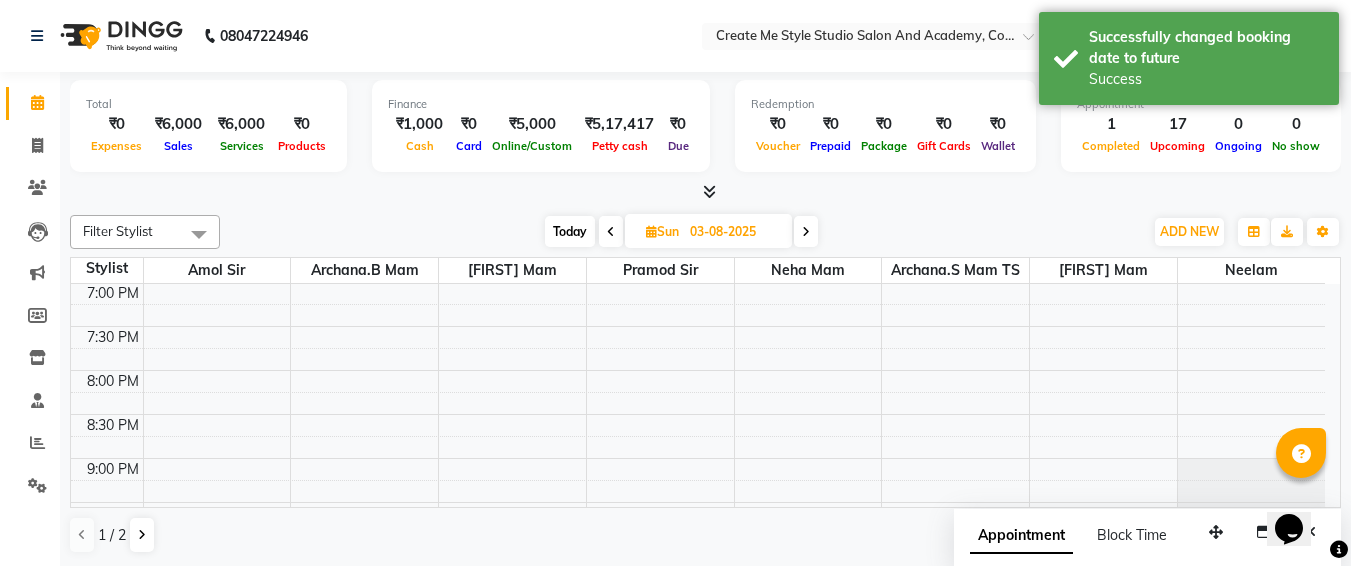 click at bounding box center (611, 231) 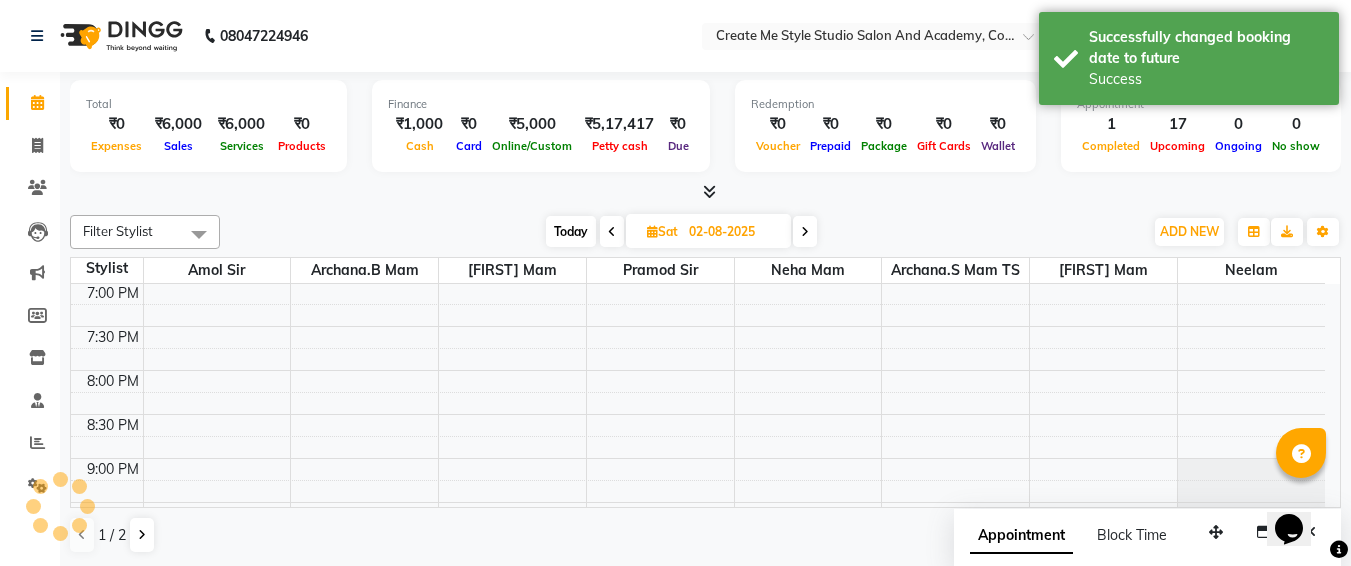 click at bounding box center (612, 231) 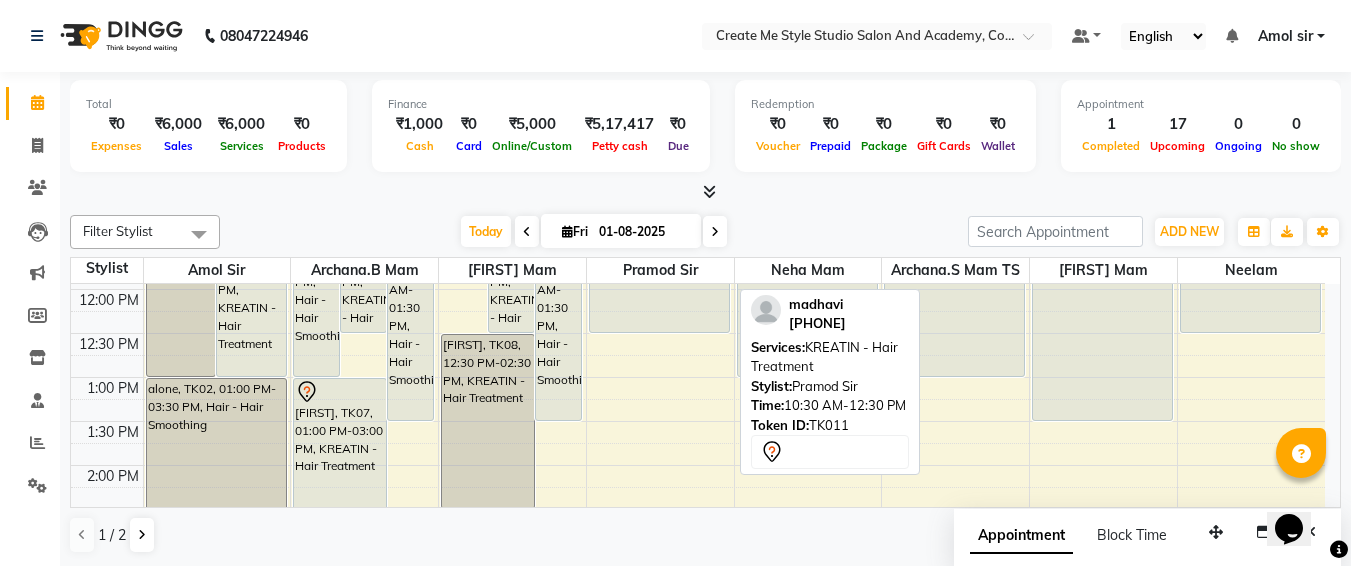 scroll, scrollTop: 300, scrollLeft: 0, axis: vertical 